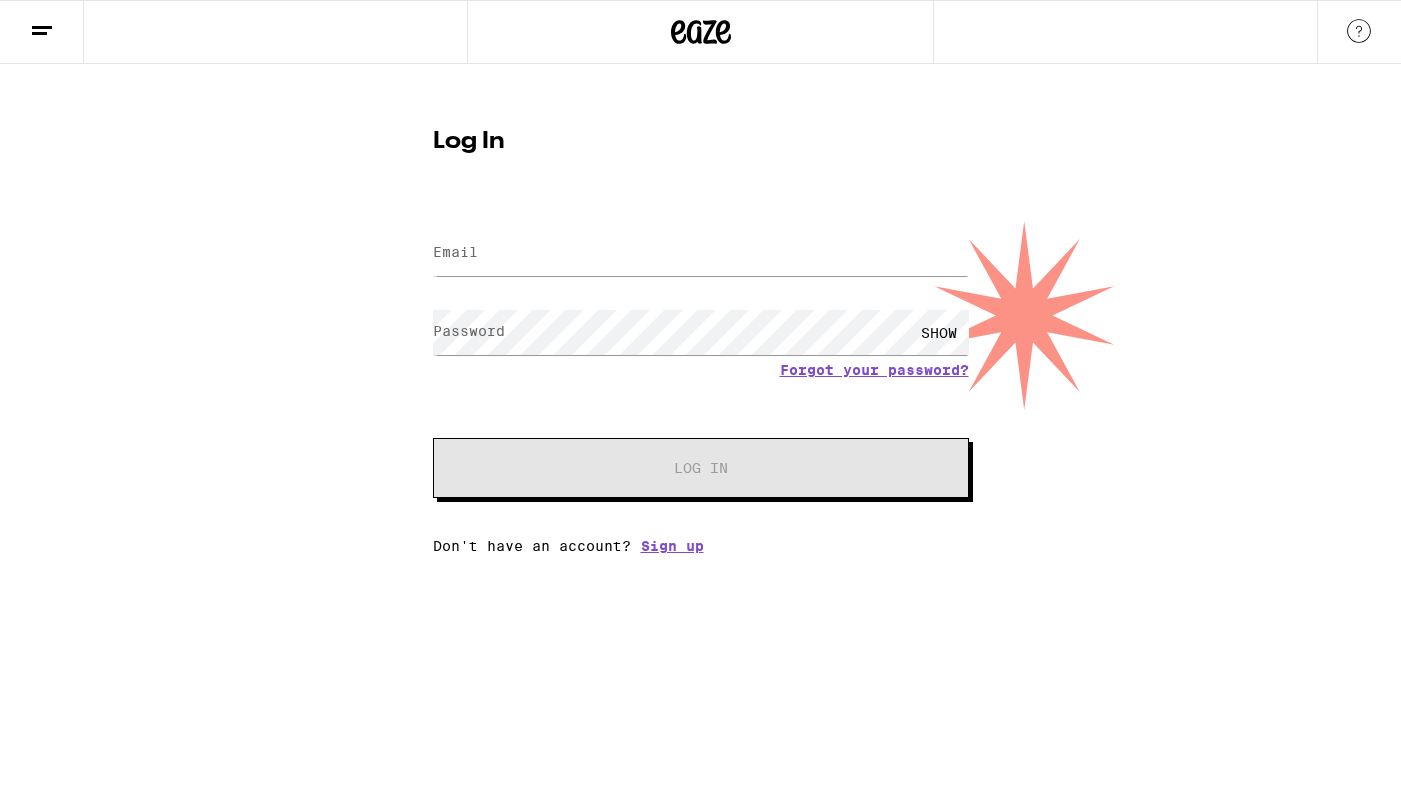 scroll, scrollTop: 0, scrollLeft: 0, axis: both 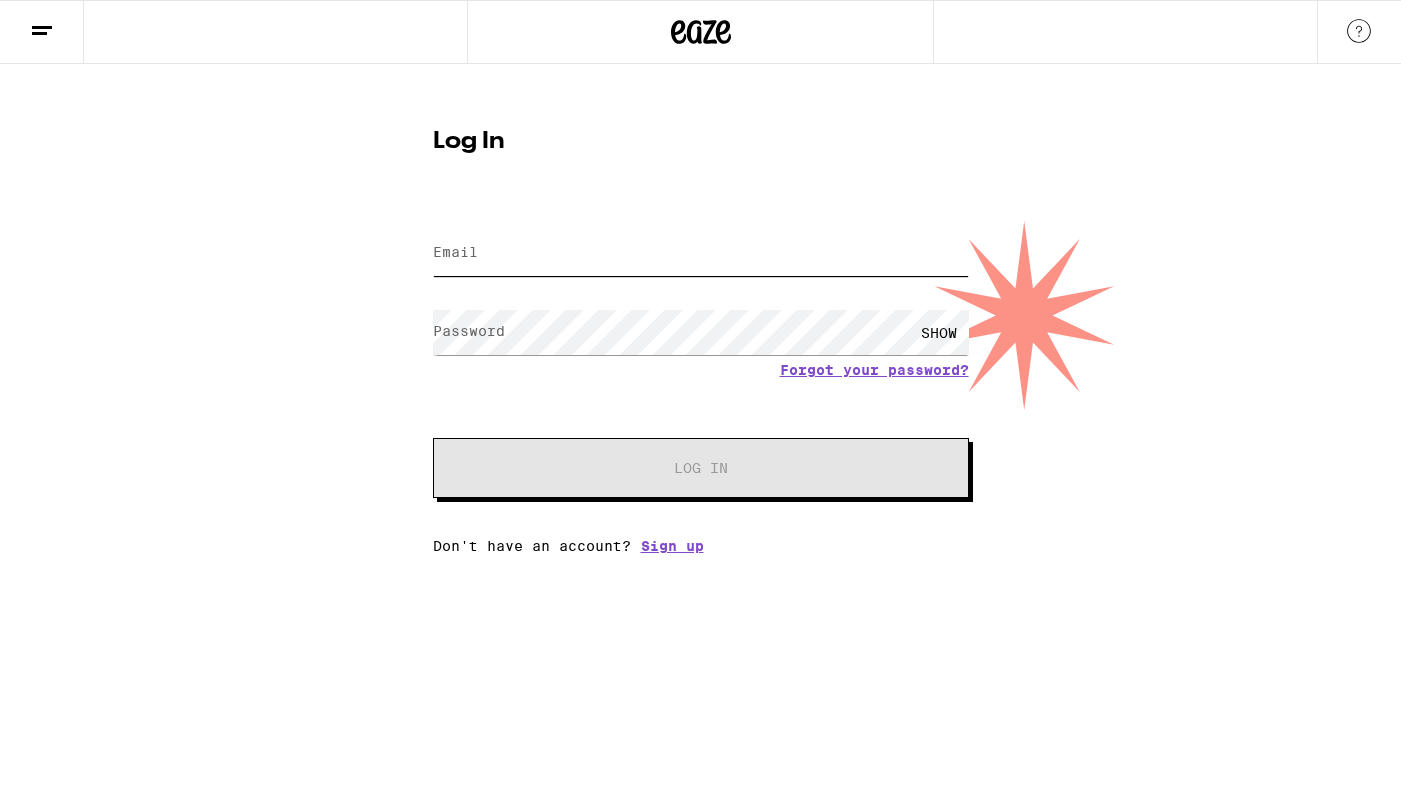 click on "Email" at bounding box center [701, 253] 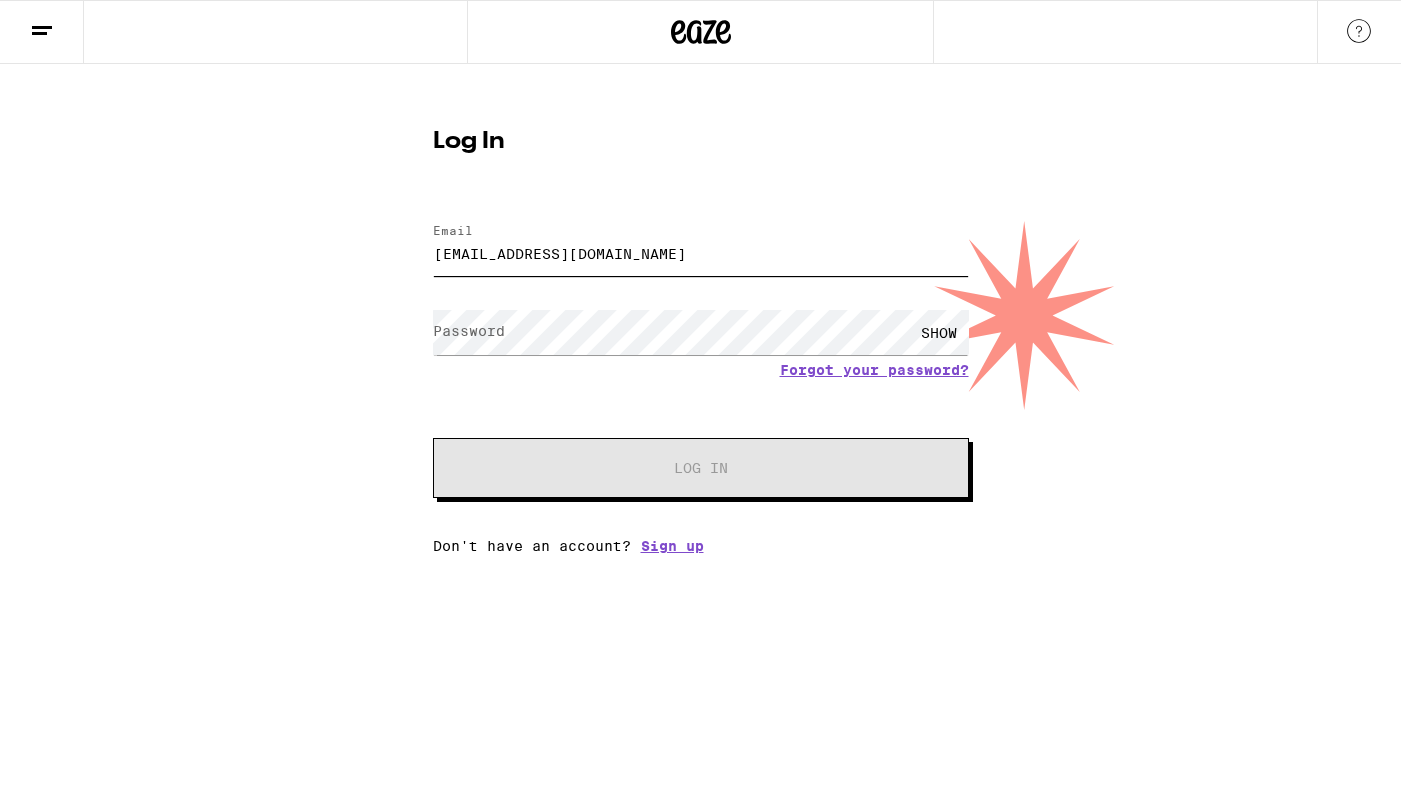 scroll, scrollTop: 0, scrollLeft: 0, axis: both 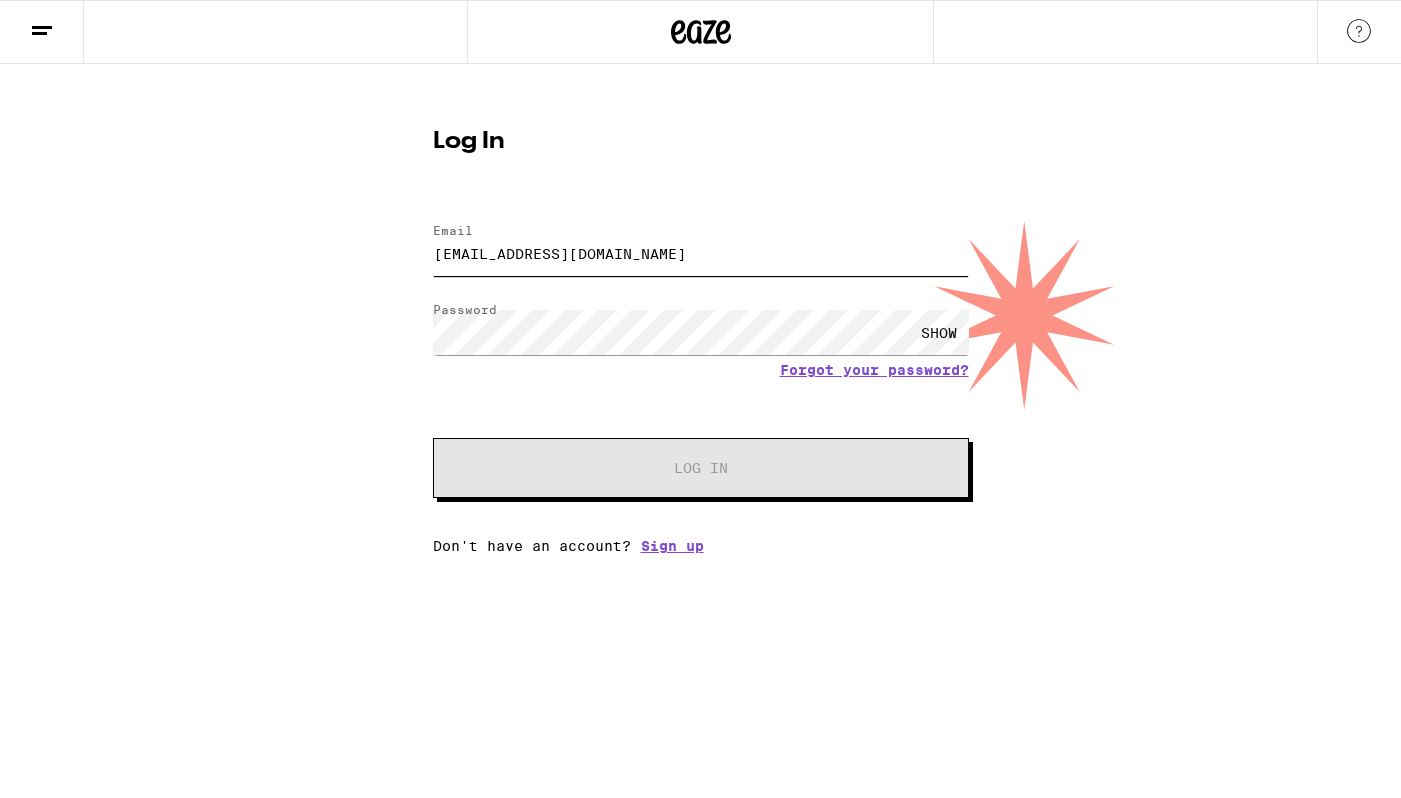 click on "[EMAIL_ADDRESS][DOMAIN_NAME]" at bounding box center (701, 253) 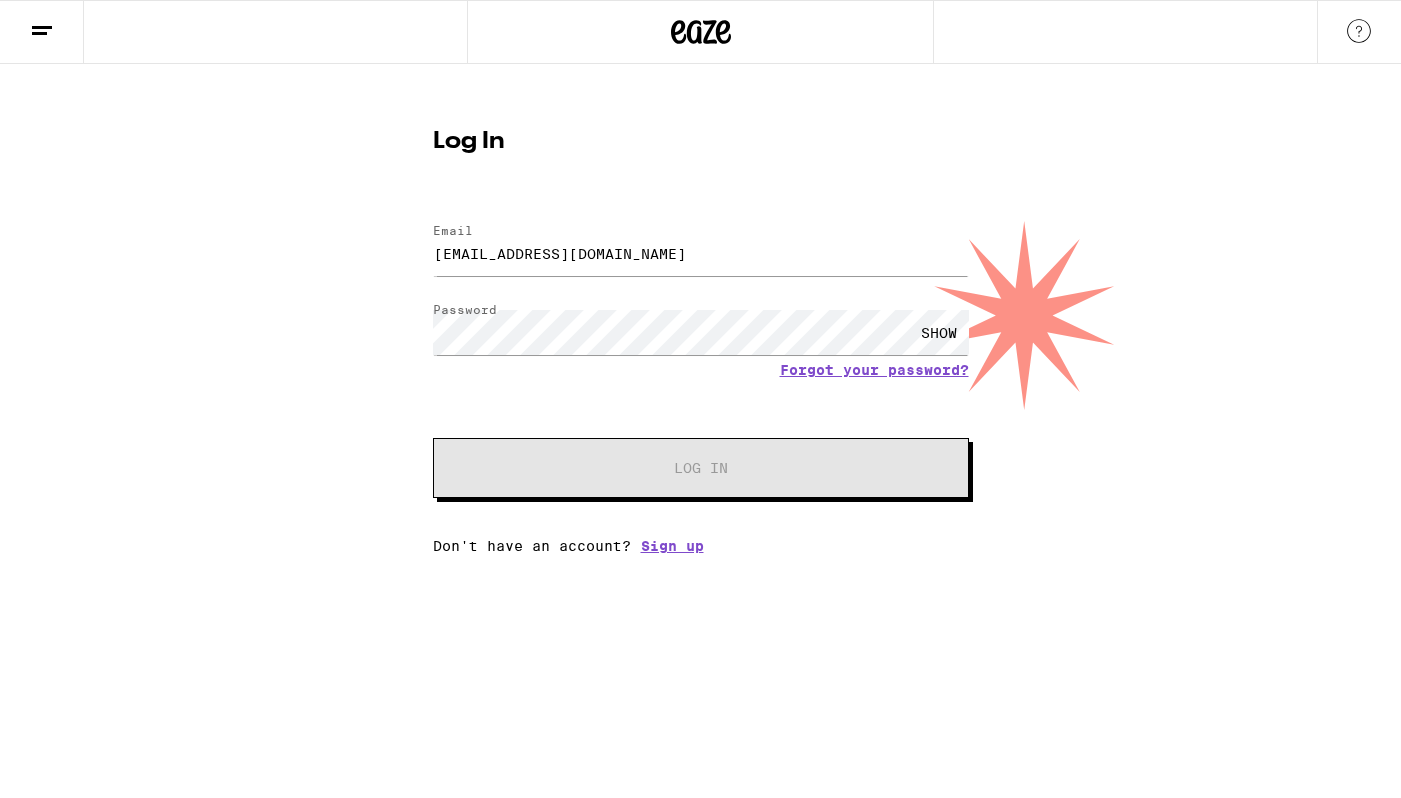 click on "Email Email [EMAIL_ADDRESS][DOMAIN_NAME] Password Password SHOW Forgot your password? Log In" at bounding box center (701, 351) 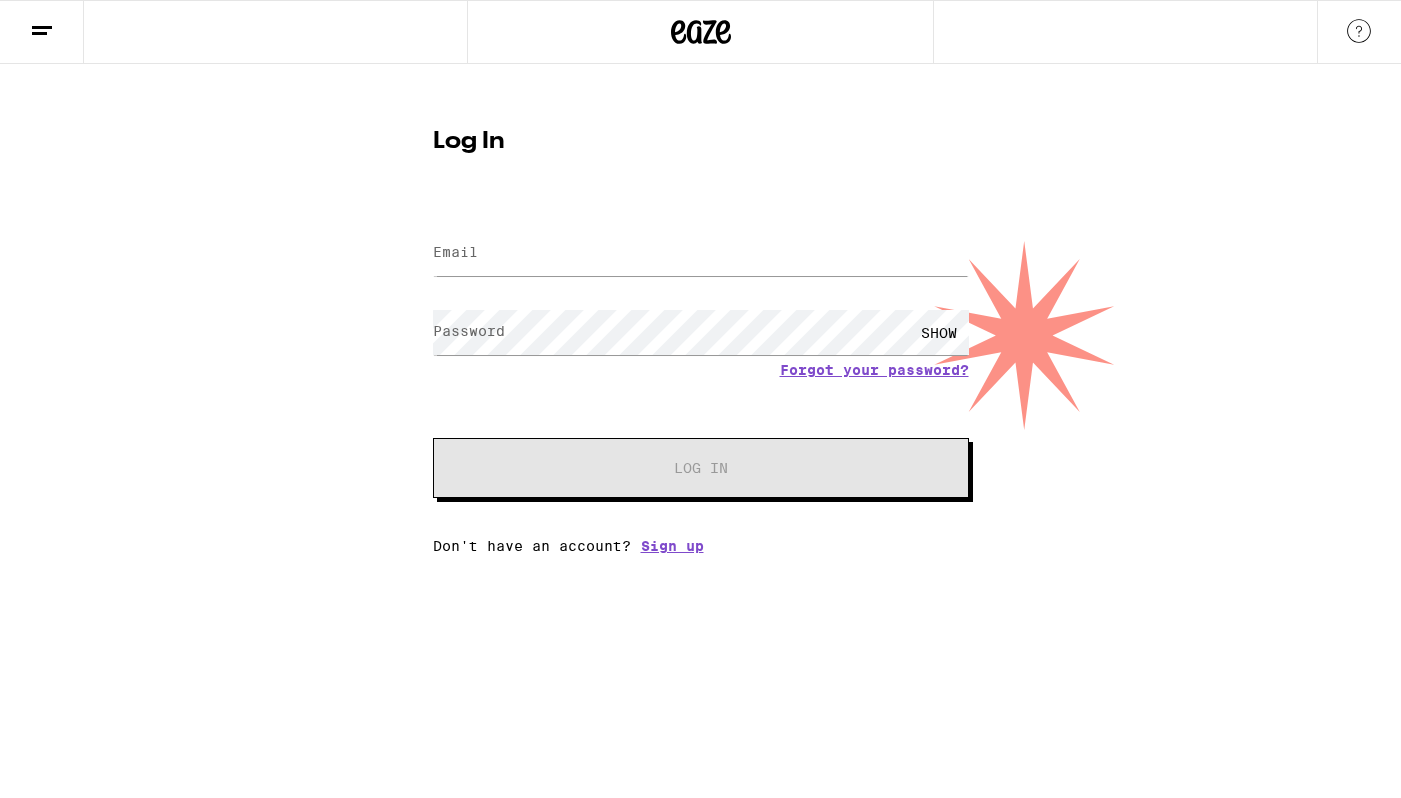 scroll, scrollTop: 0, scrollLeft: 0, axis: both 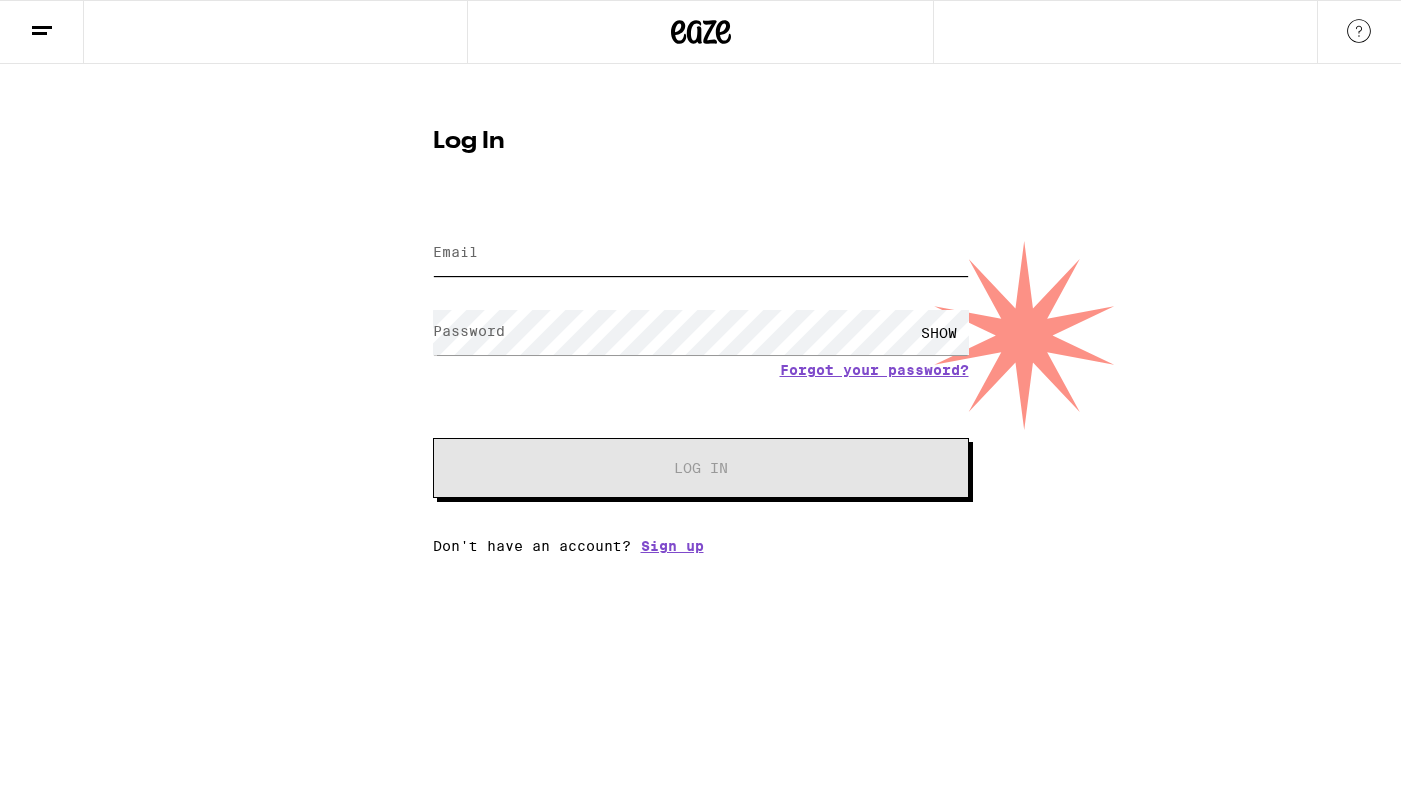 click on "Email" at bounding box center (701, 253) 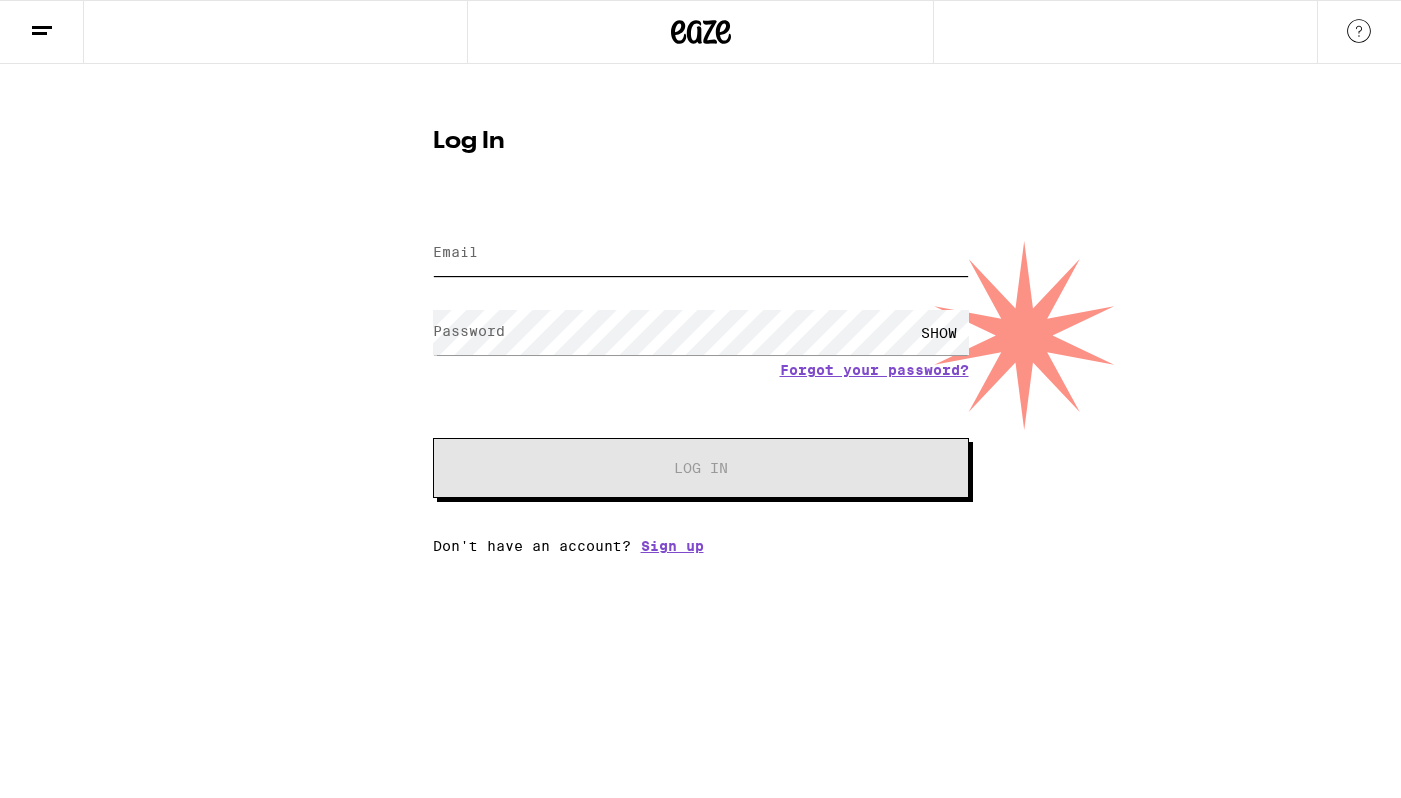 type on "[EMAIL_ADDRESS][DOMAIN_NAME]" 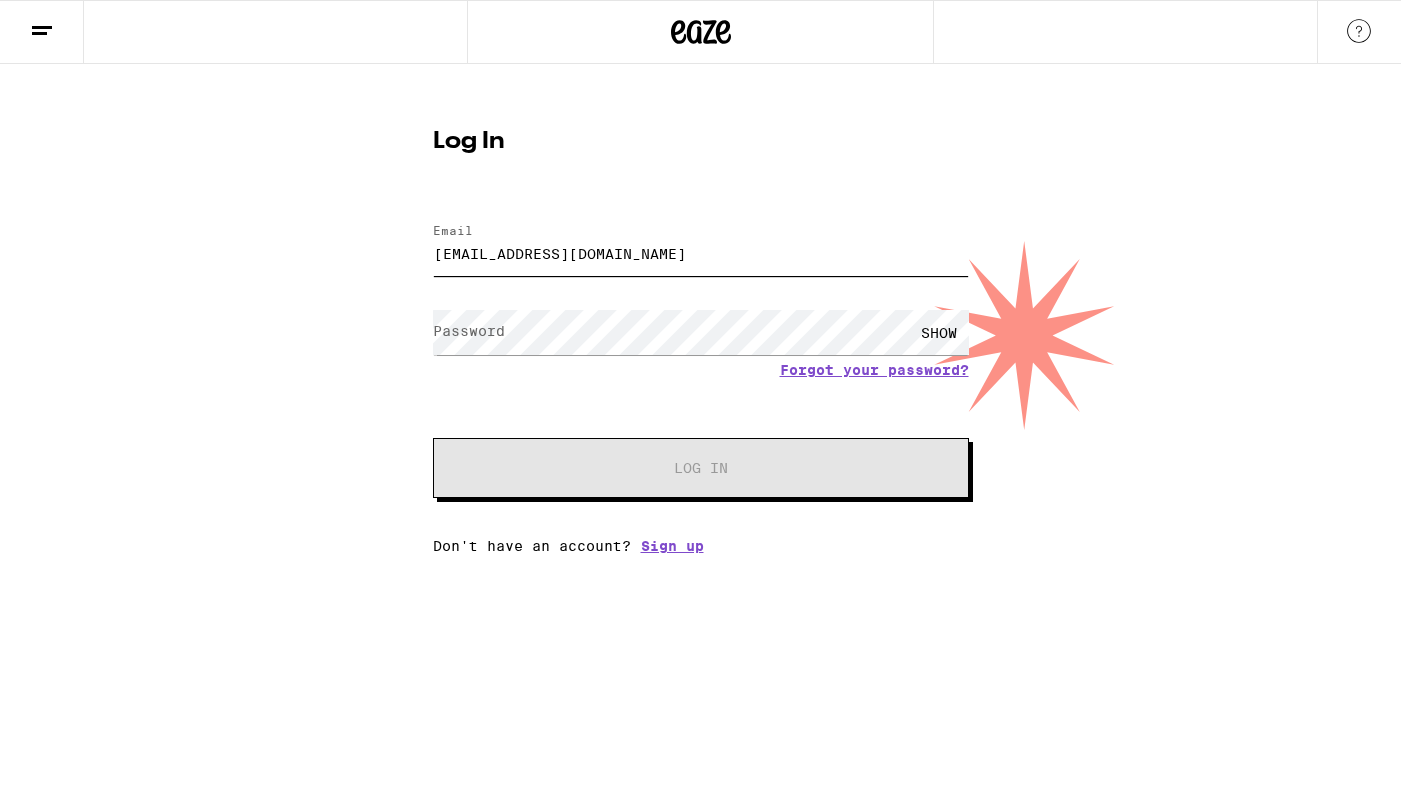 scroll, scrollTop: 0, scrollLeft: 0, axis: both 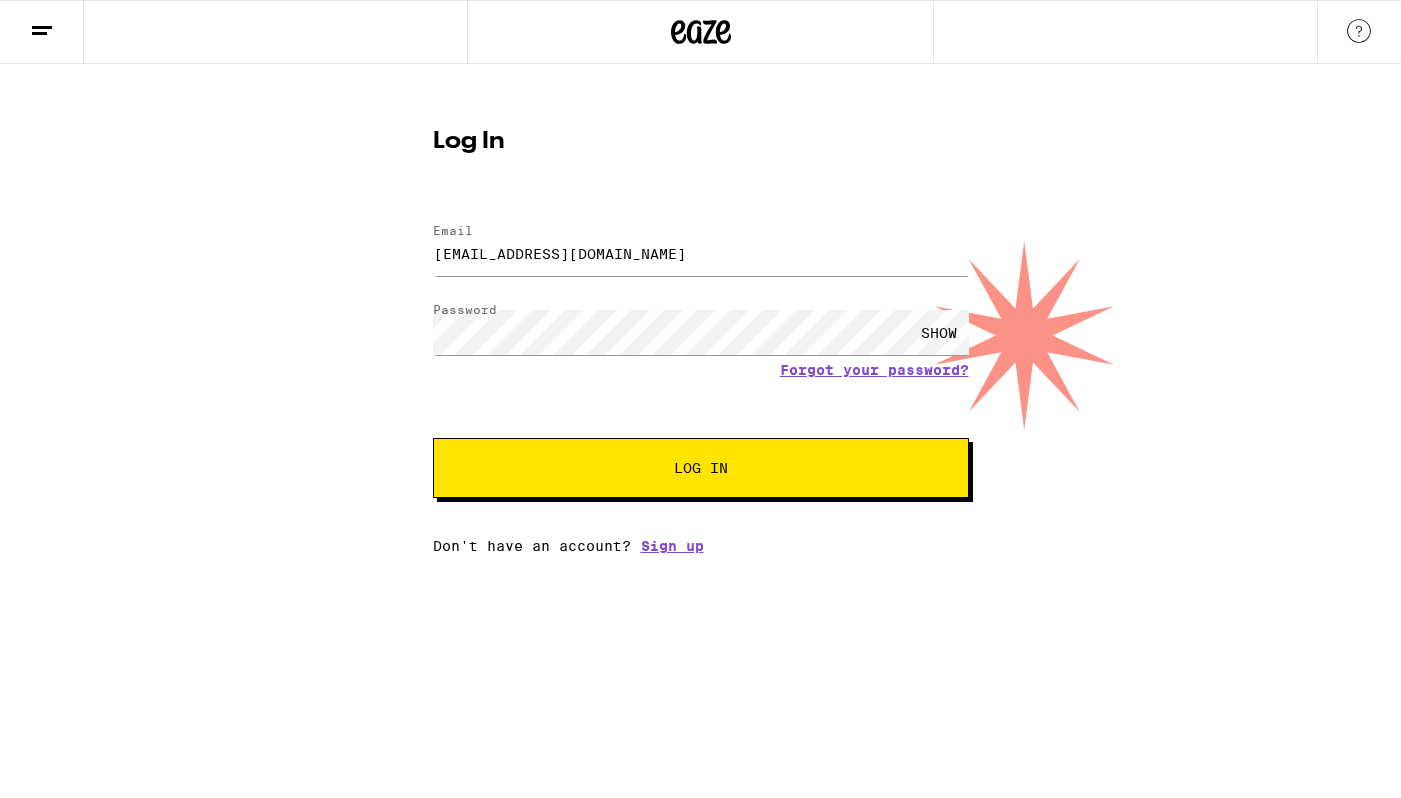 click on "Log In" at bounding box center (701, 468) 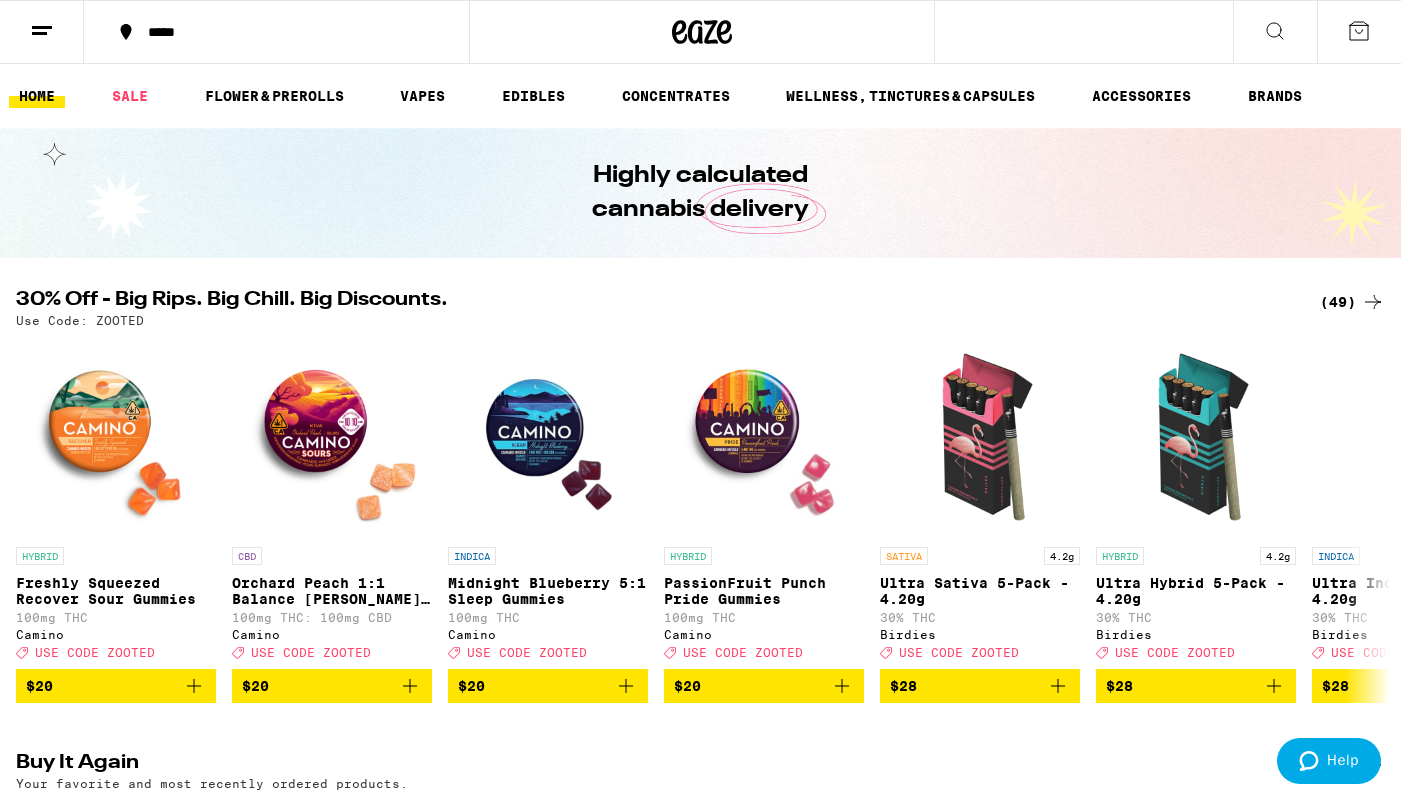 scroll, scrollTop: 0, scrollLeft: 0, axis: both 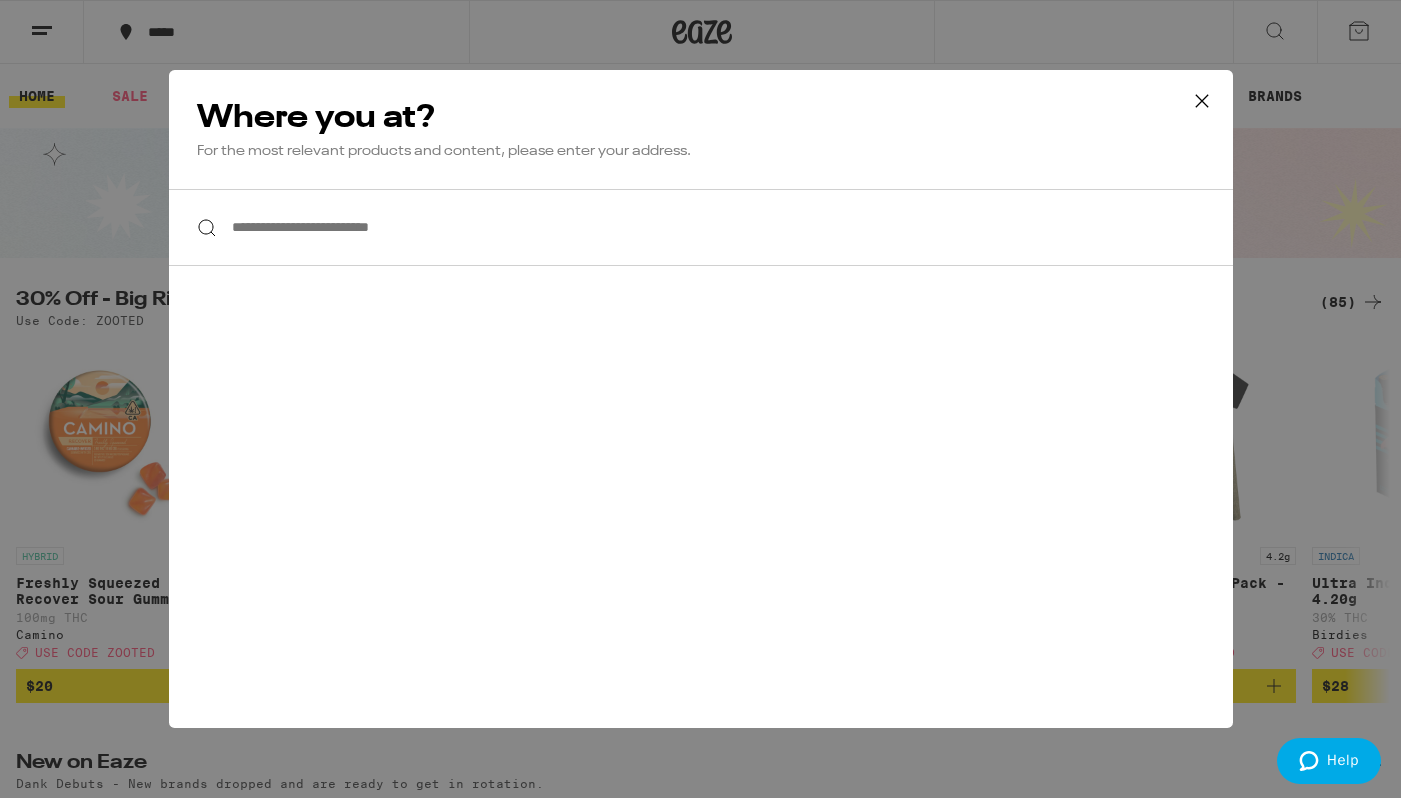 click on "**********" at bounding box center [701, 227] 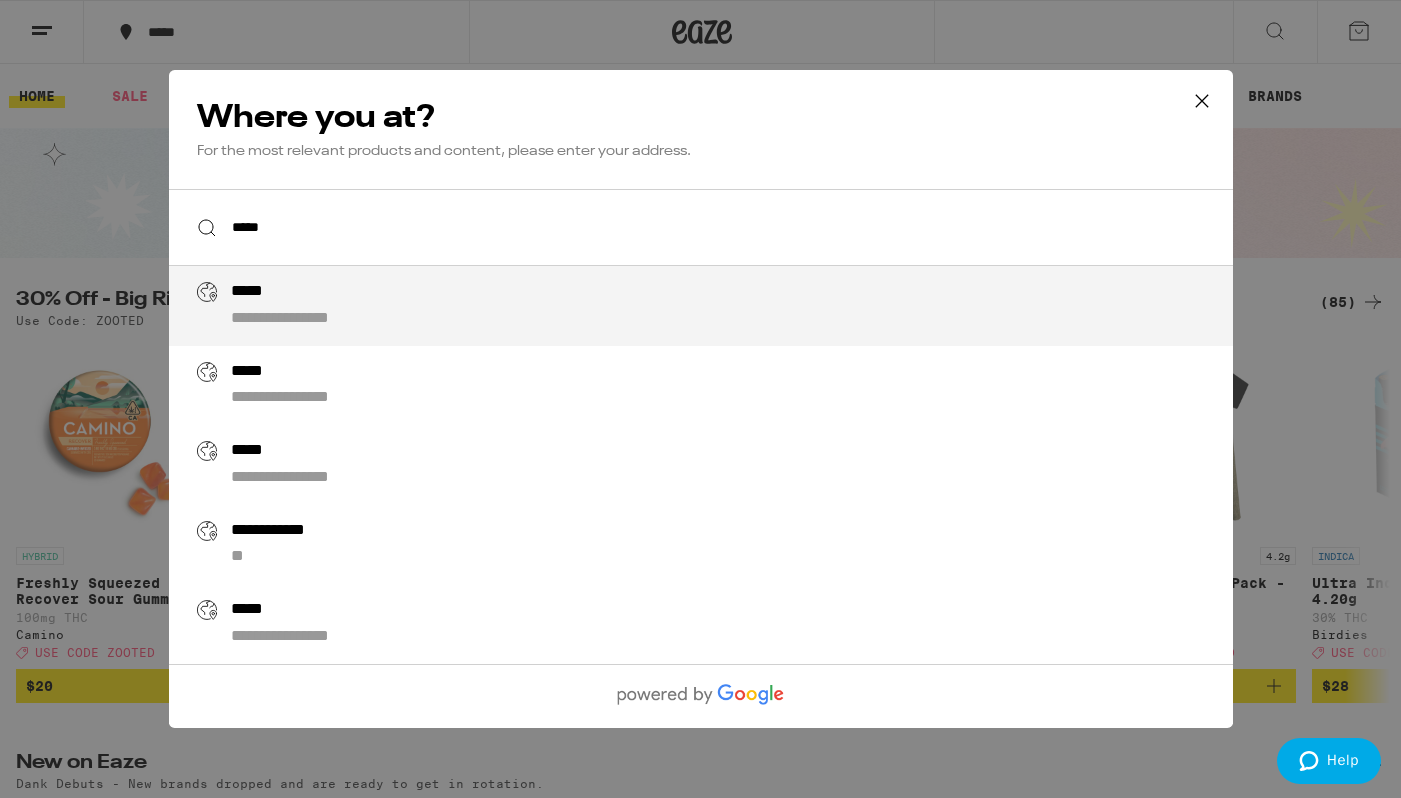 click on "**********" at bounding box center [740, 306] 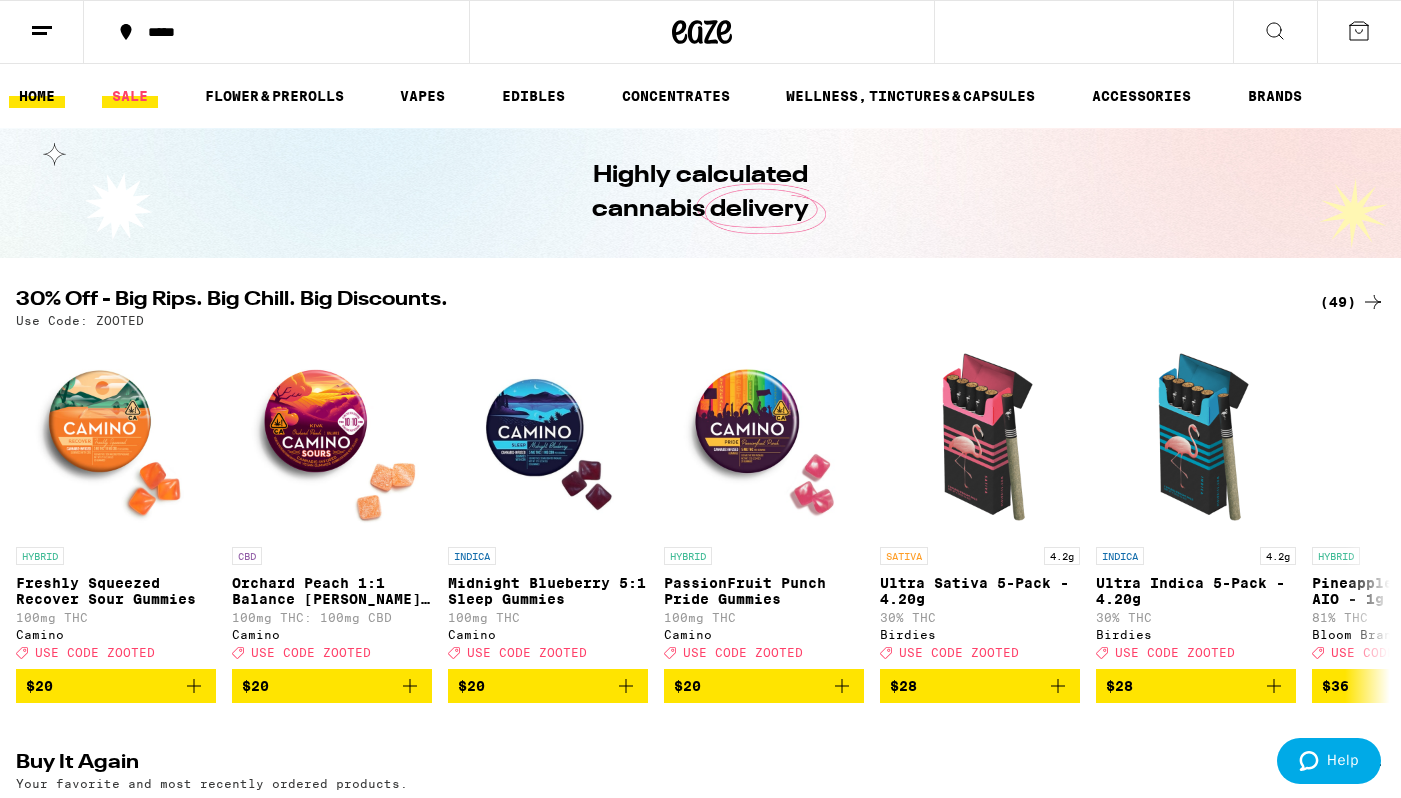 click on "SALE" at bounding box center [130, 96] 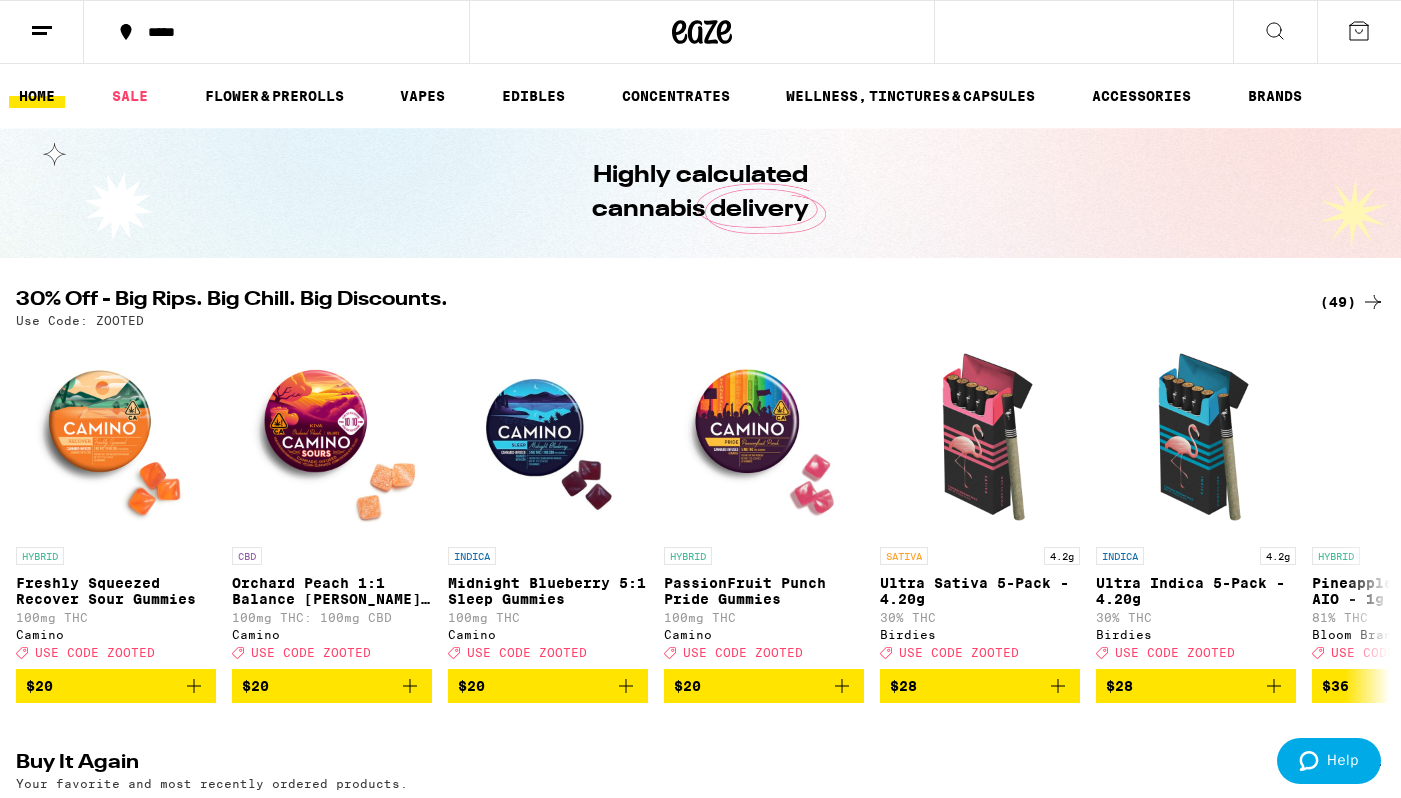 click on "SALE" at bounding box center [130, 96] 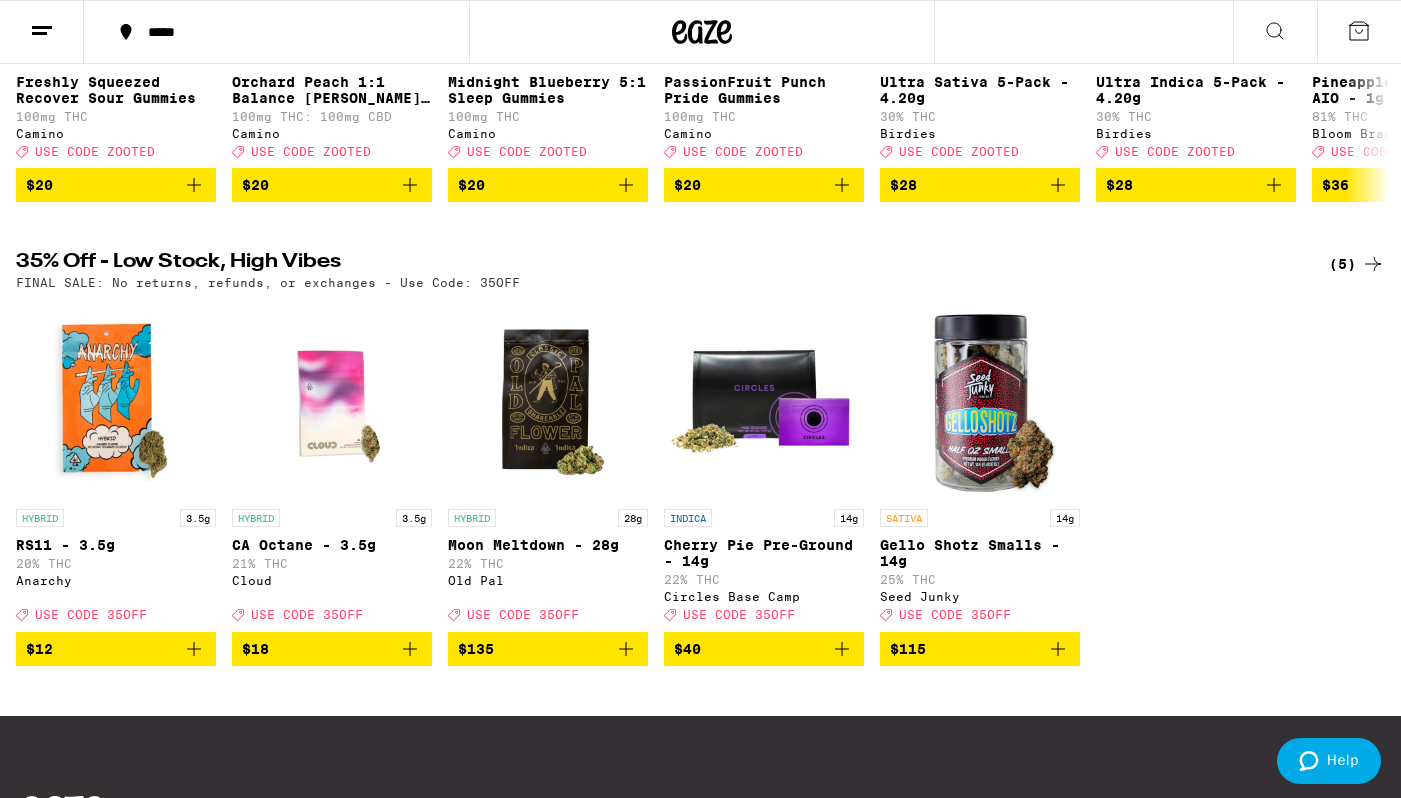 scroll, scrollTop: 484, scrollLeft: 0, axis: vertical 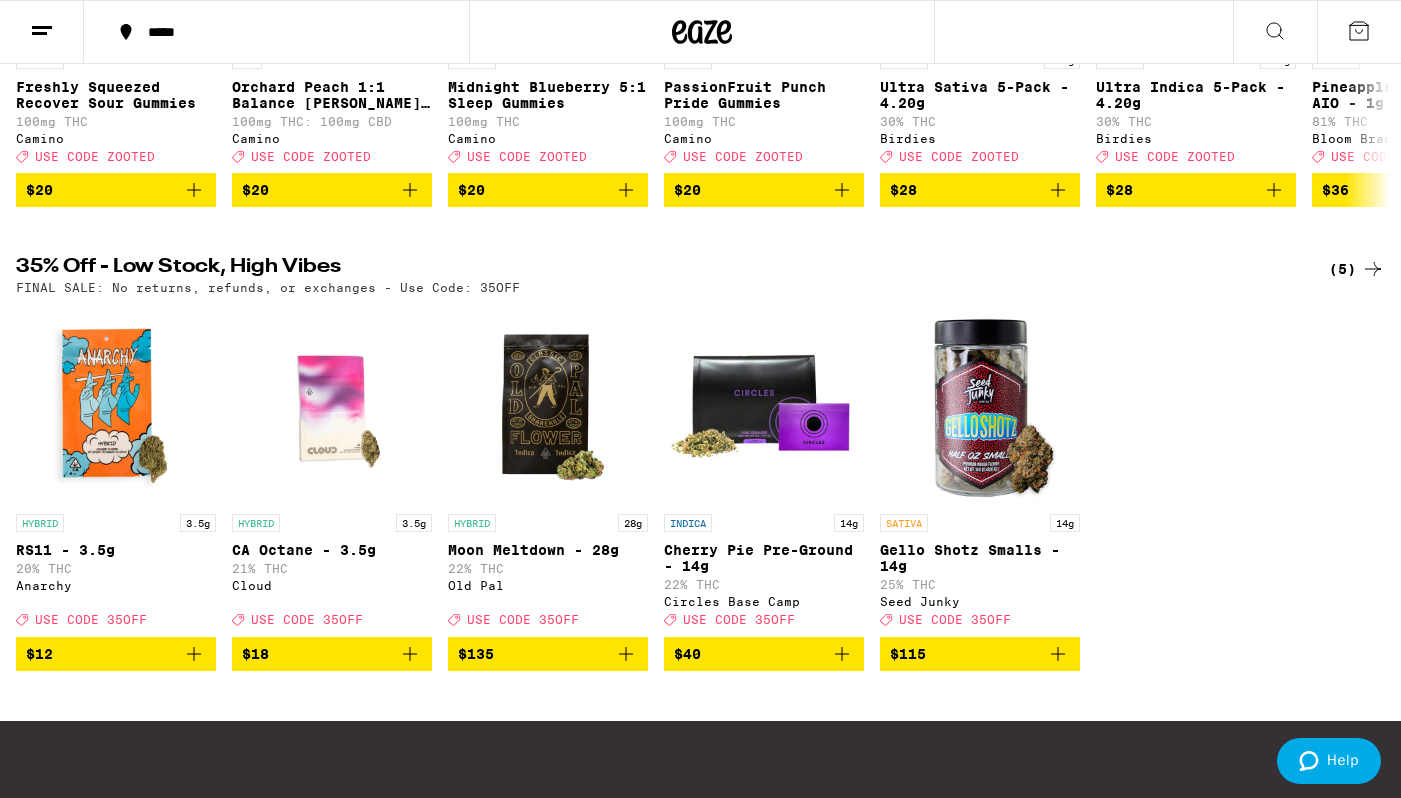 click at bounding box center [980, 404] 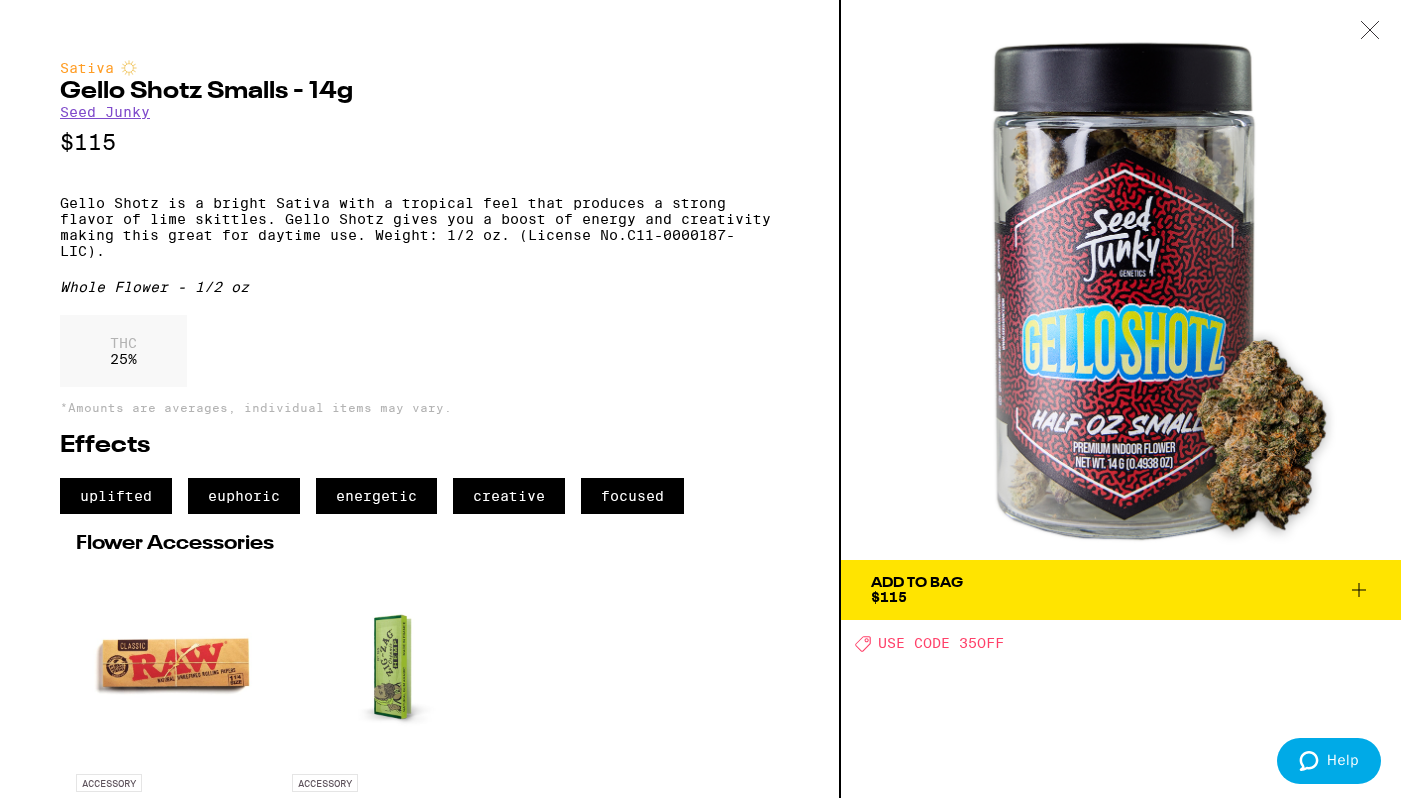 drag, startPoint x: 73, startPoint y: 211, endPoint x: 333, endPoint y: 268, distance: 266.17474 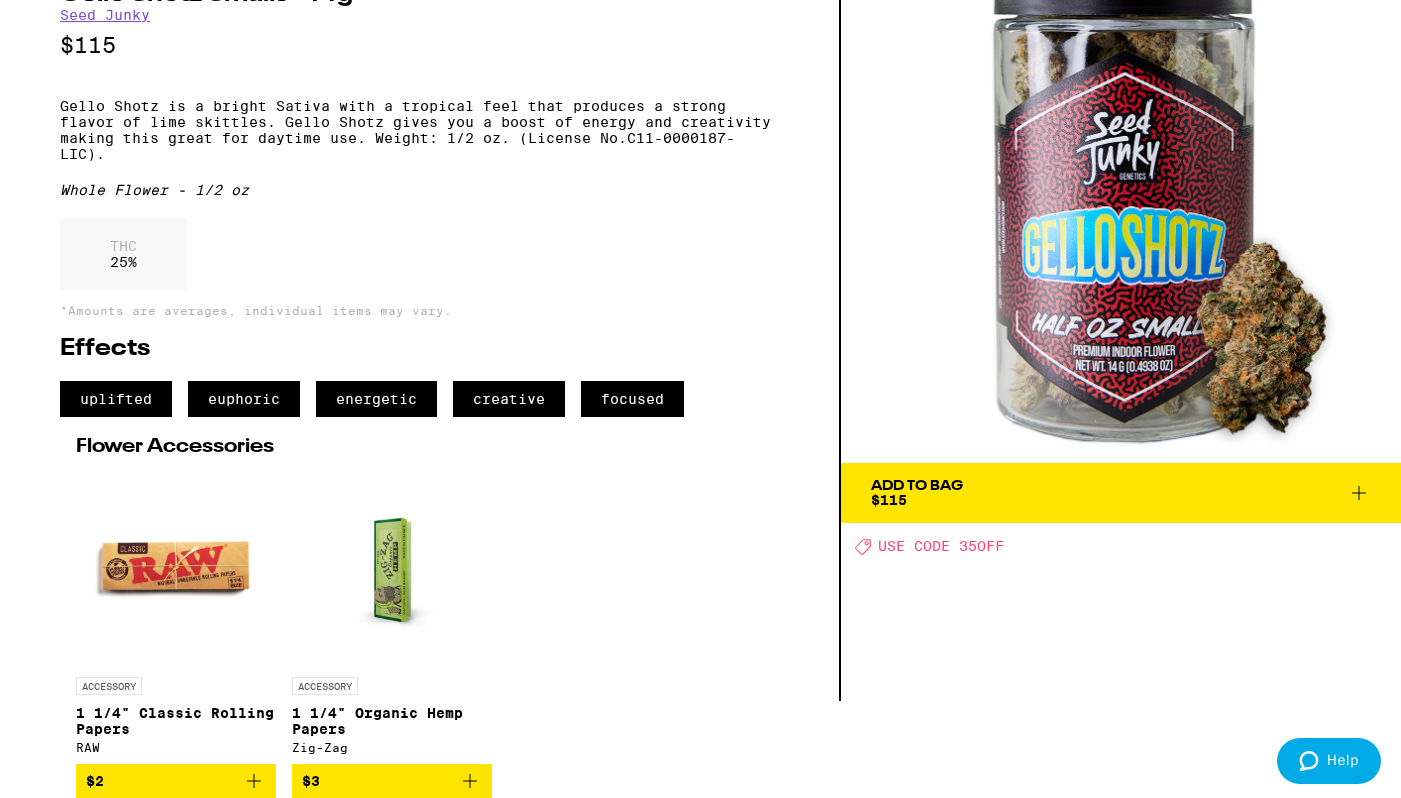 scroll, scrollTop: 0, scrollLeft: 0, axis: both 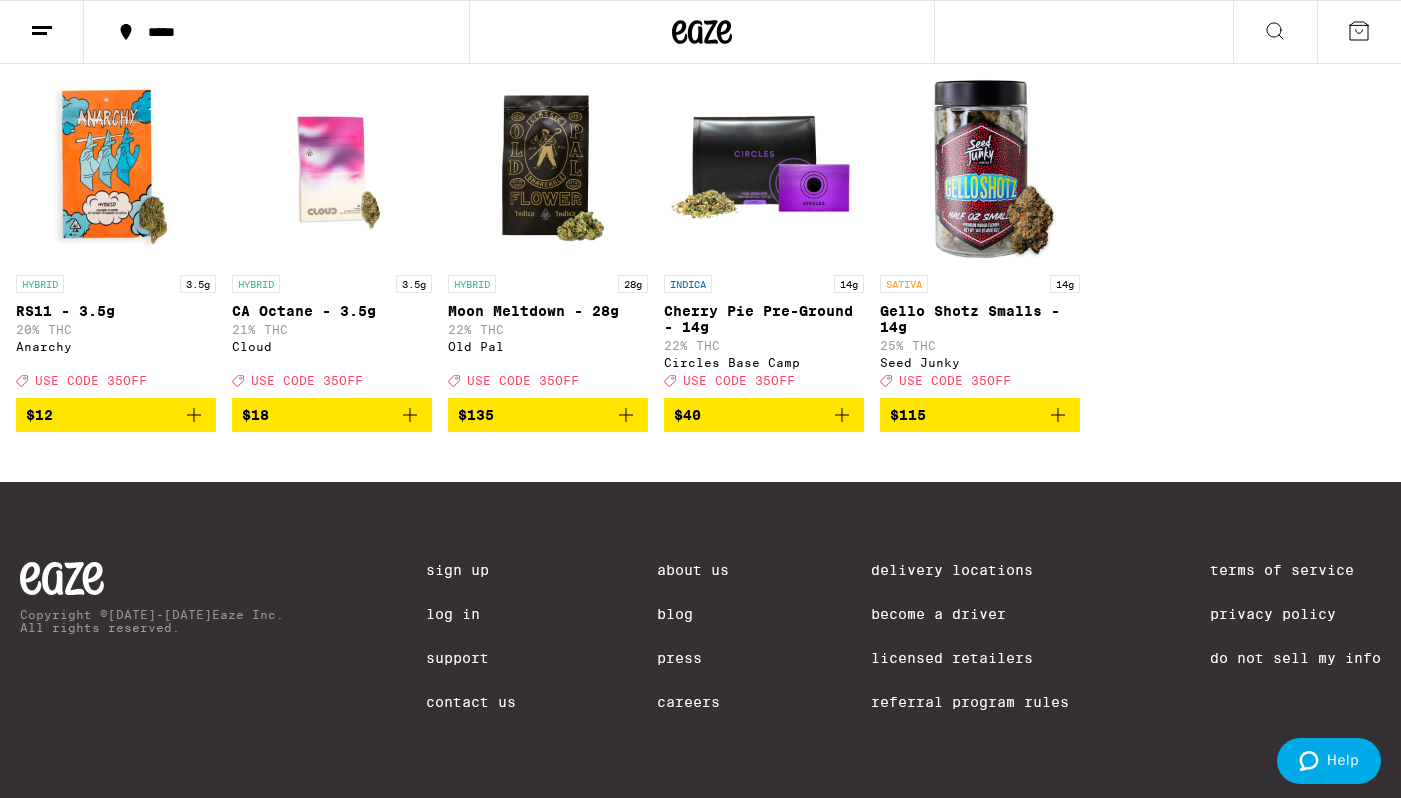 click at bounding box center (548, 165) 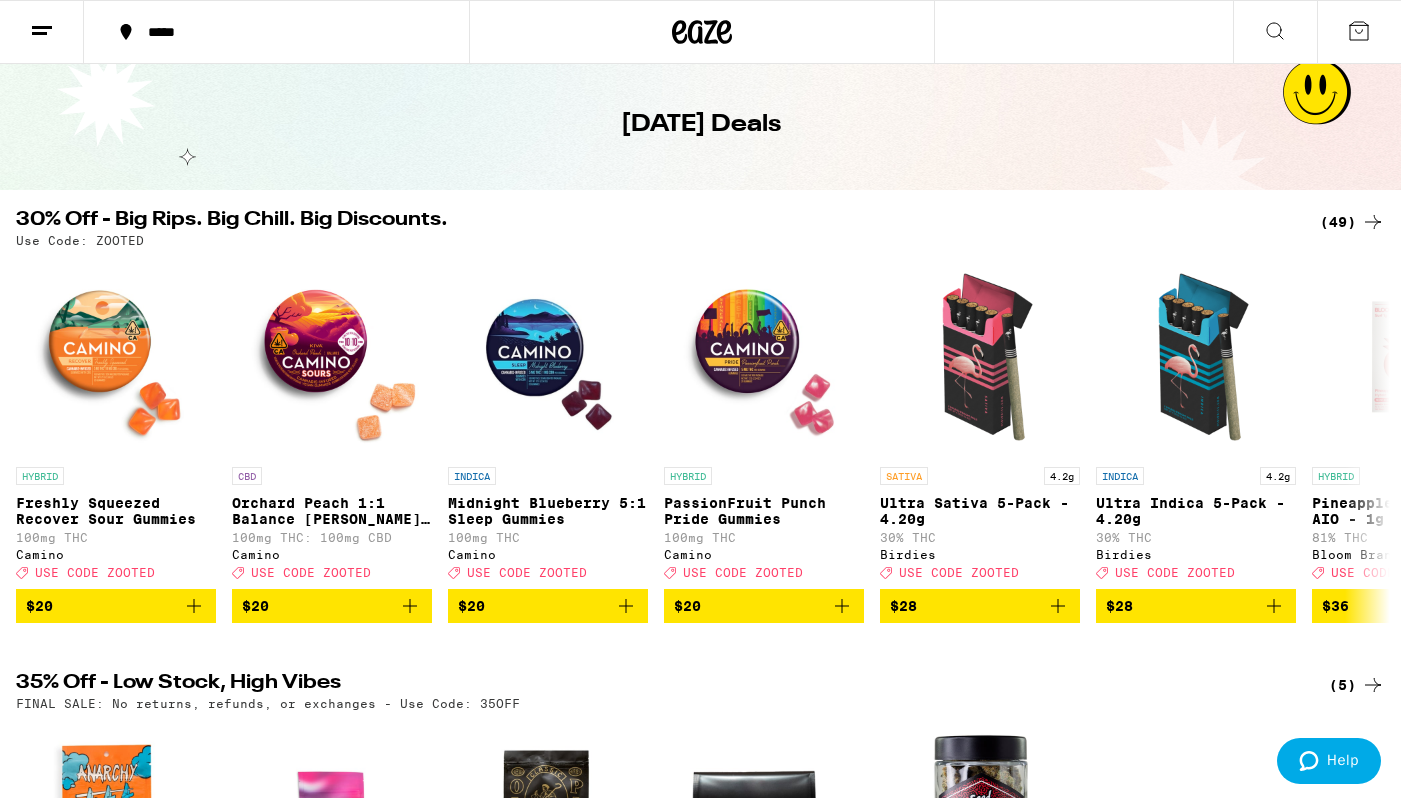 scroll, scrollTop: 151, scrollLeft: 0, axis: vertical 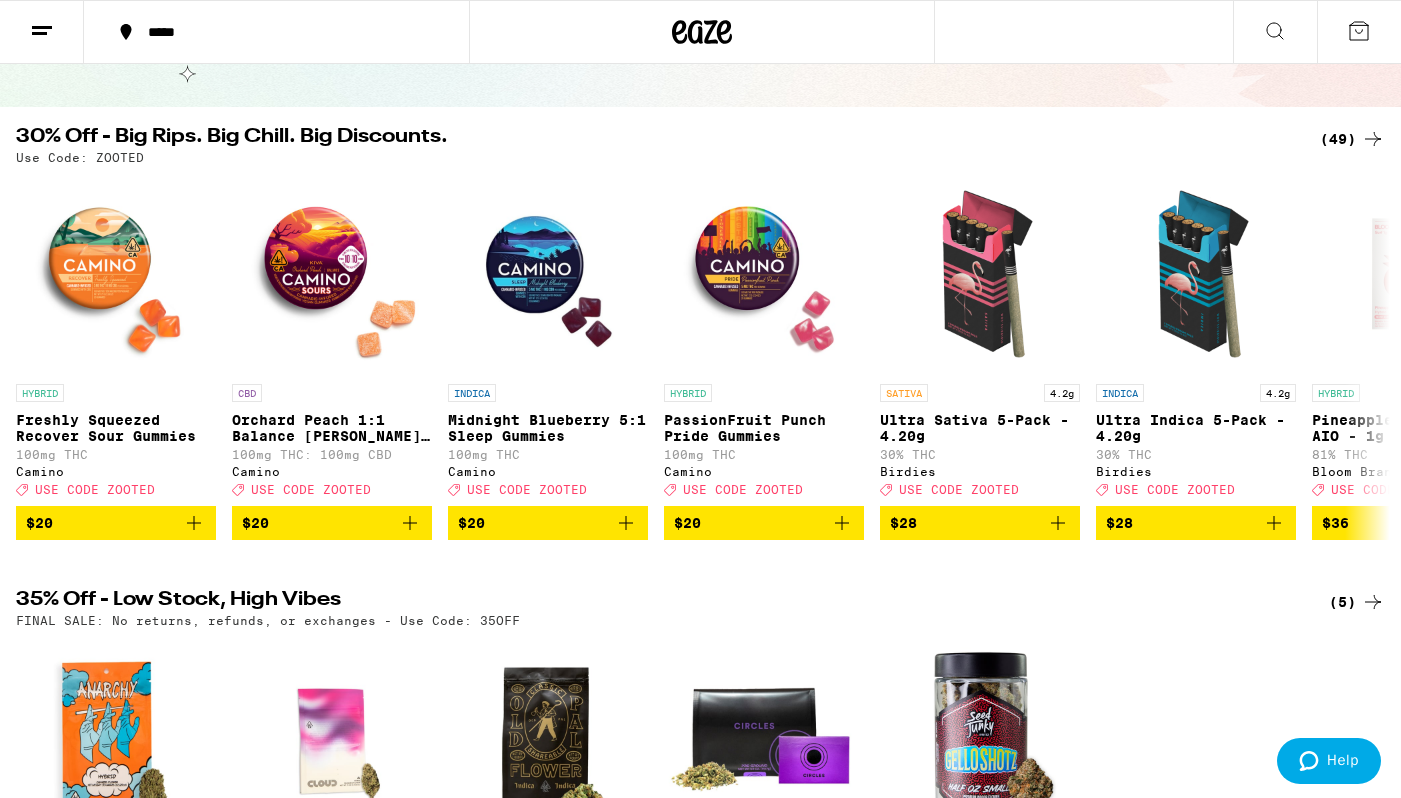 click on "(49)" at bounding box center [1352, 139] 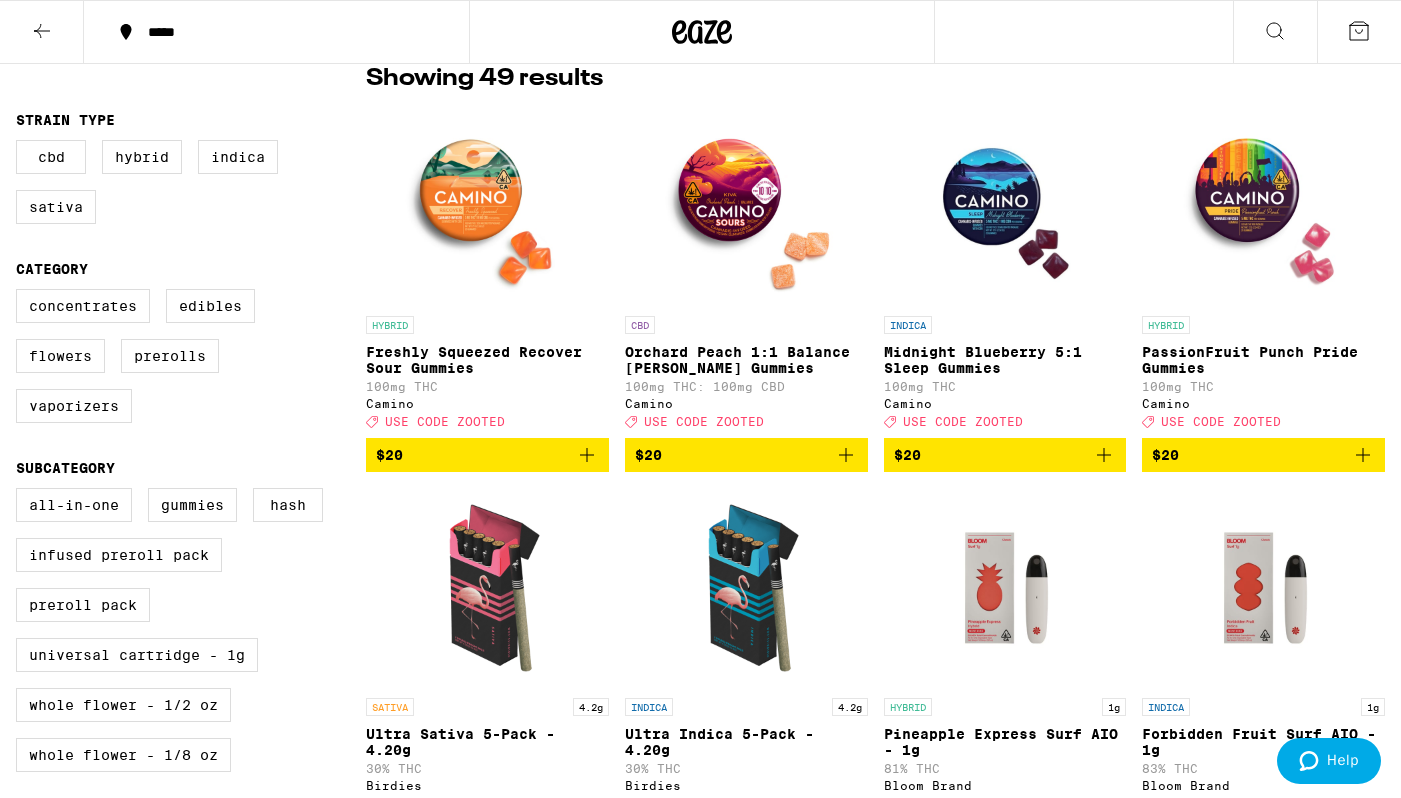 scroll, scrollTop: 383, scrollLeft: 0, axis: vertical 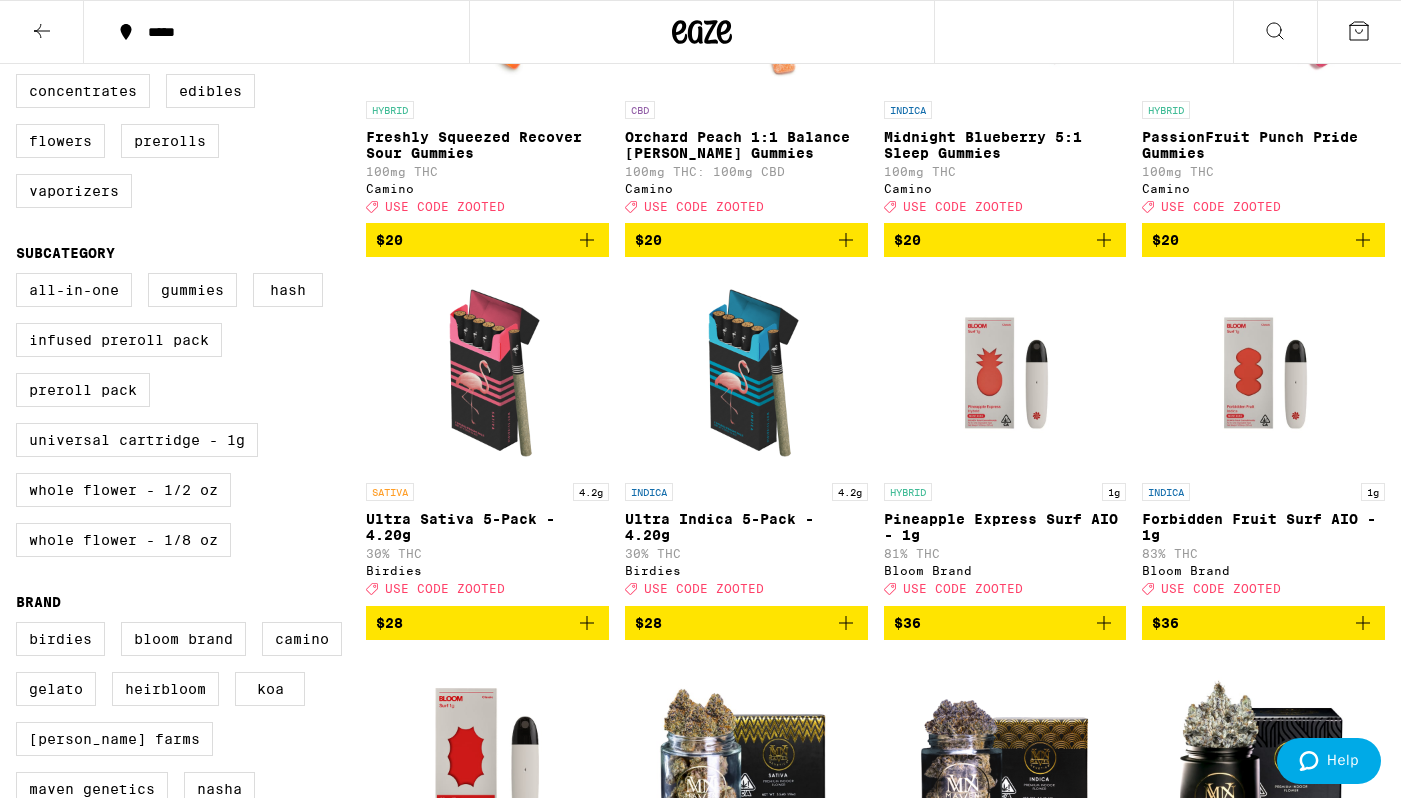 click 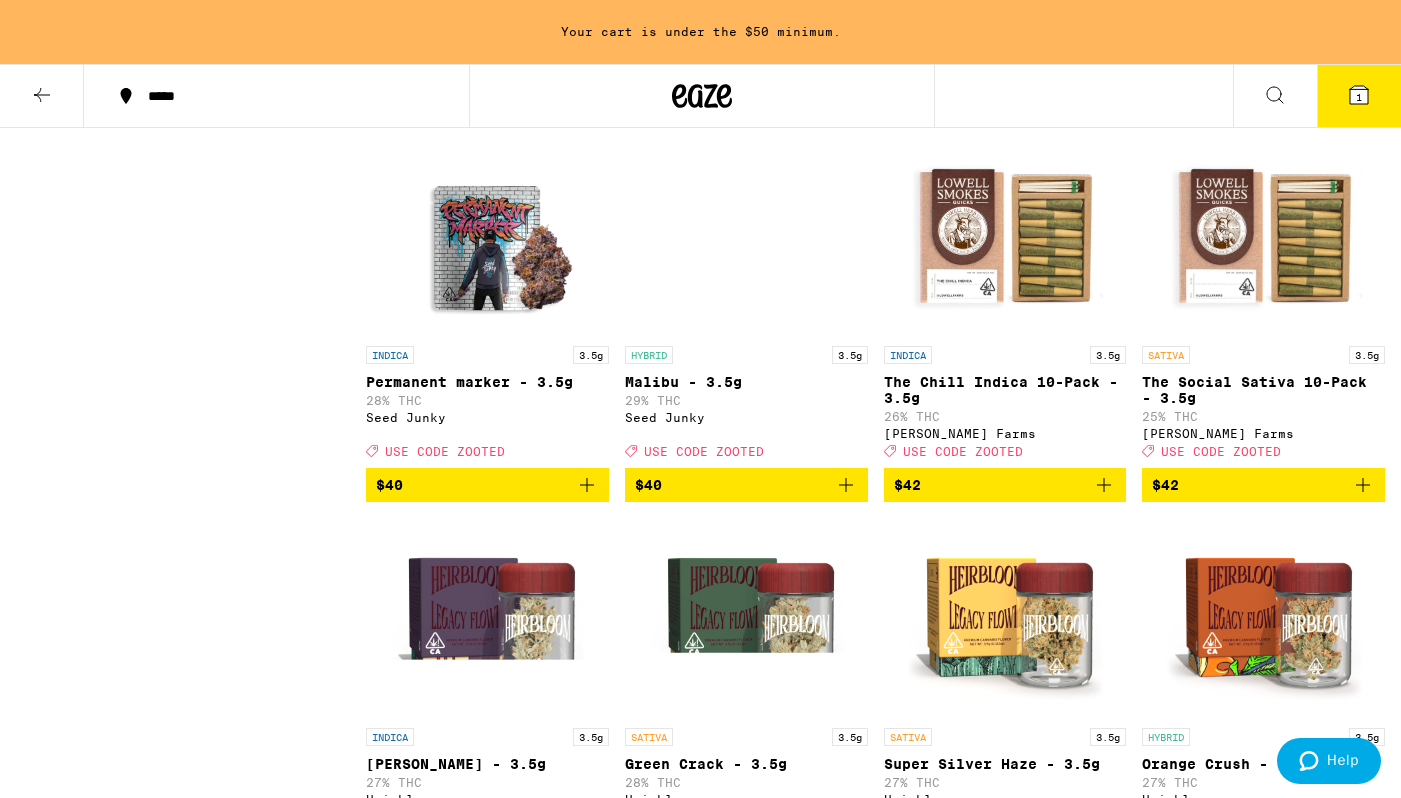 scroll, scrollTop: 4988, scrollLeft: 0, axis: vertical 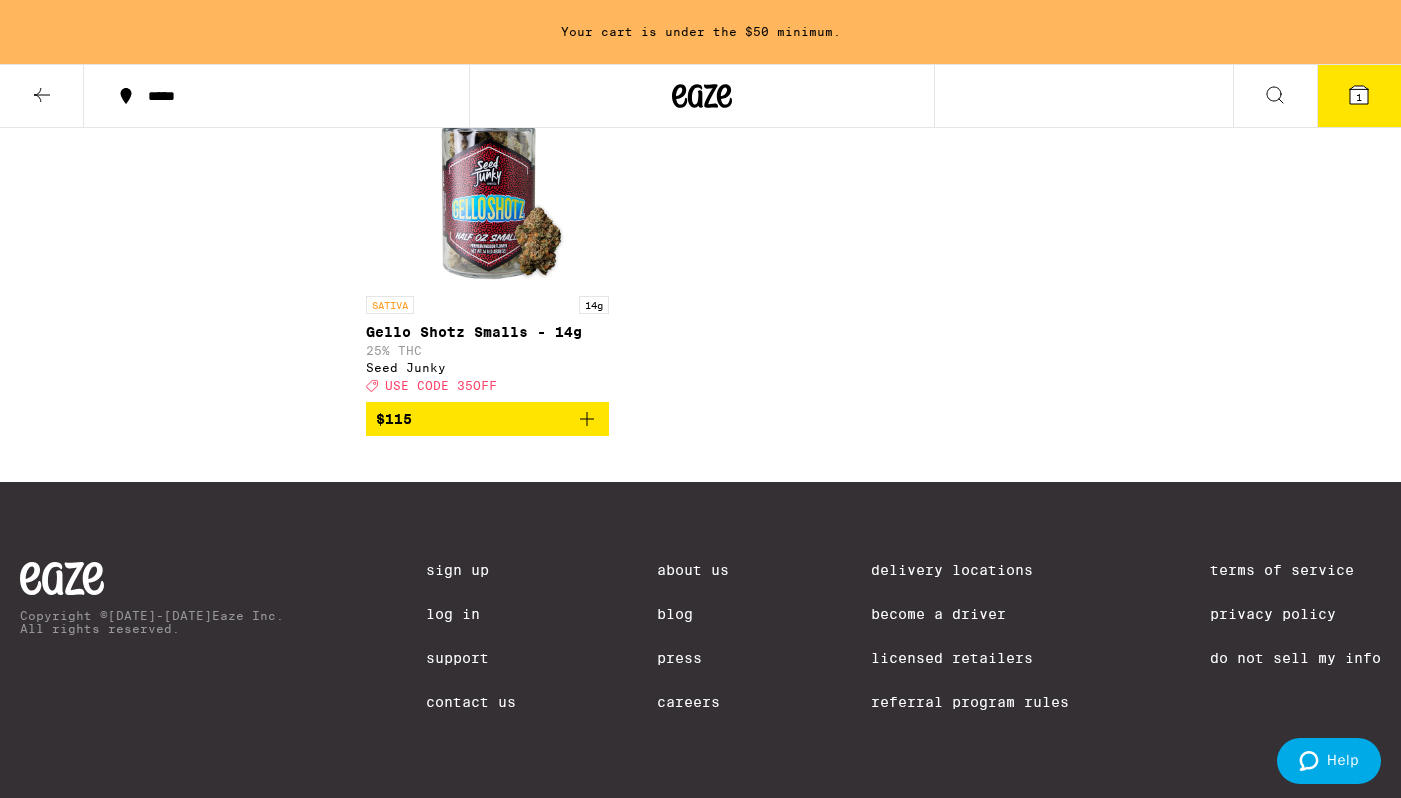 click on "$115" at bounding box center [487, 419] 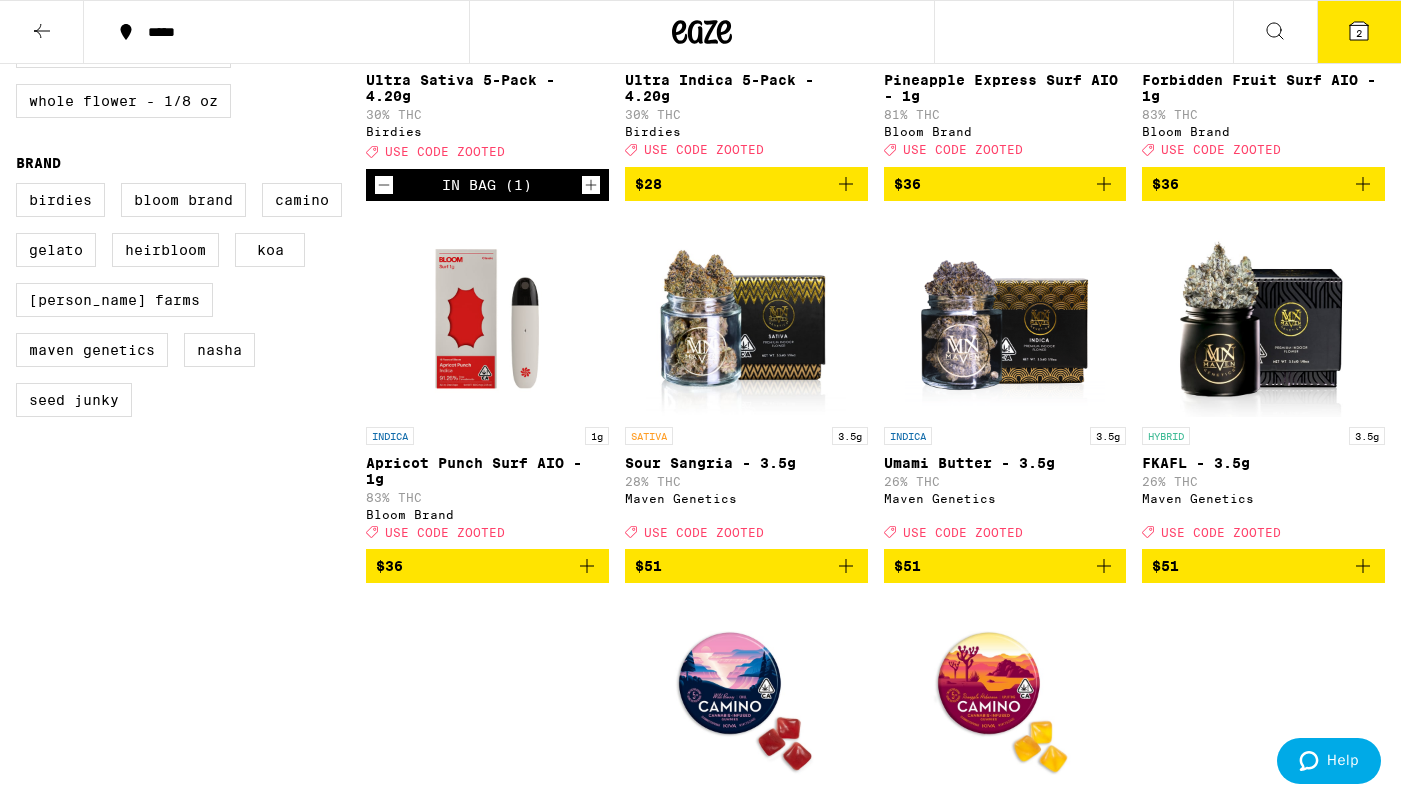 scroll, scrollTop: 0, scrollLeft: 0, axis: both 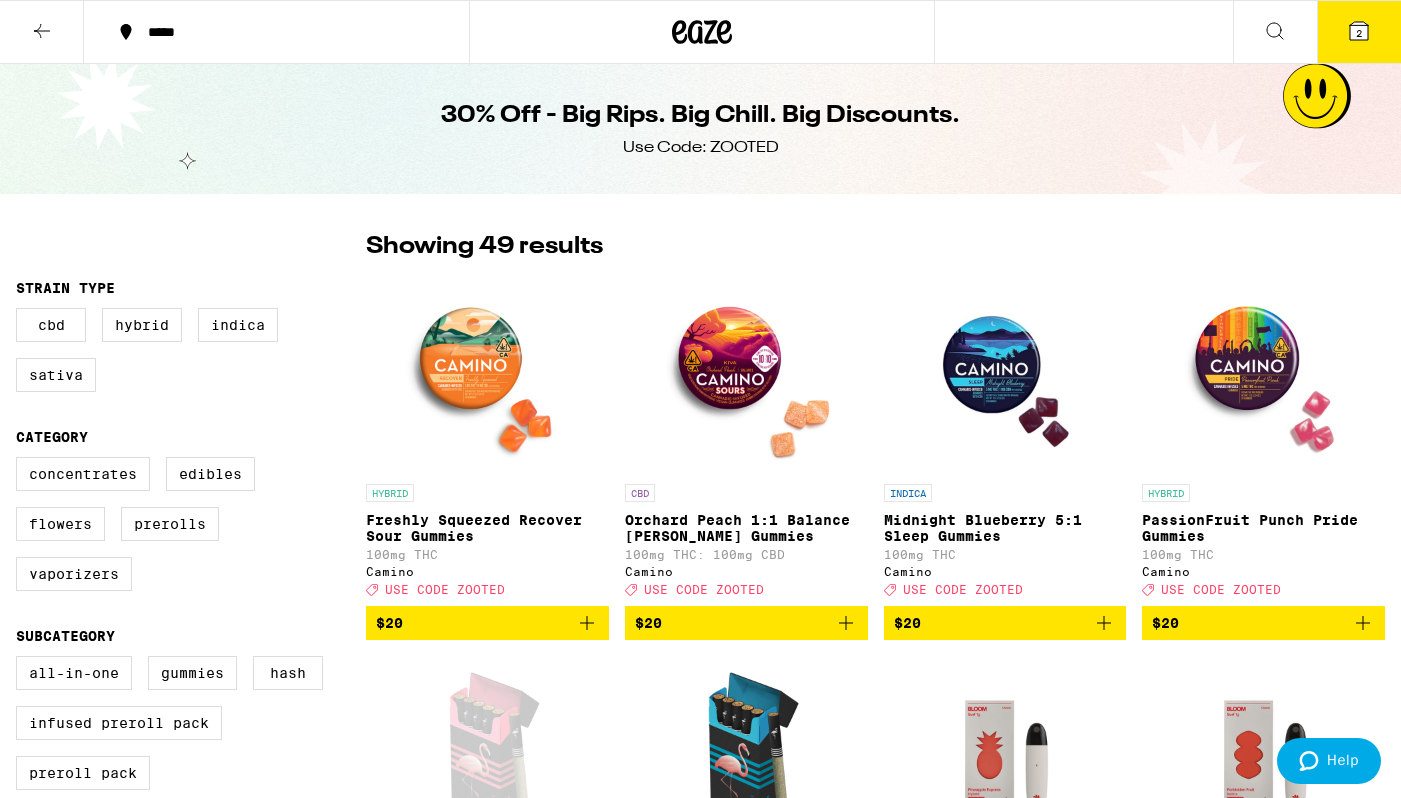 click on "Use Code: ZOOTED" at bounding box center [701, 148] 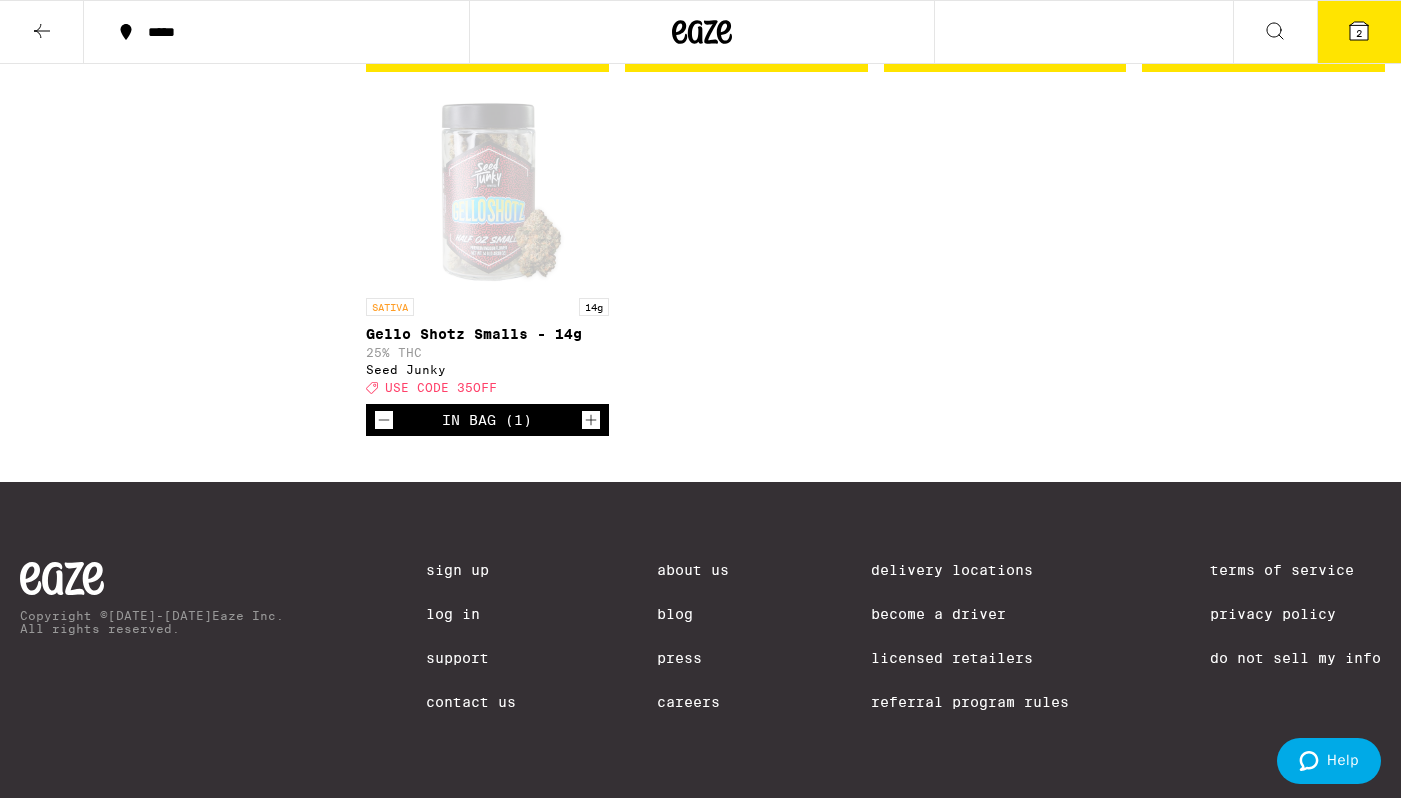 scroll, scrollTop: 4923, scrollLeft: 0, axis: vertical 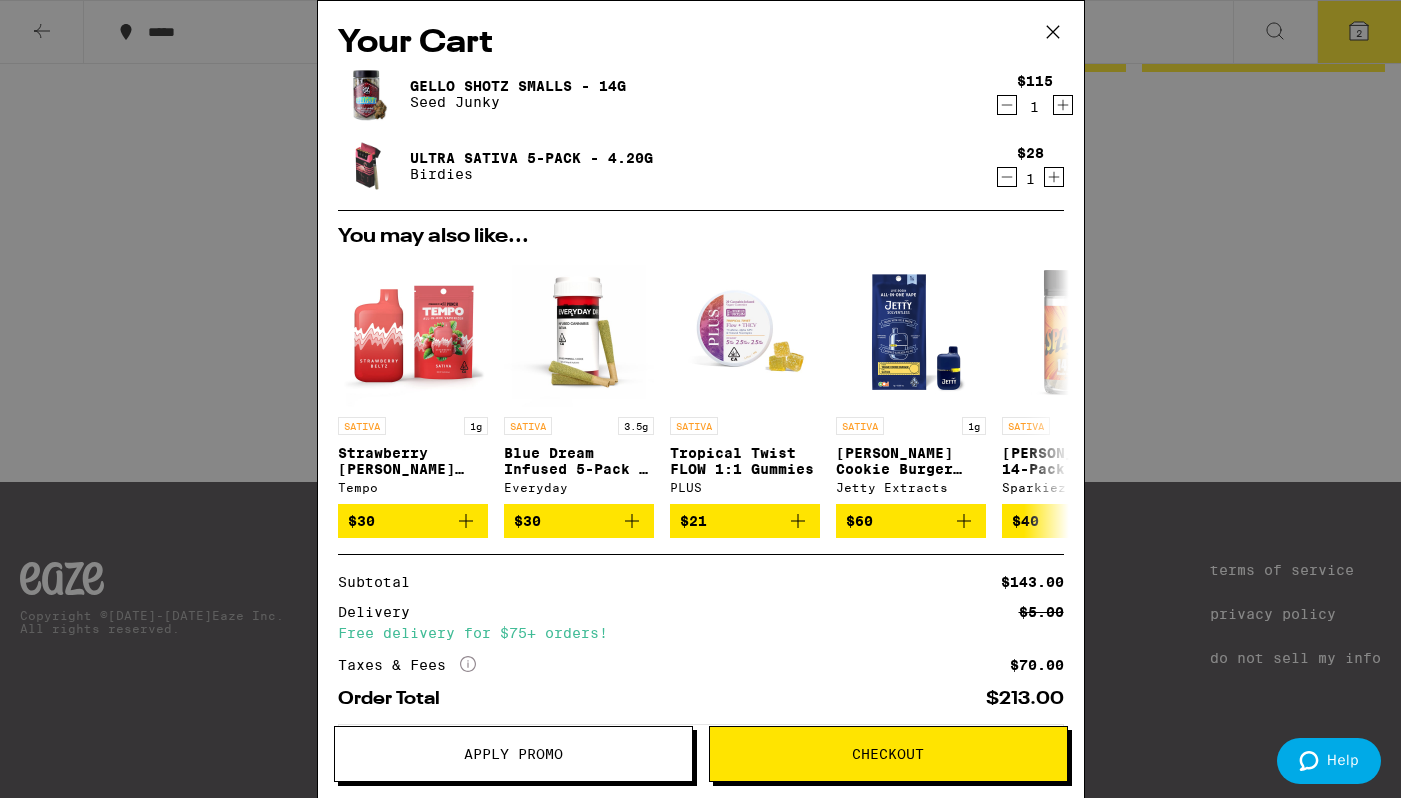 click 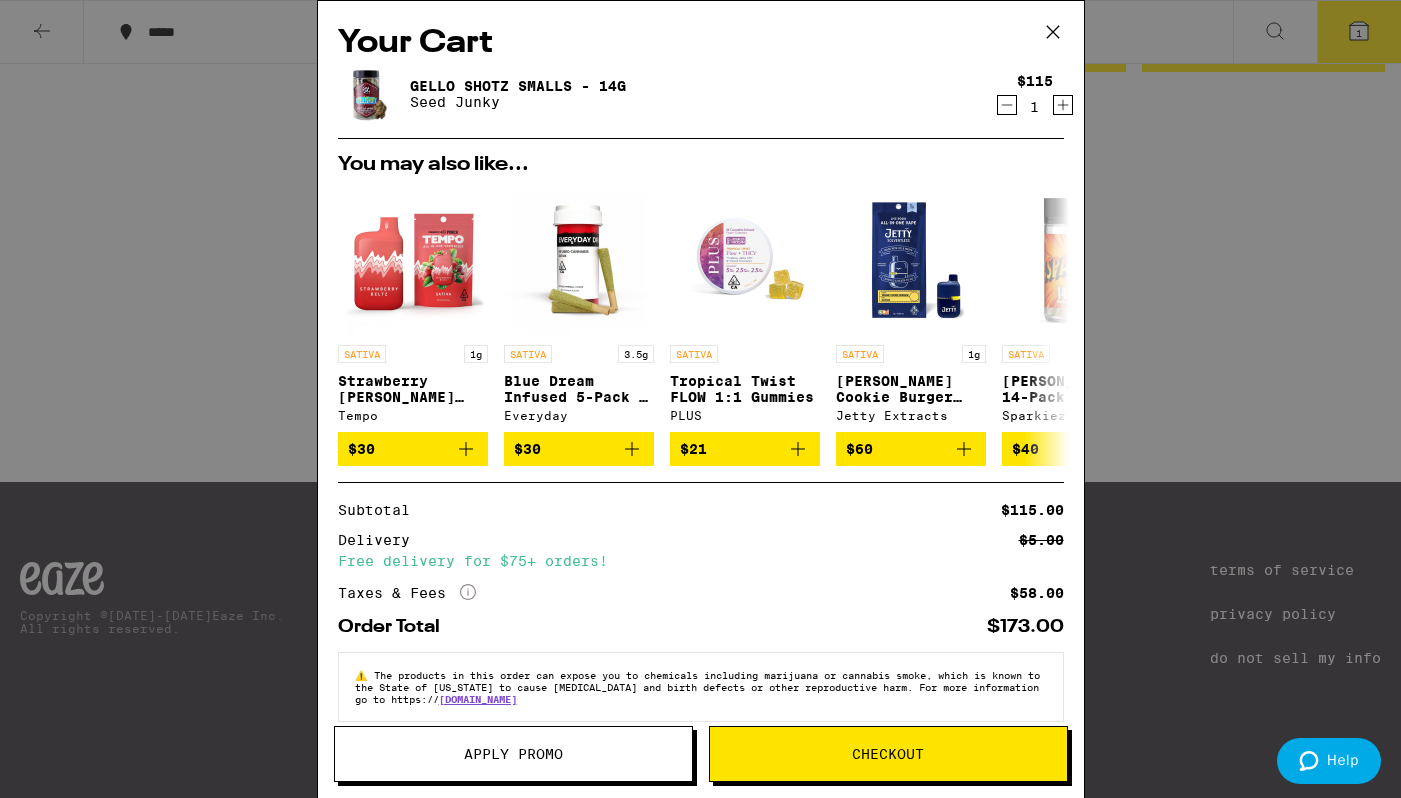 click on "Apply Promo" at bounding box center [513, 754] 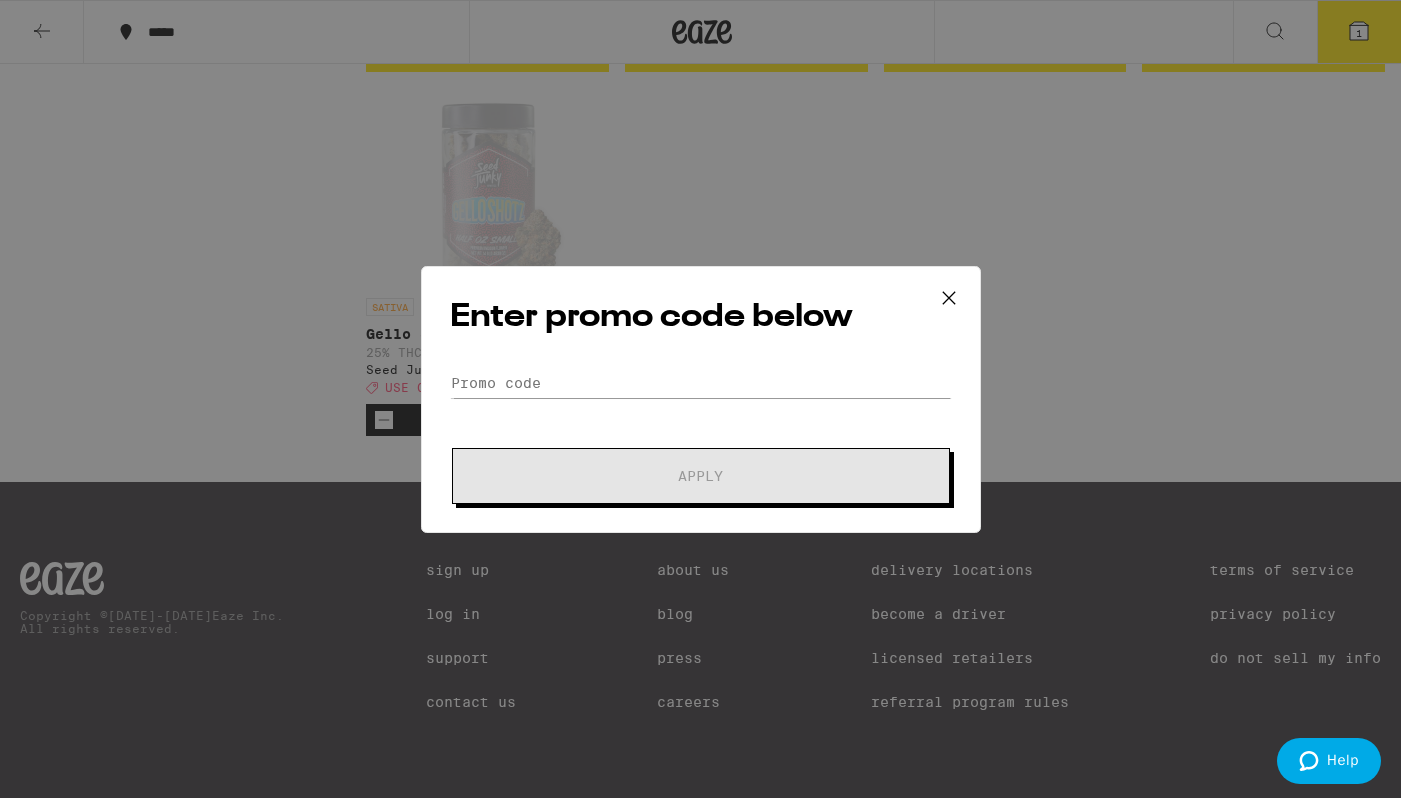 click on "Enter promo code below Promo Code Apply" at bounding box center [700, 399] 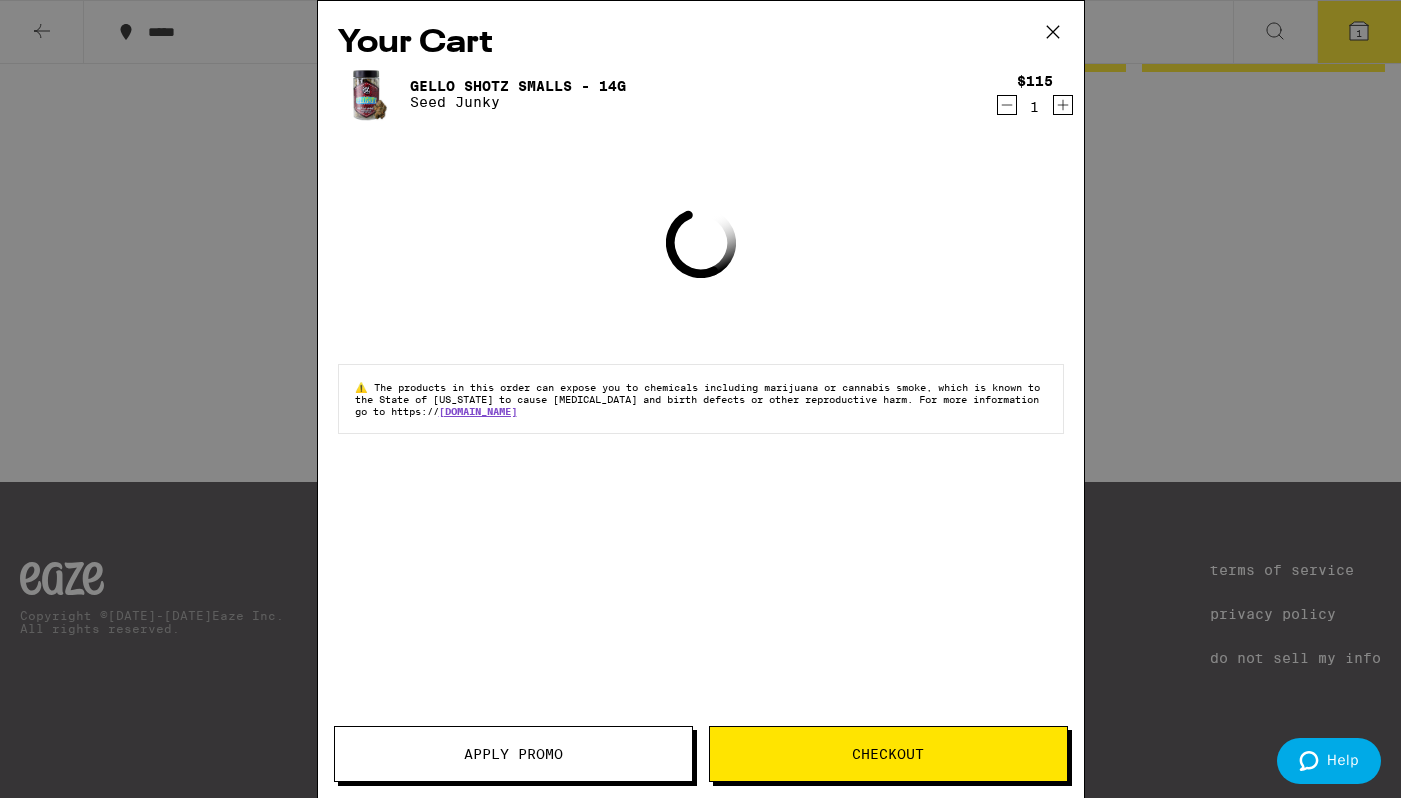 click on "Your Cart Gello Shotz Smalls - 14g Seed Junky $115 1 Loading ⚠️ The products in this order can expose you to chemicals including marijuana or cannabis smoke, which is known to the State of [US_STATE] to cause [MEDICAL_DATA] and birth defects or other reproductive harm. For more information go to https:// [DOMAIN_NAME] Apply Promo Checkout" at bounding box center (700, 399) 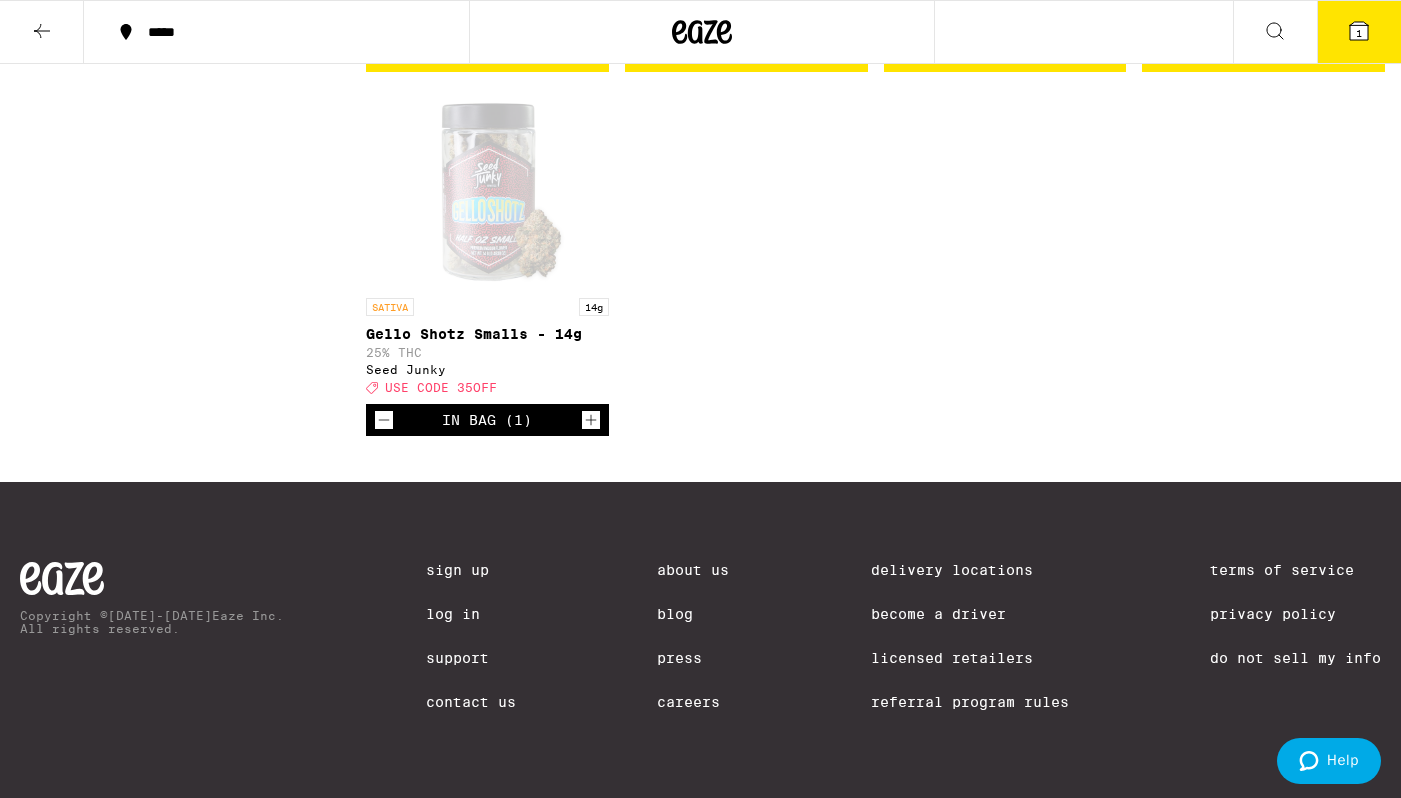 click on "USE CODE 35OFF" at bounding box center [441, 387] 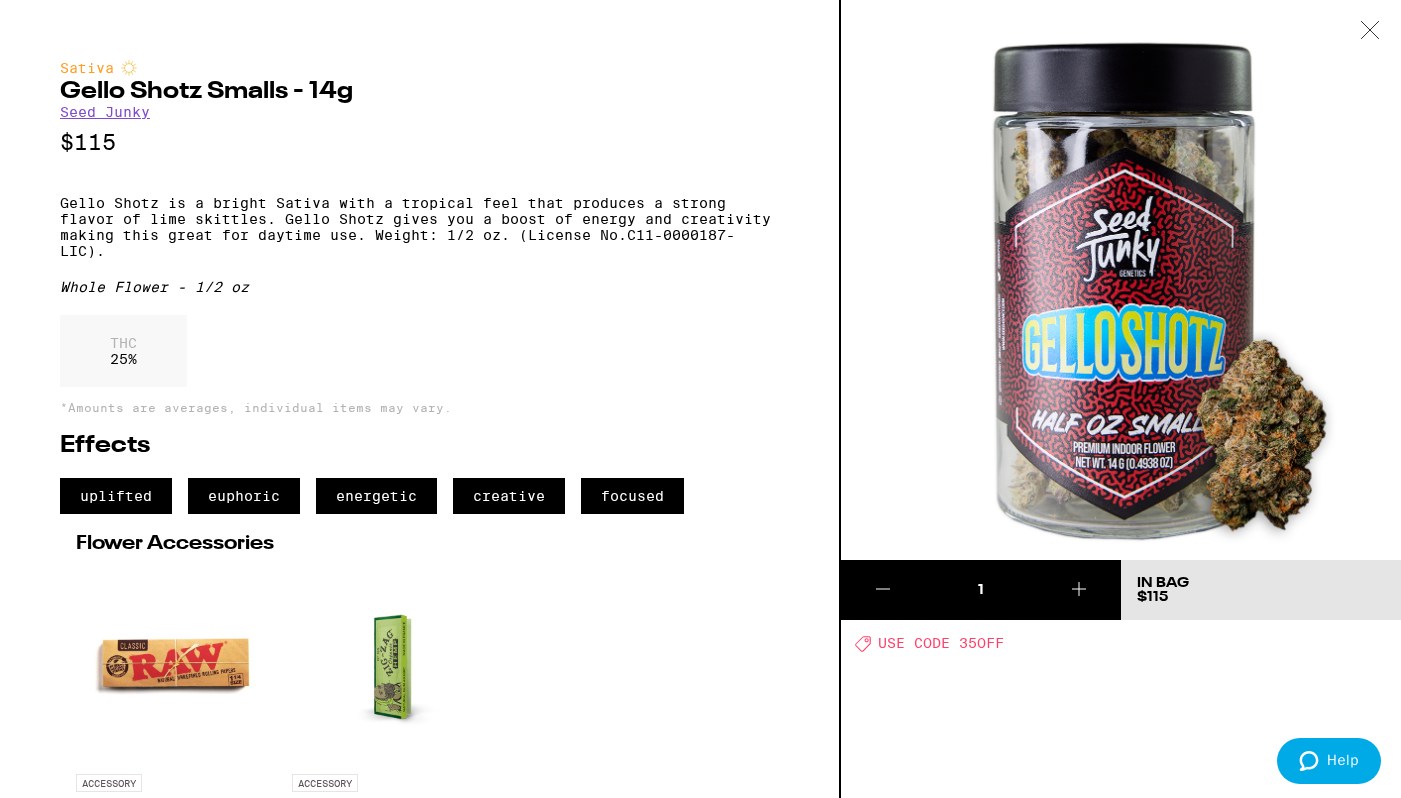 click on "THC 25 %" at bounding box center [419, 356] 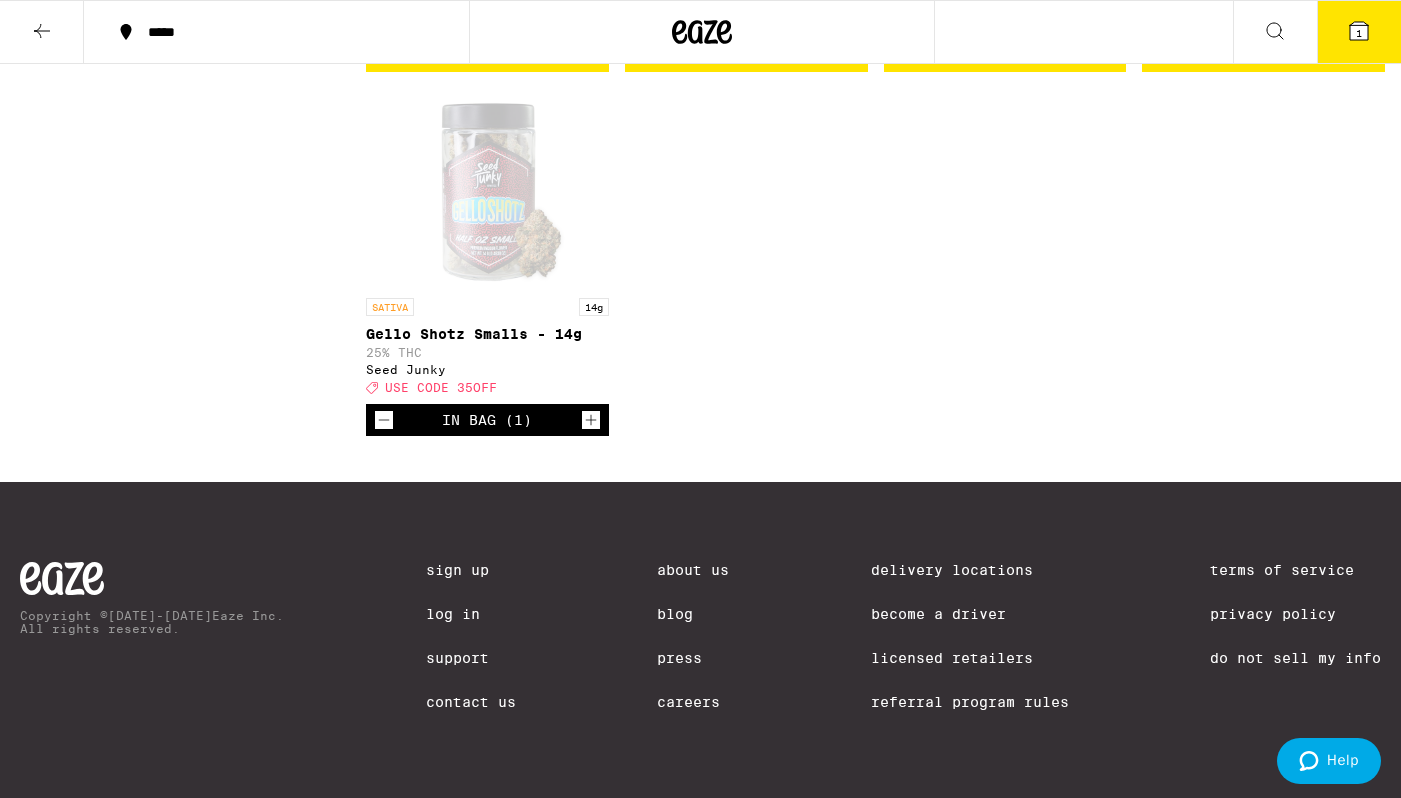 click on "1" at bounding box center [1359, 32] 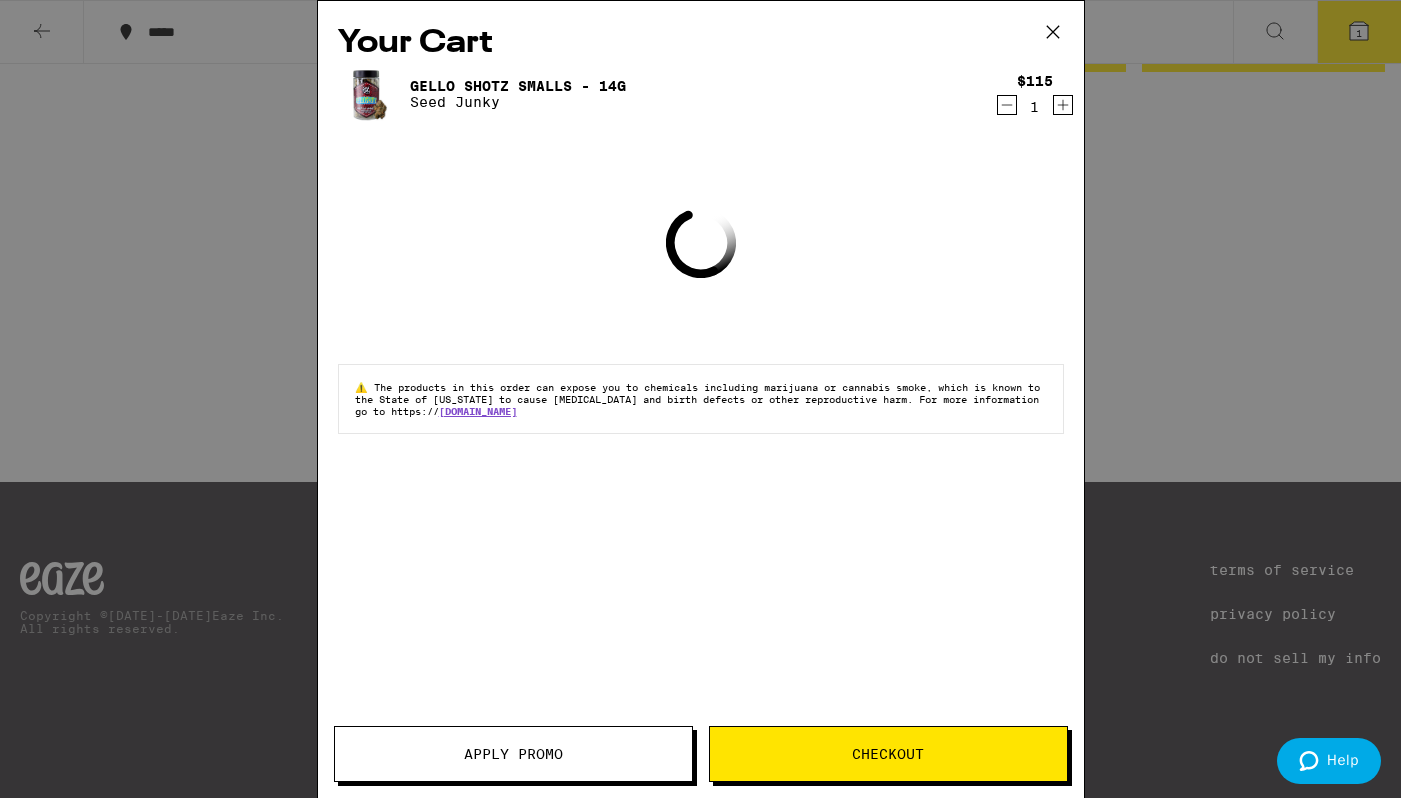 click on "Apply Promo" at bounding box center [513, 754] 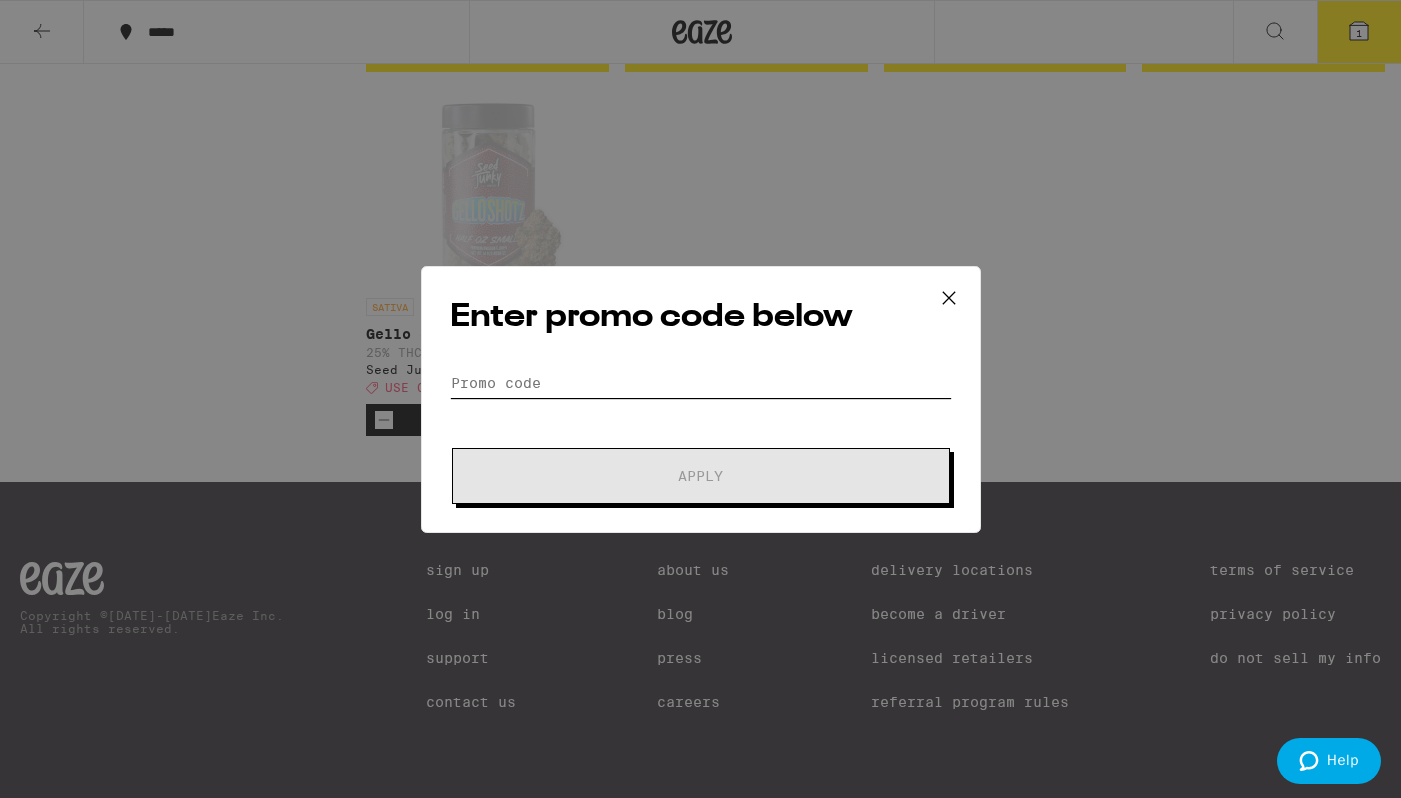 click on "Promo Code" at bounding box center (701, 383) 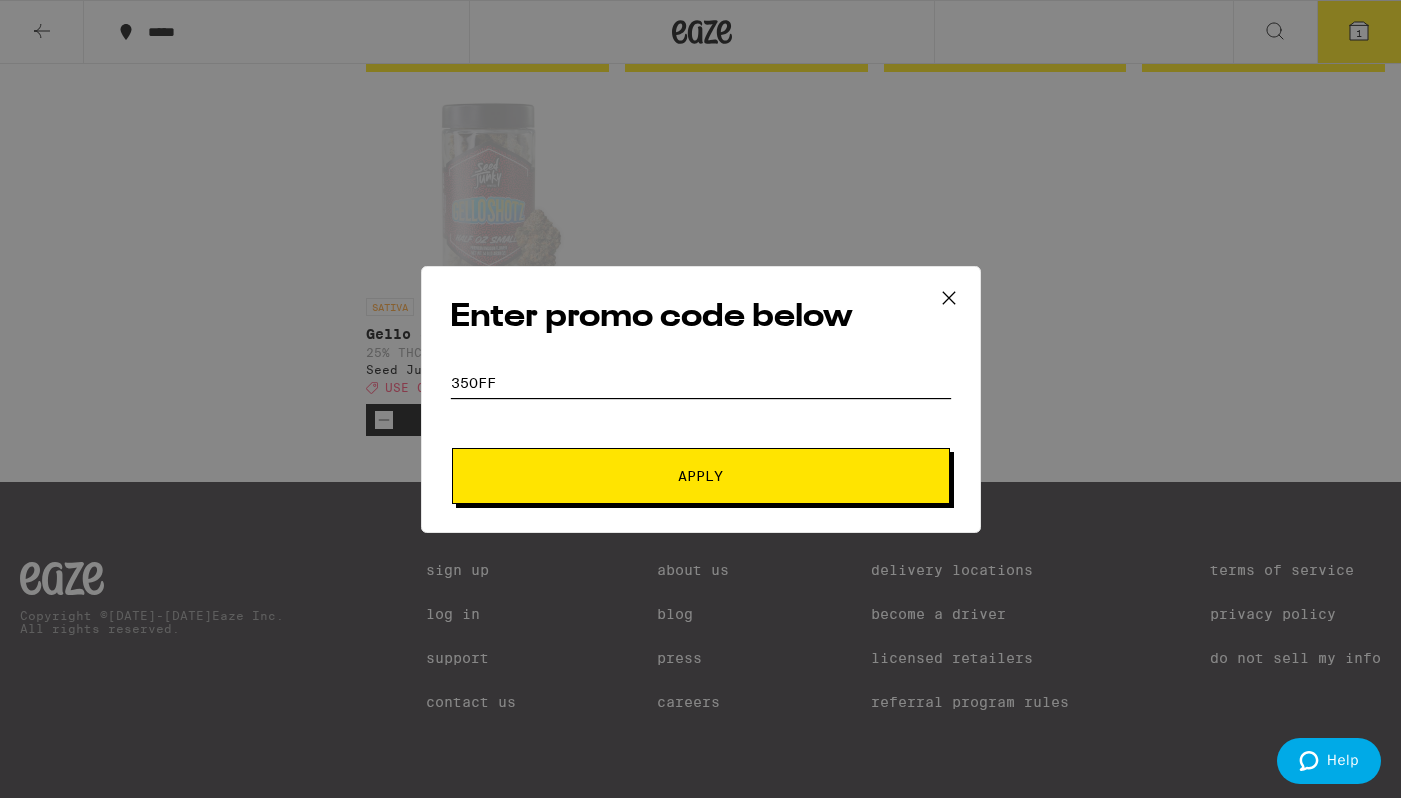 type on "35OFF" 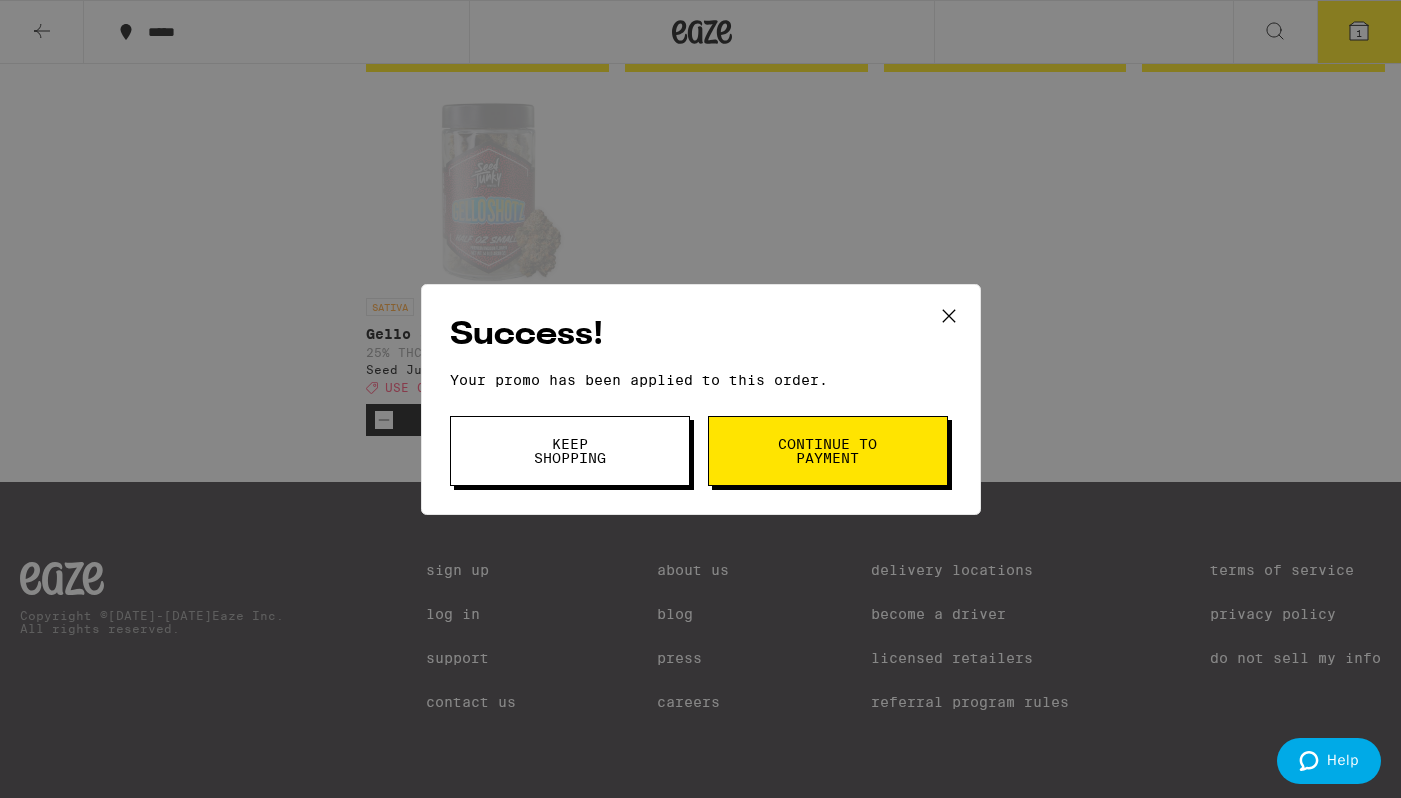 click on "Keep Shopping" at bounding box center (570, 451) 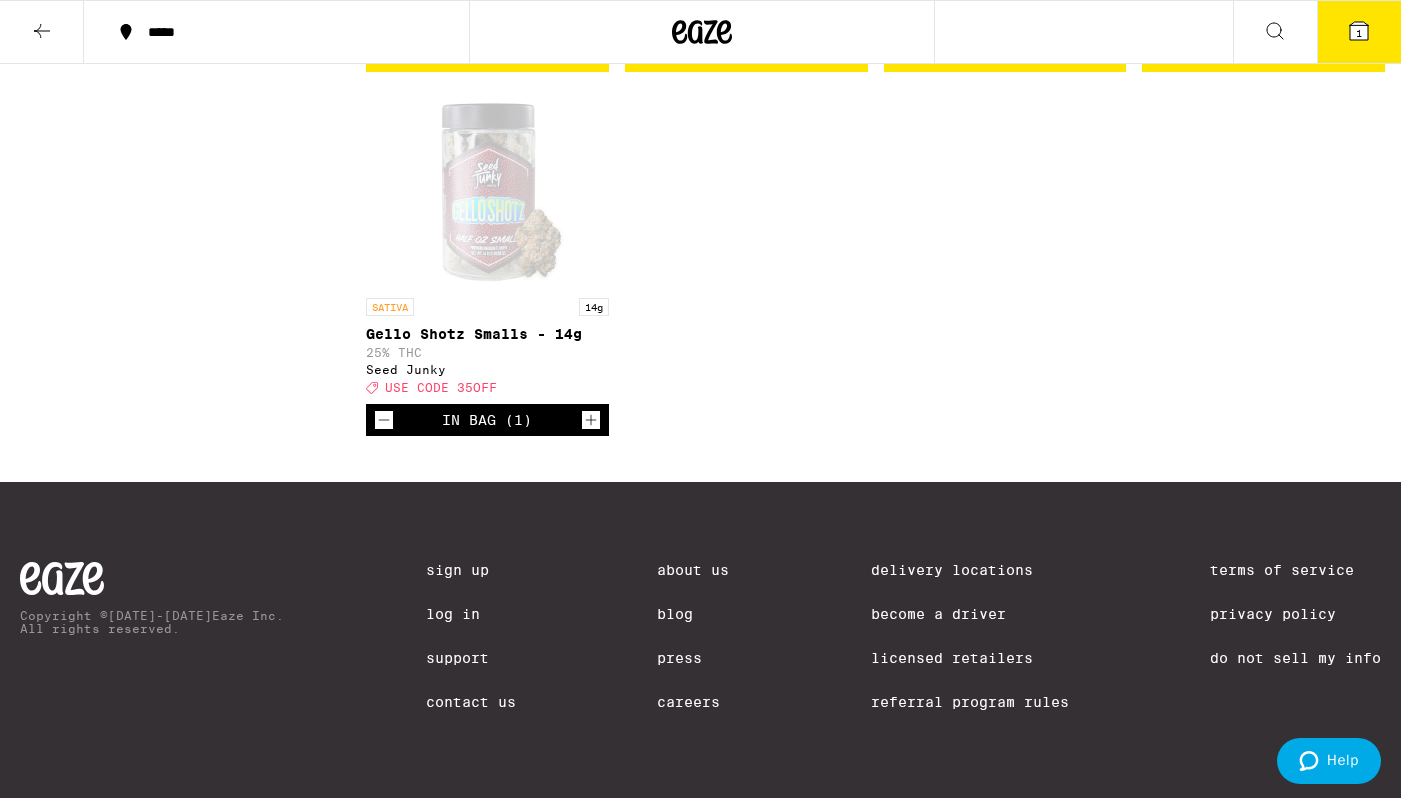 click on "1" at bounding box center (1359, 33) 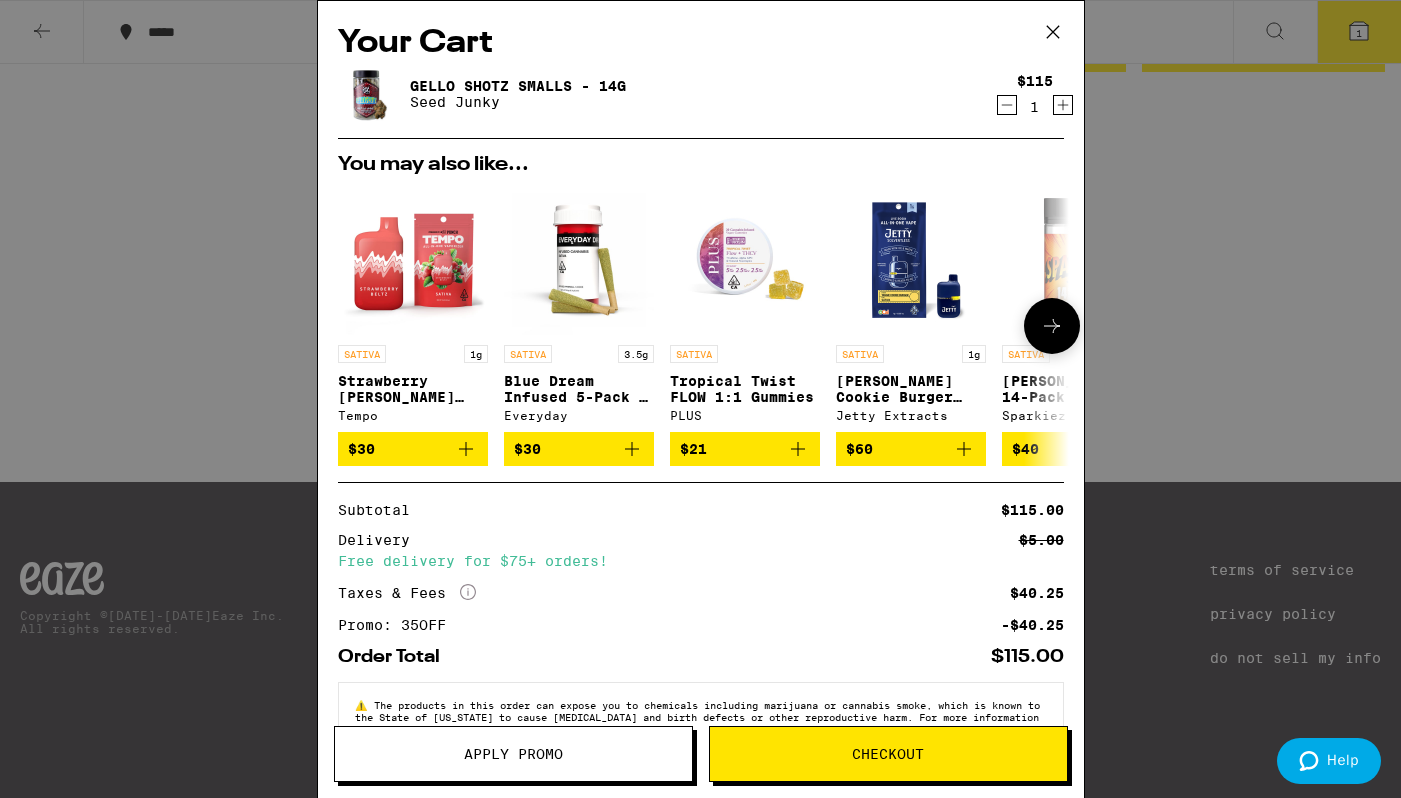 drag, startPoint x: 847, startPoint y: 498, endPoint x: 892, endPoint y: 311, distance: 192.33824 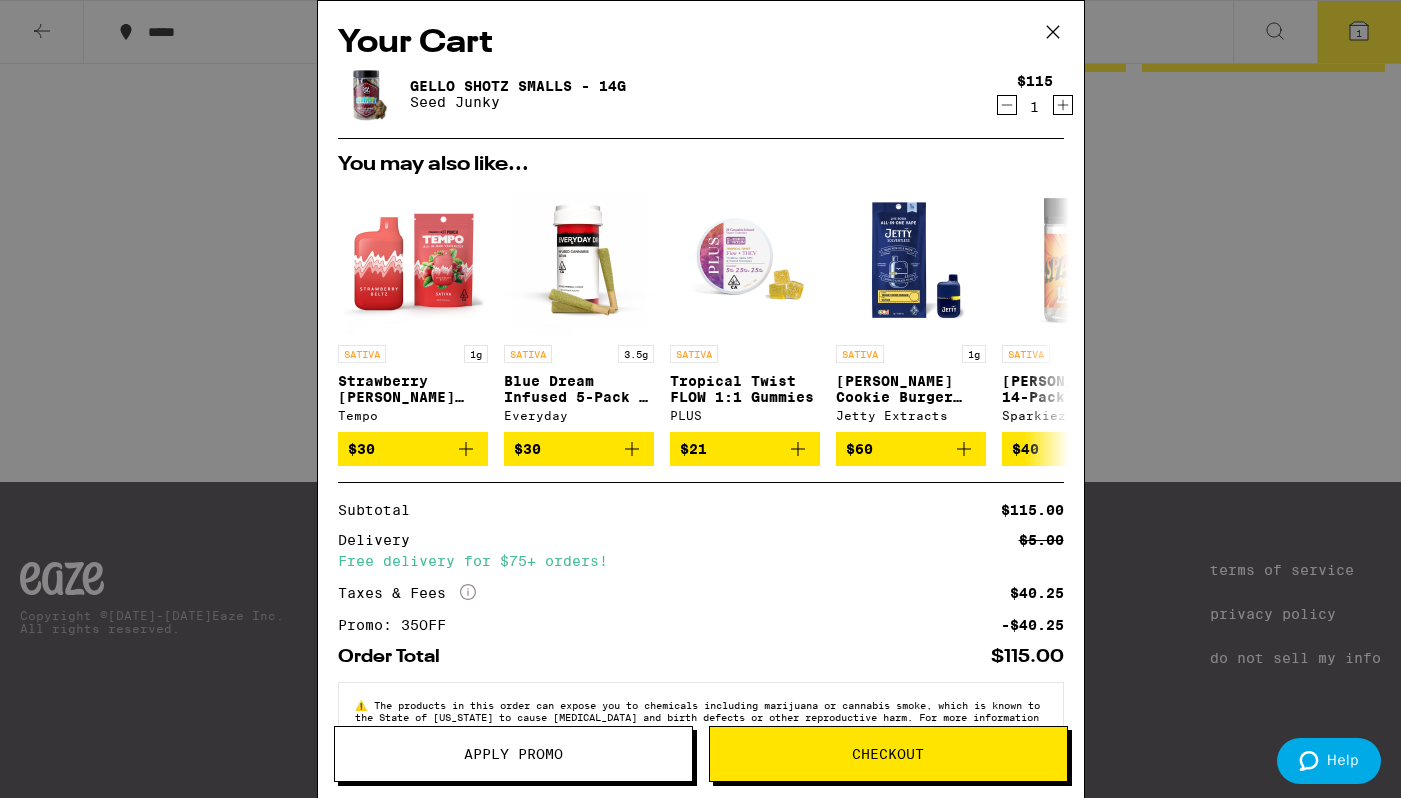 scroll, scrollTop: 62, scrollLeft: 0, axis: vertical 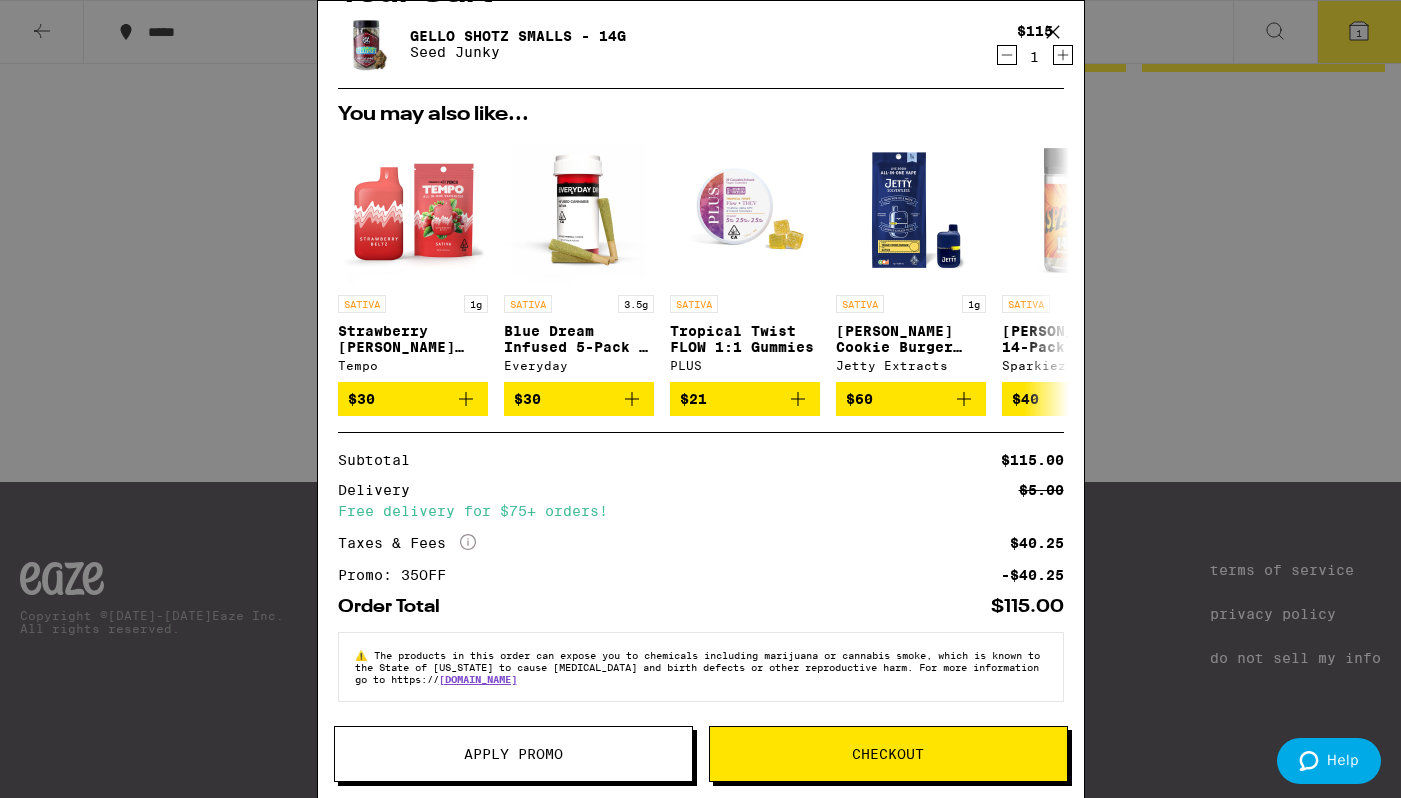 drag, startPoint x: 351, startPoint y: 501, endPoint x: 761, endPoint y: 501, distance: 410 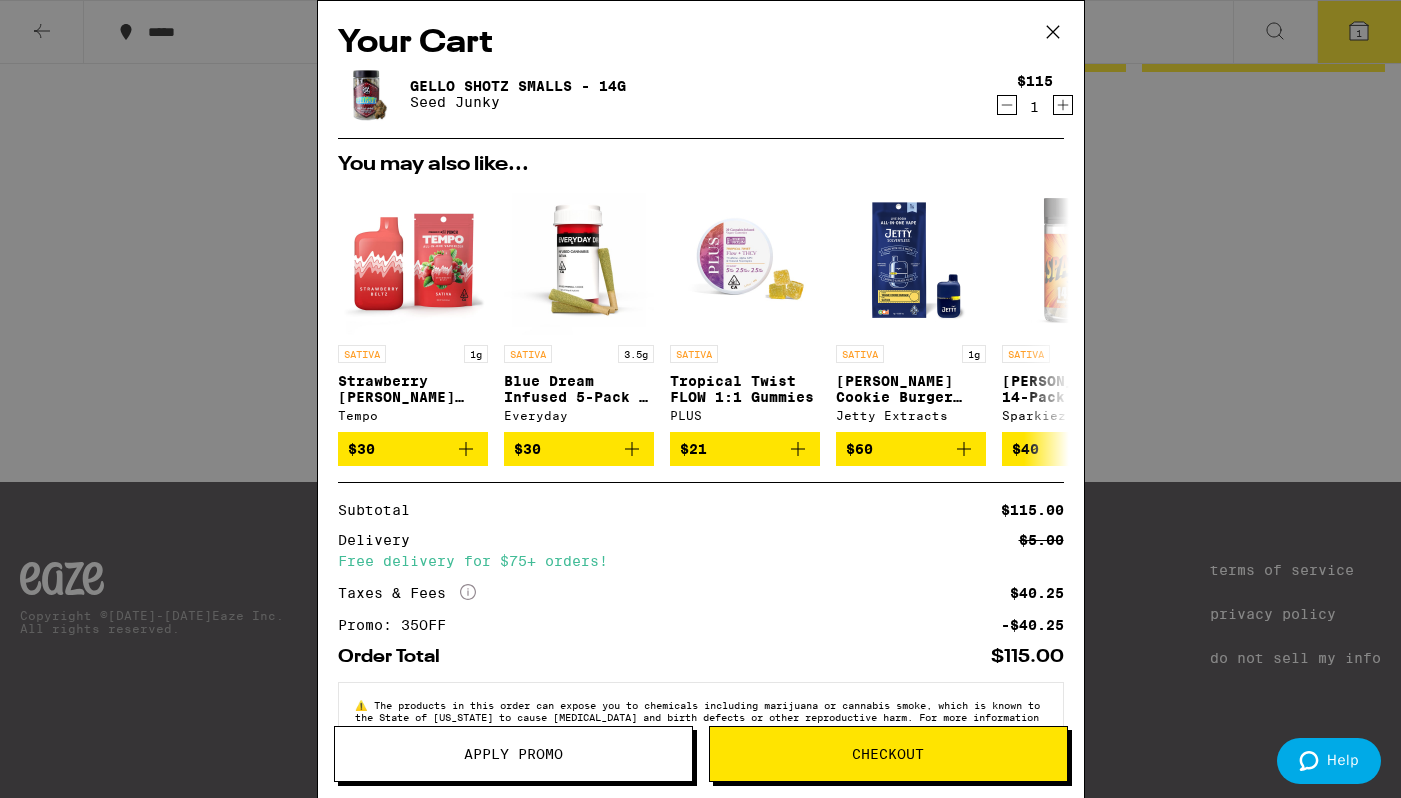 click on "Your Cart Gello Shotz Smalls - 14g Seed Junky $115 1 You may also like... SATIVA 1g Strawberry [PERSON_NAME] AIO - 1g Tempo $30 SATIVA 3.5g Blue Dream Infused 5-Pack - 3.5g Everyday $30 SATIVA Tropical Twist FLOW 1:1 Gummies PLUS $21 SATIVA 1g [PERSON_NAME] Cookie Burger Solventless AIO - 1g Jetty Extracts $60 SATIVA 14g Jack 14-Pack - 14g Sparkiez $40 HYBRID 14g Guava 14-Pack - 14g Sparkiez $40 SATIVA Blood Orange 1:1 THC:CBC Gummies WYLD $20 SATIVA 1g Lime Slushie AIO - 1g Circles Base Camp $30 INDICA 3.5g Watermelon Infused 5-Pack - 3.5g Everyday $30 SATIVA 3.5g Orange Pineapple Infused 5-Pack - 3.5g Everyday $30 Subtotal $115.00 Delivery $5.00 Free delivery for $75+ orders! Taxes & Fees More Info $40.25 Promo: 35OFF -$40.25 Order Total $115.00 ⚠️ The products in this order can expose you to chemicals including marijuana or cannabis smoke, which is known to the State of [US_STATE] to cause [MEDICAL_DATA] and birth defects or other reproductive harm. For more information go to https:// [DOMAIN_NAME] Apply Promo" at bounding box center [700, 399] 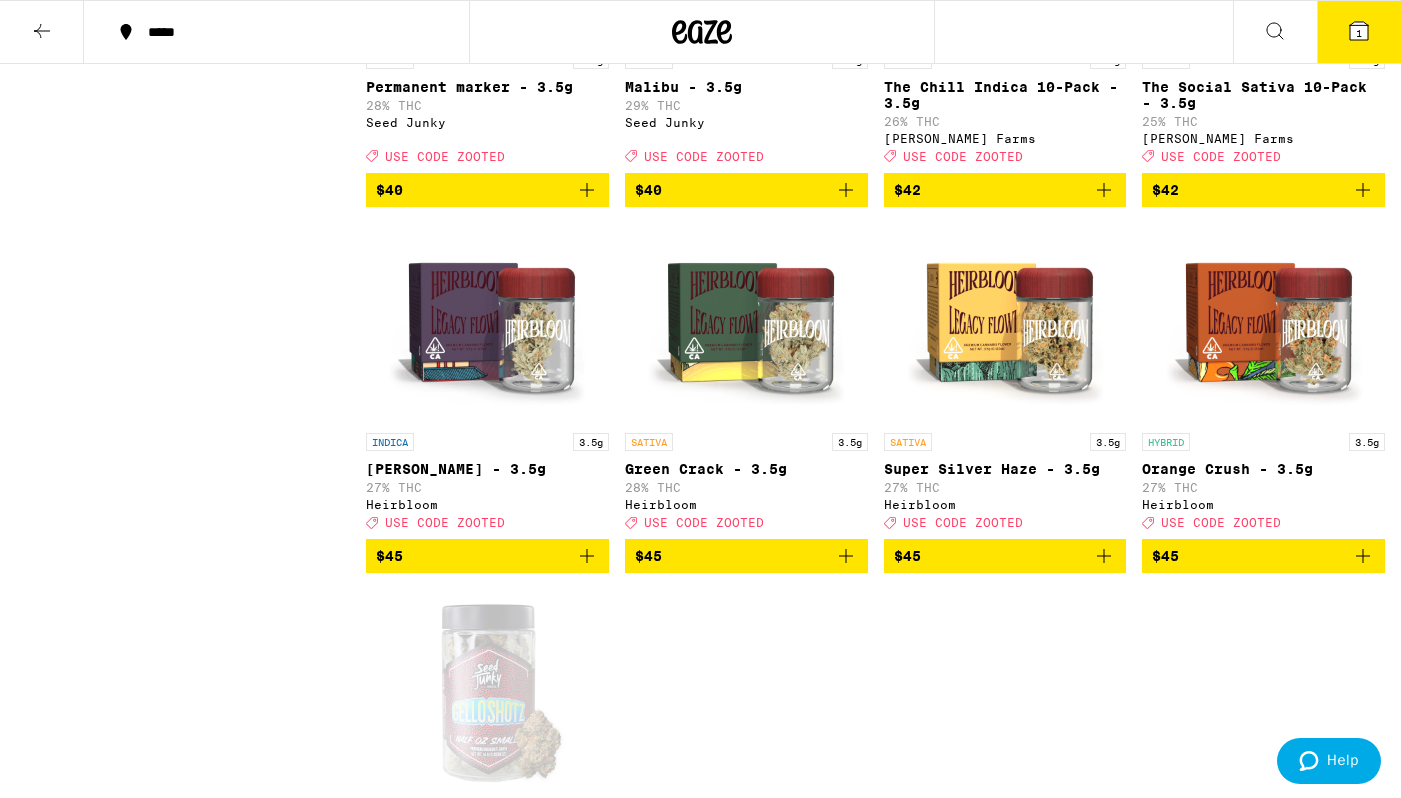 scroll, scrollTop: 4383, scrollLeft: 0, axis: vertical 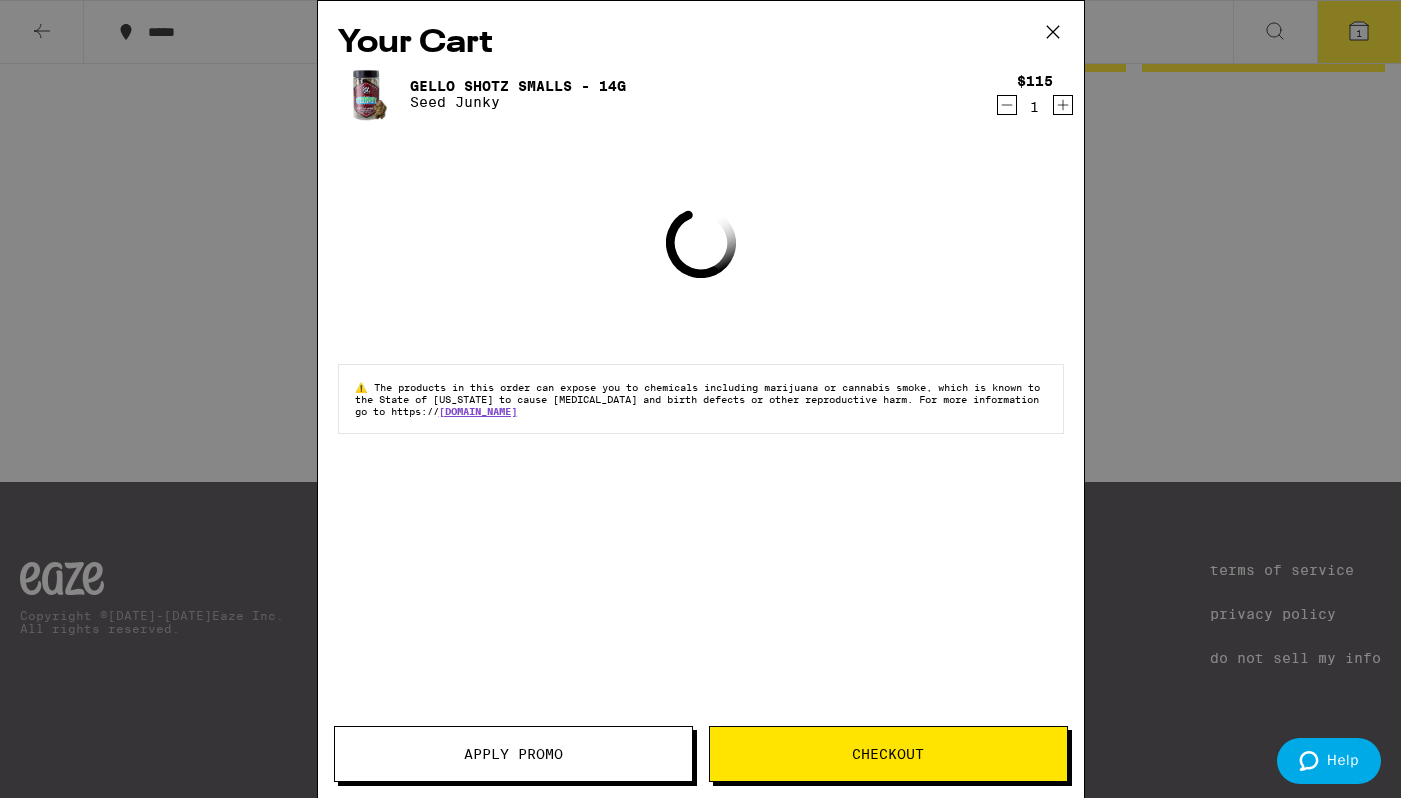 click on "Your Cart Gello Shotz Smalls - 14g Seed Junky $115 1 Loading ⚠️ The products in this order can expose you to chemicals including marijuana or cannabis smoke, which is known to the State of [US_STATE] to cause [MEDICAL_DATA] and birth defects or other reproductive harm. For more information go to https:// [DOMAIN_NAME] Apply Promo Checkout" at bounding box center (700, 399) 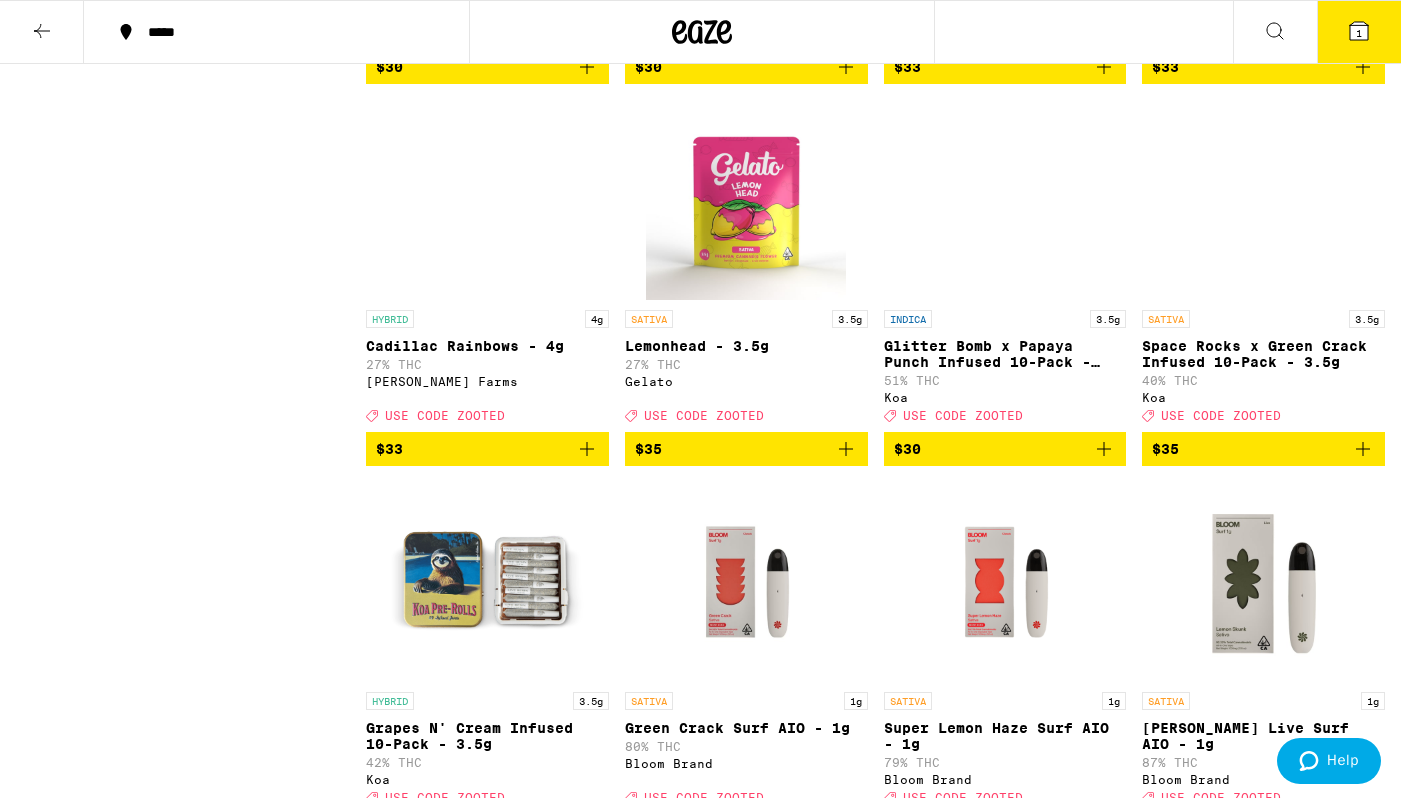 scroll, scrollTop: 2610, scrollLeft: 0, axis: vertical 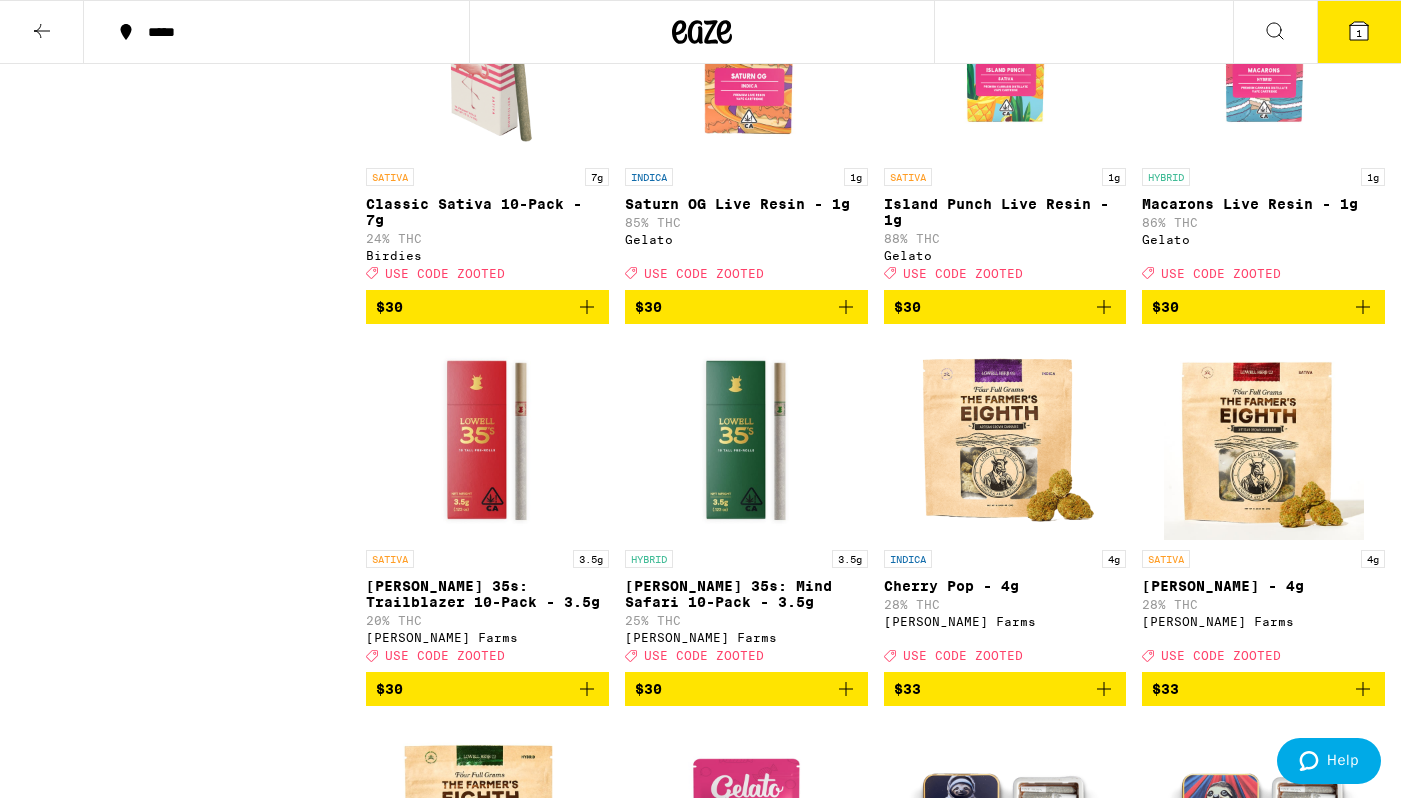 click 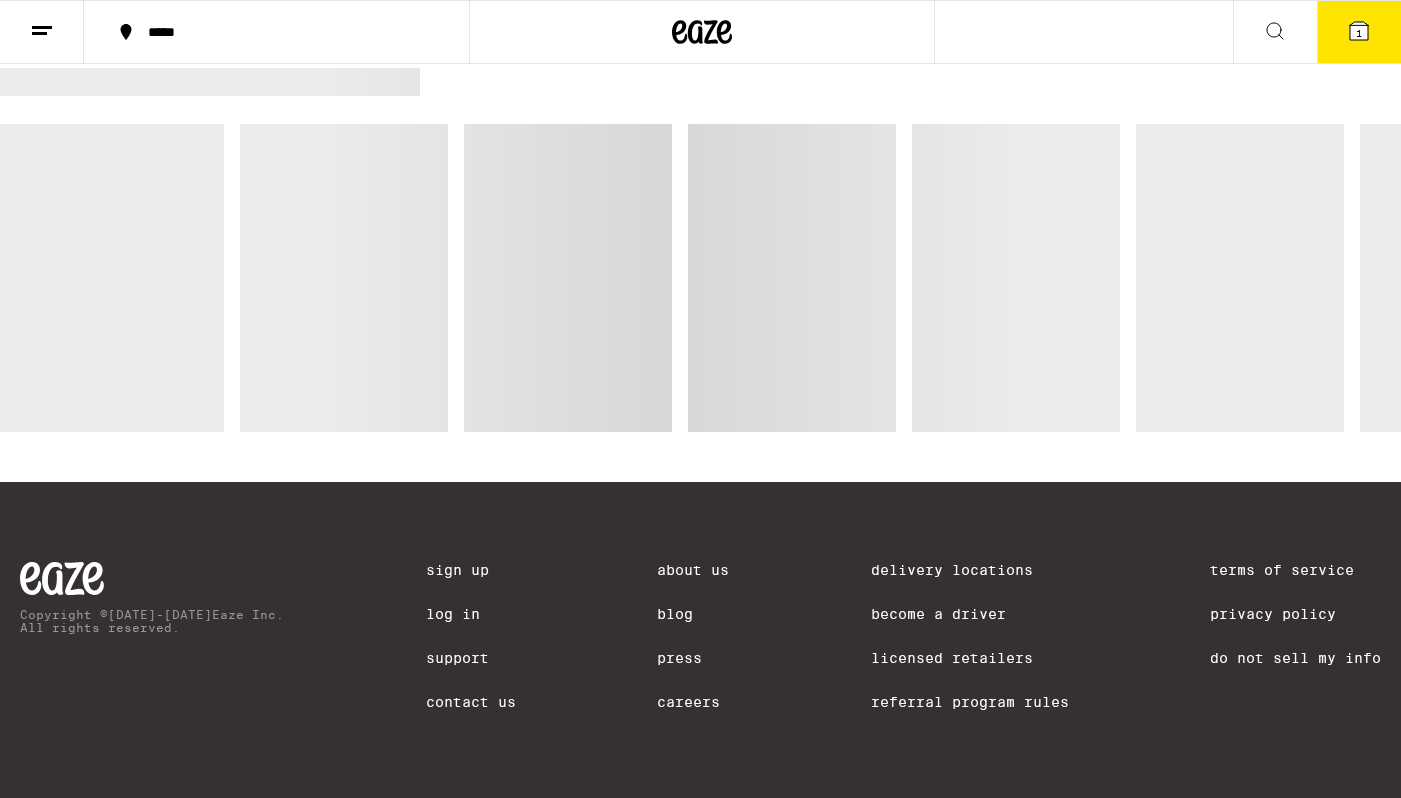 scroll, scrollTop: 0, scrollLeft: 0, axis: both 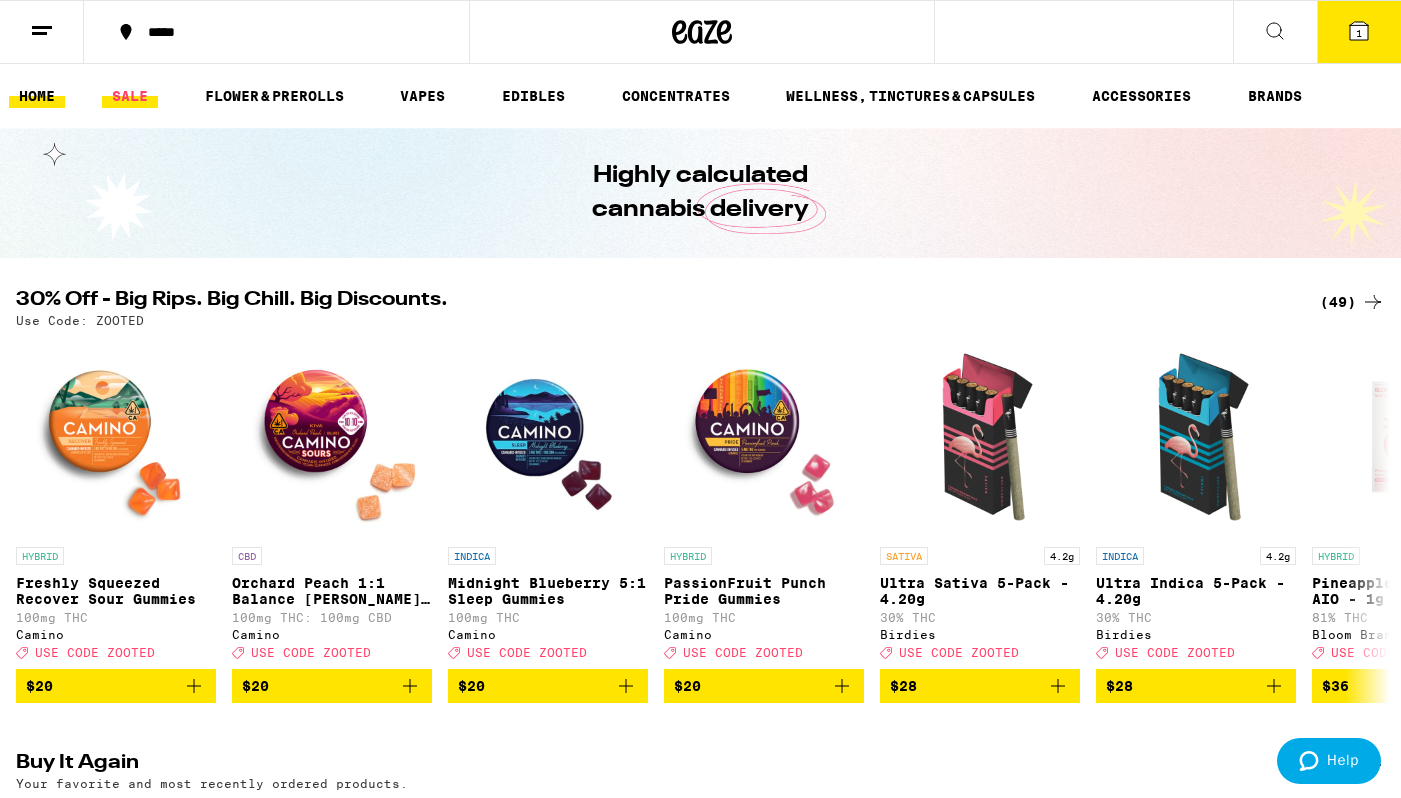 click on "SALE" at bounding box center [130, 96] 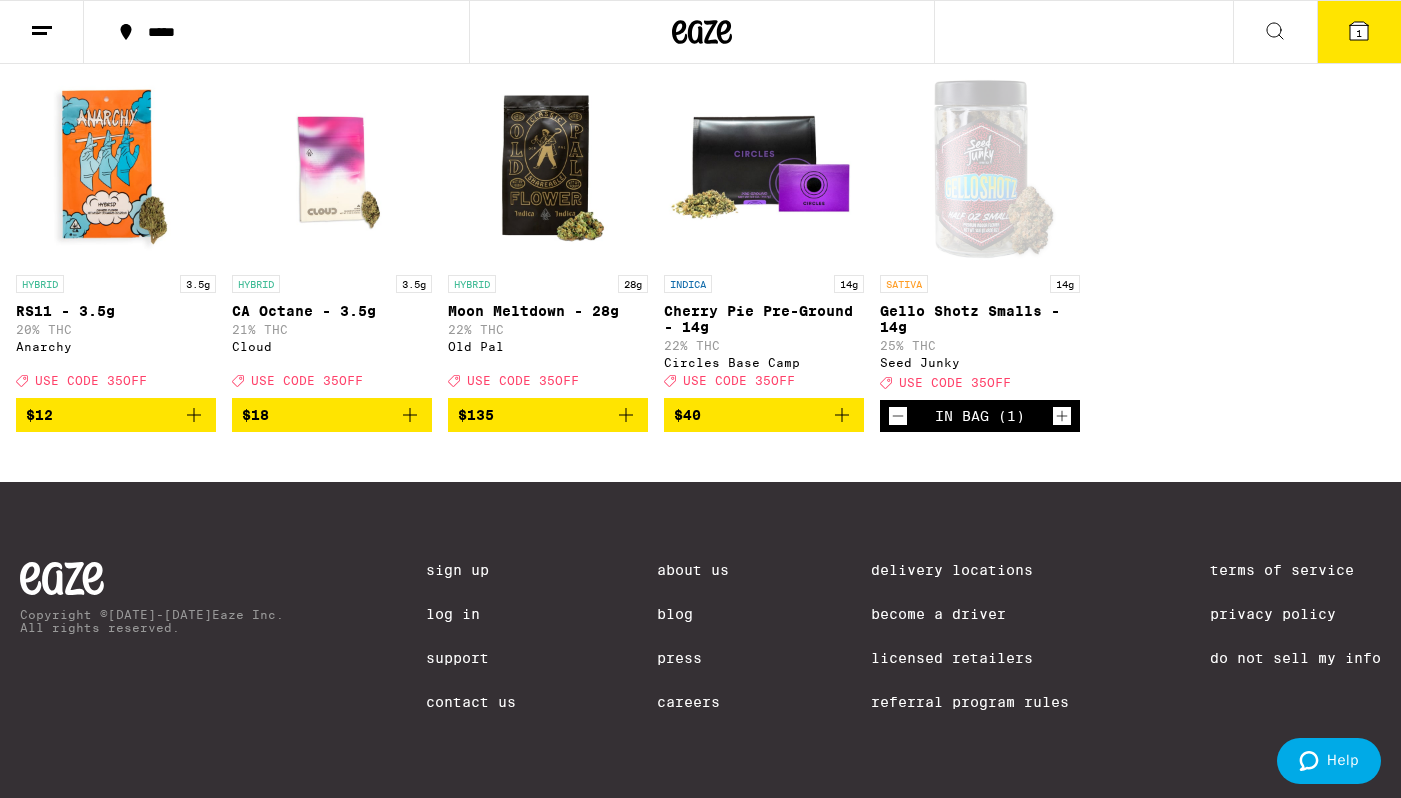 scroll, scrollTop: 562, scrollLeft: 0, axis: vertical 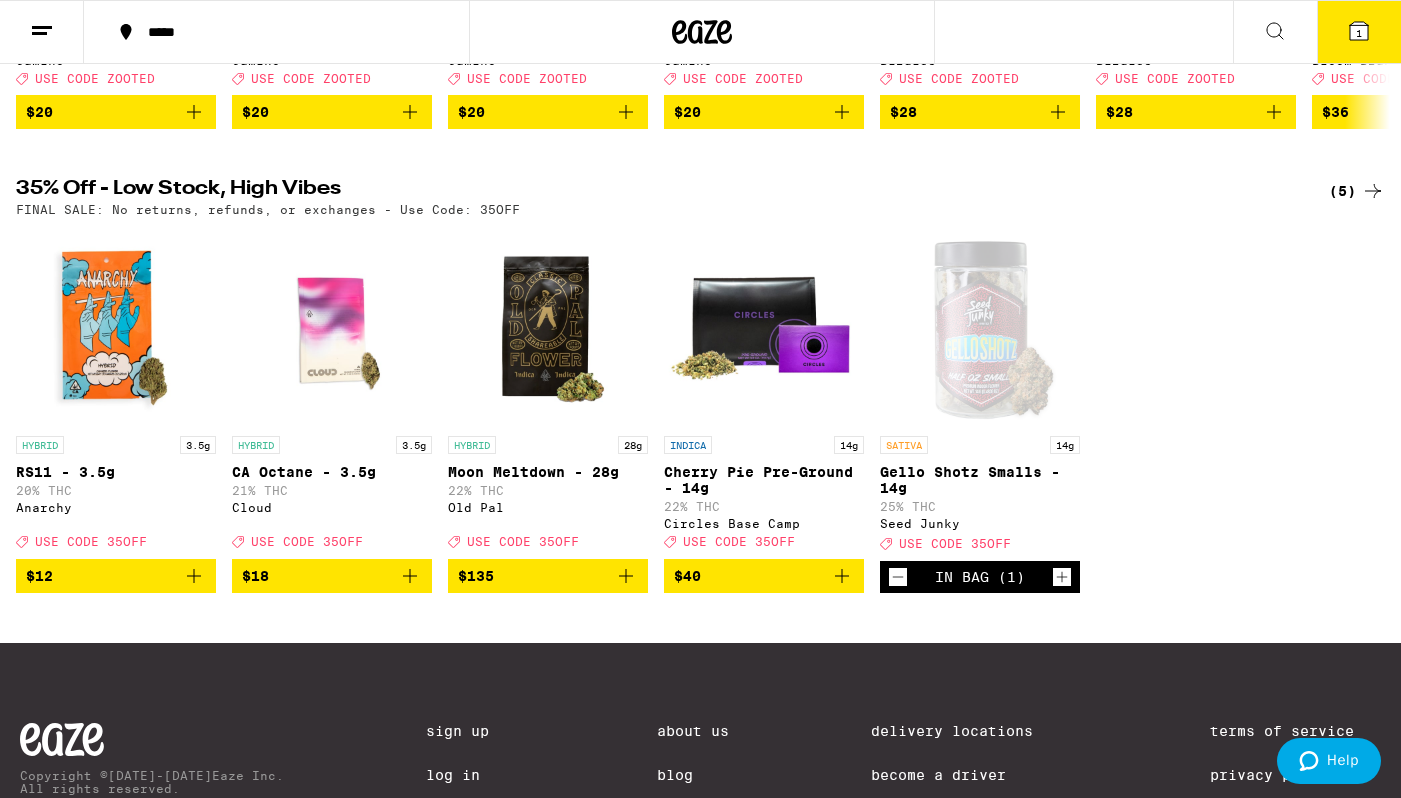 click on "(5)" at bounding box center (1357, 191) 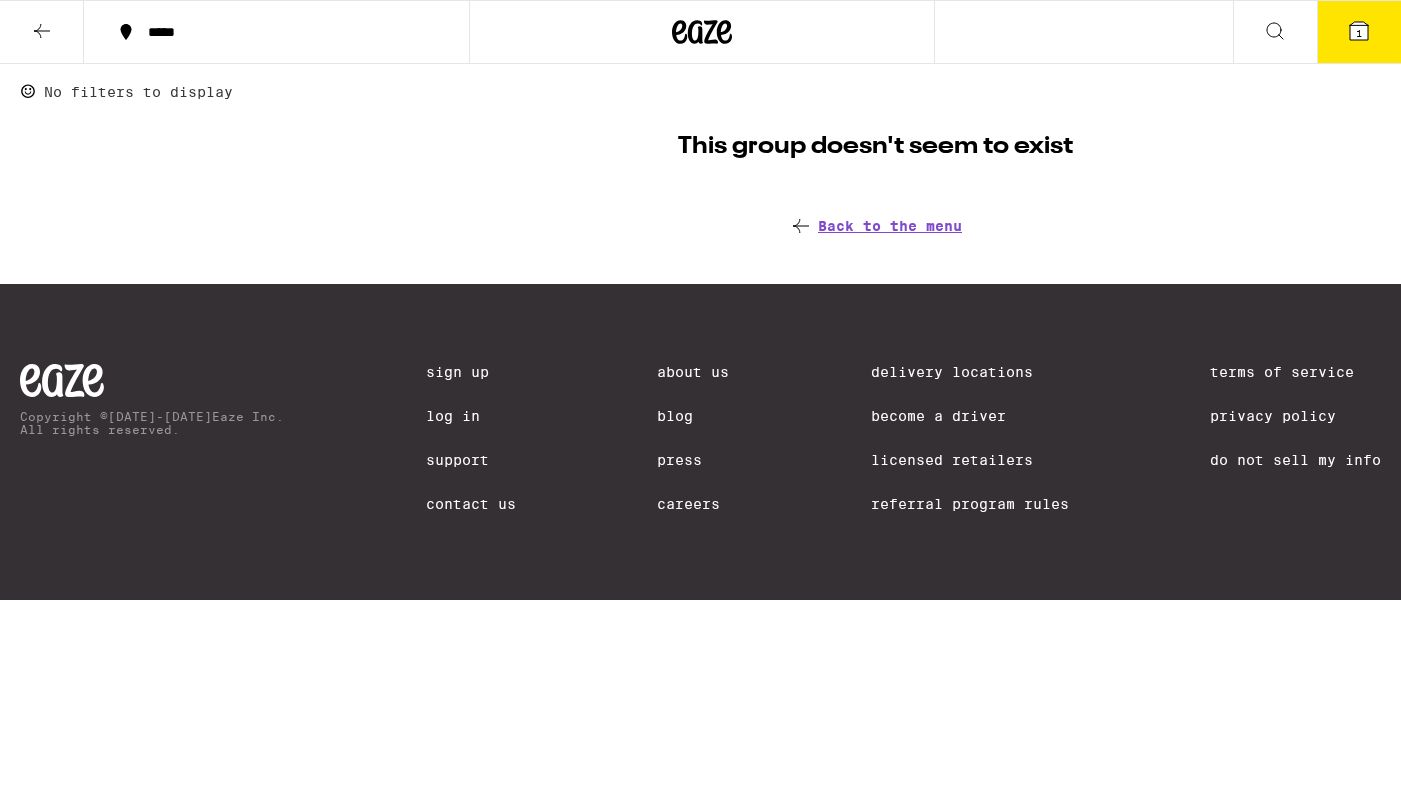 scroll, scrollTop: 0, scrollLeft: 0, axis: both 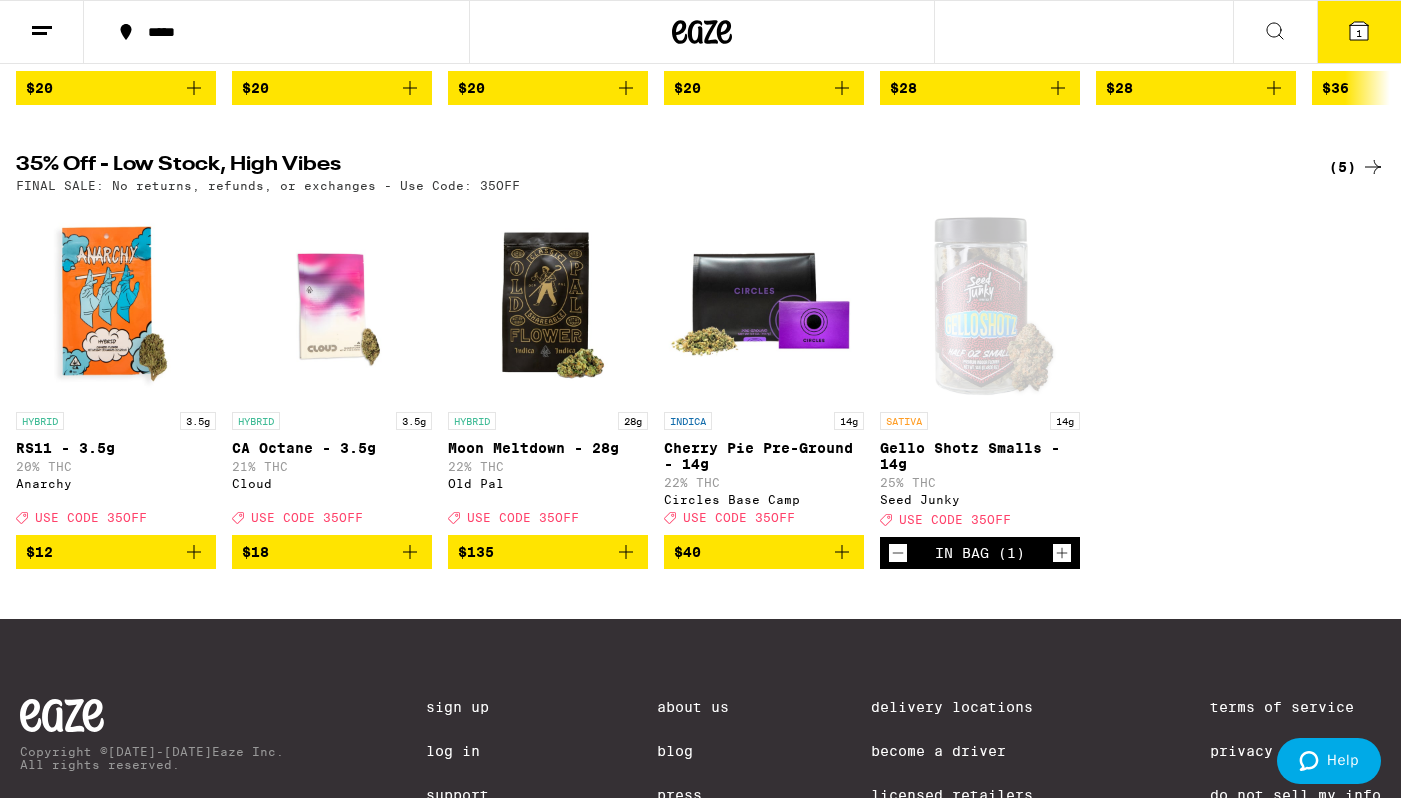 click at bounding box center (764, 302) 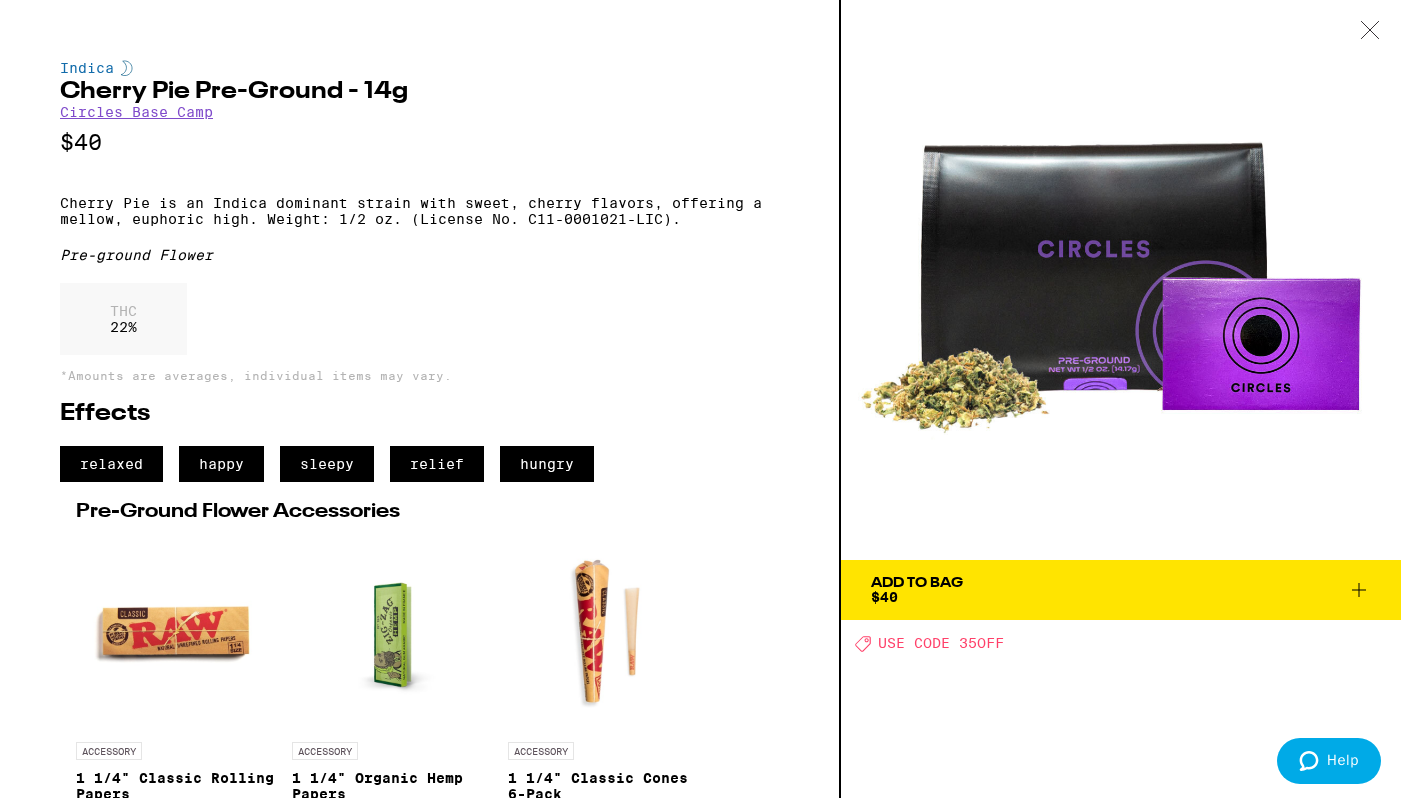 drag, startPoint x: 115, startPoint y: 212, endPoint x: 363, endPoint y: 214, distance: 248.00807 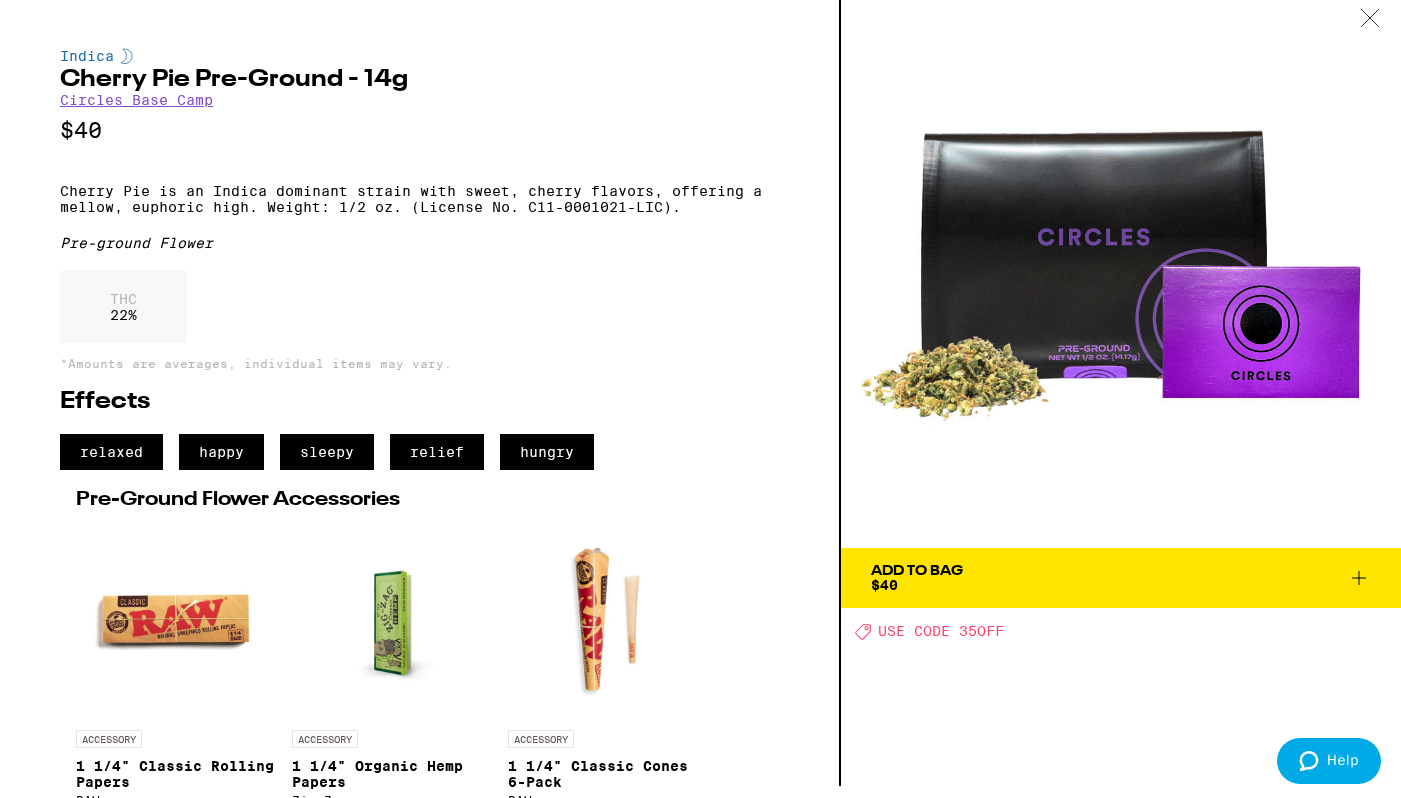 scroll, scrollTop: 13, scrollLeft: 0, axis: vertical 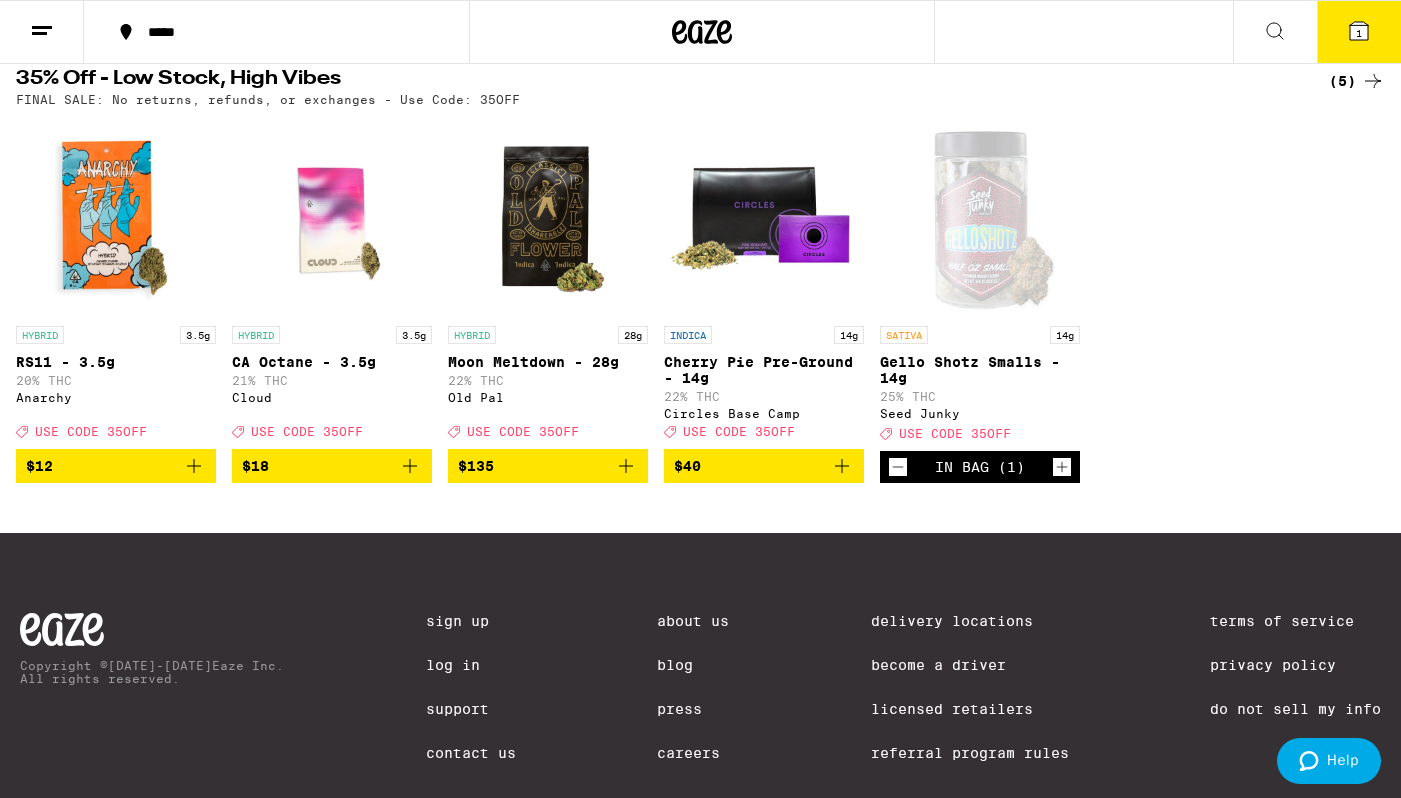drag, startPoint x: 377, startPoint y: 116, endPoint x: 581, endPoint y: 115, distance: 204.00246 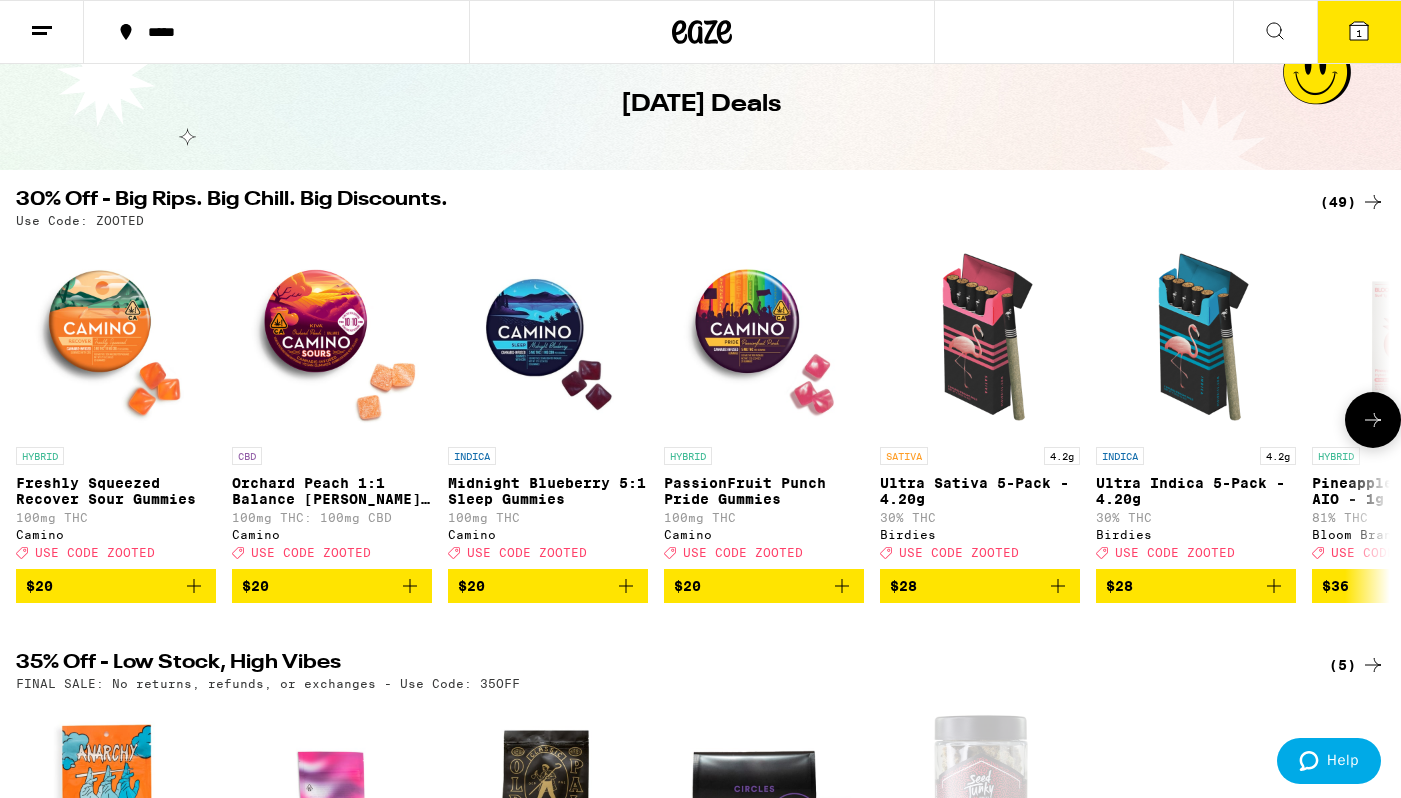 scroll, scrollTop: 207, scrollLeft: 0, axis: vertical 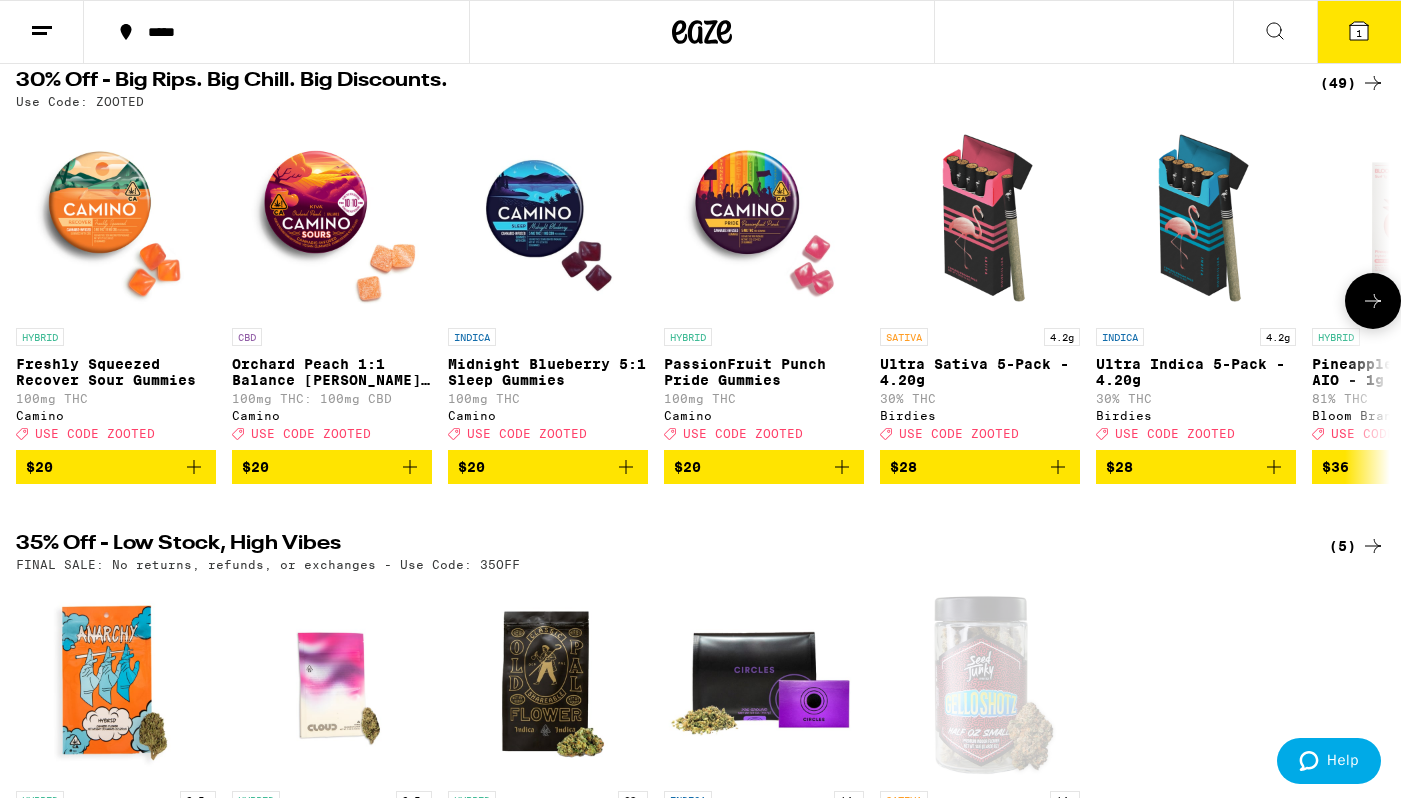 click 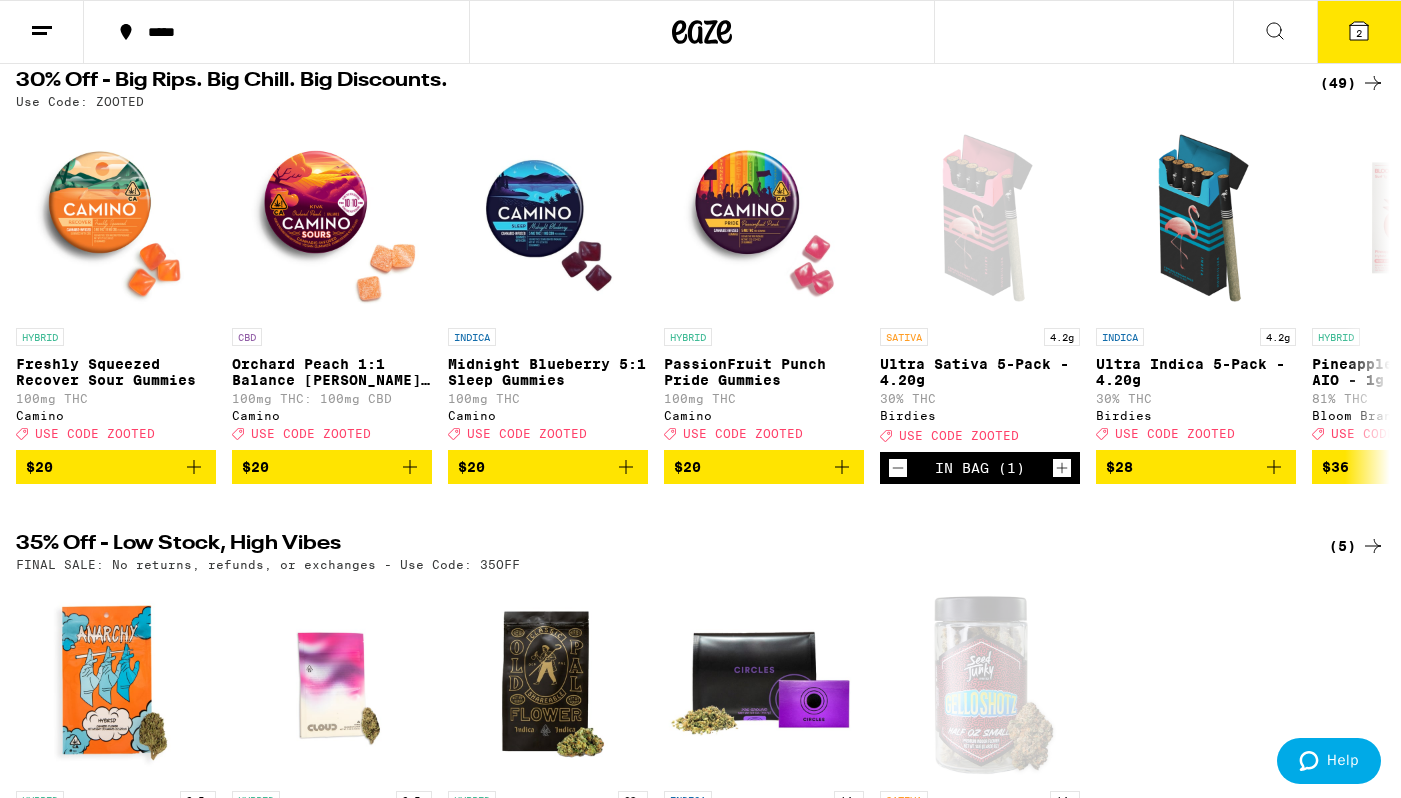 click 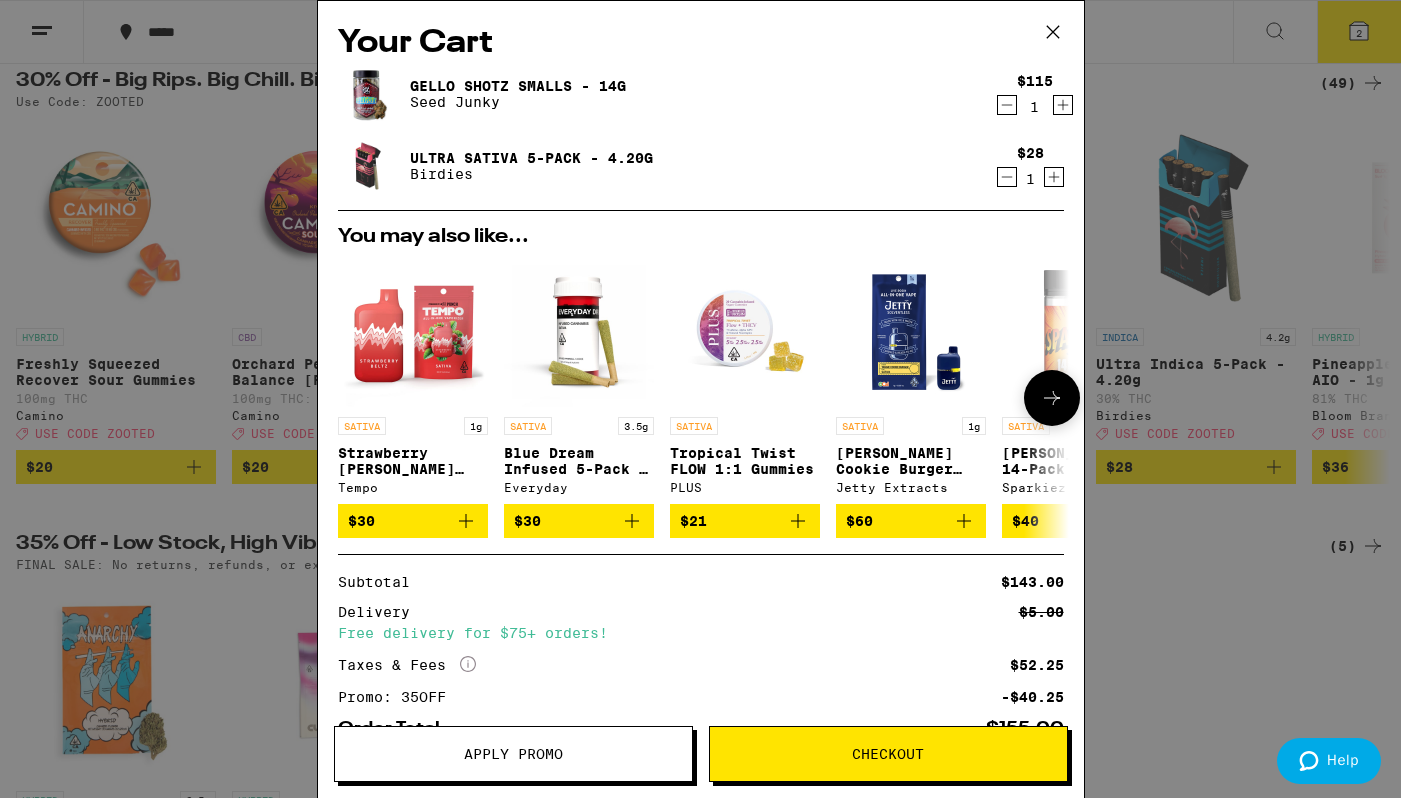 scroll, scrollTop: 134, scrollLeft: 0, axis: vertical 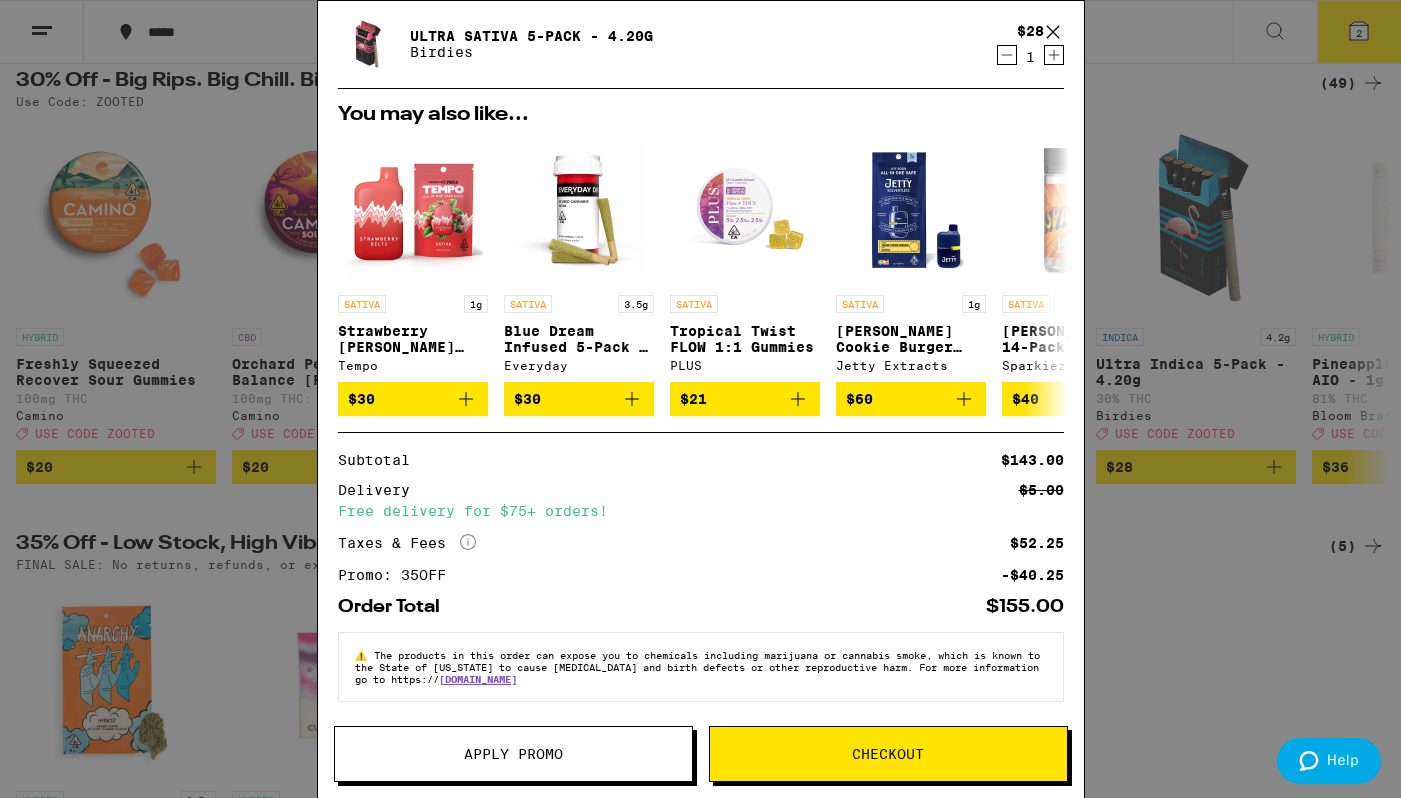 click on "Apply Promo" at bounding box center (513, 754) 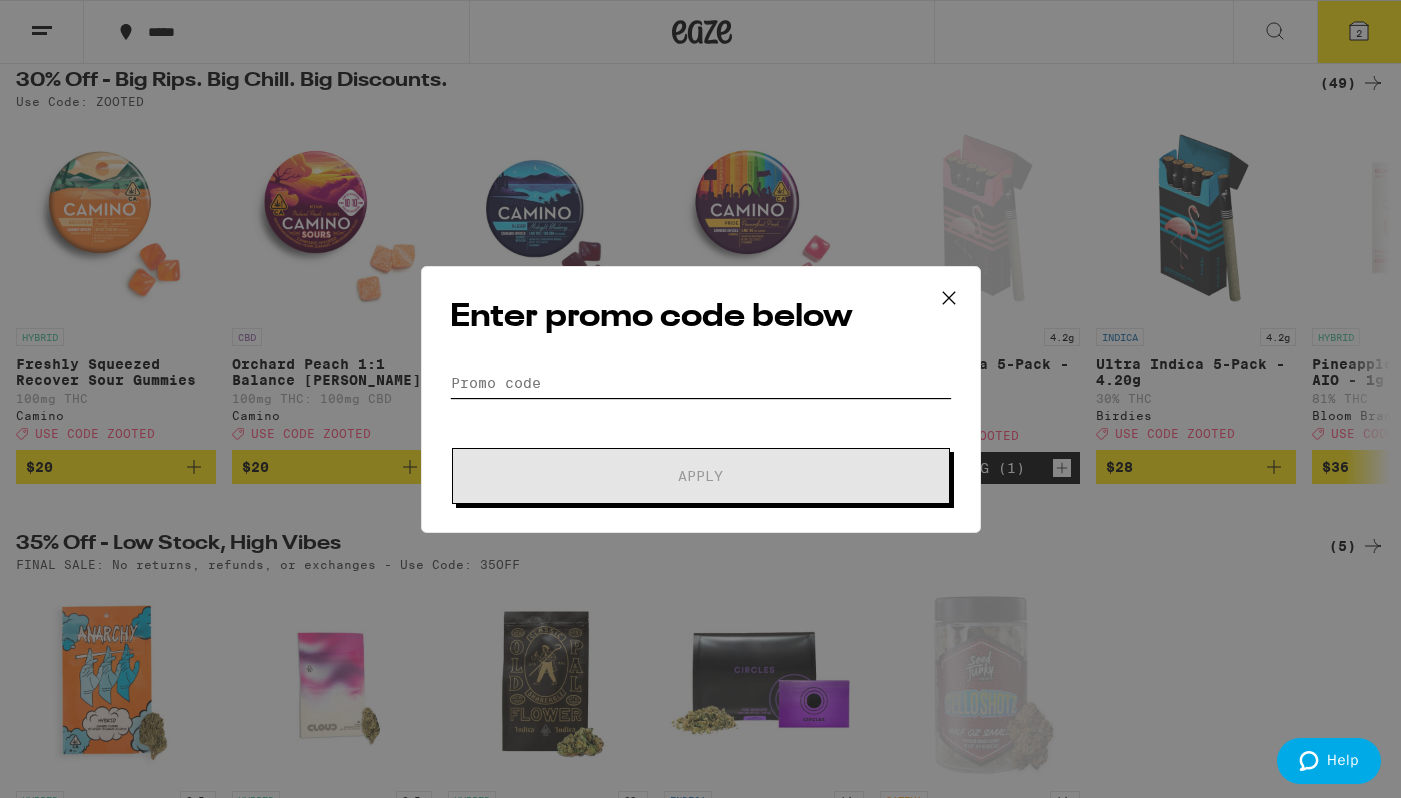 click on "Promo Code" at bounding box center (701, 383) 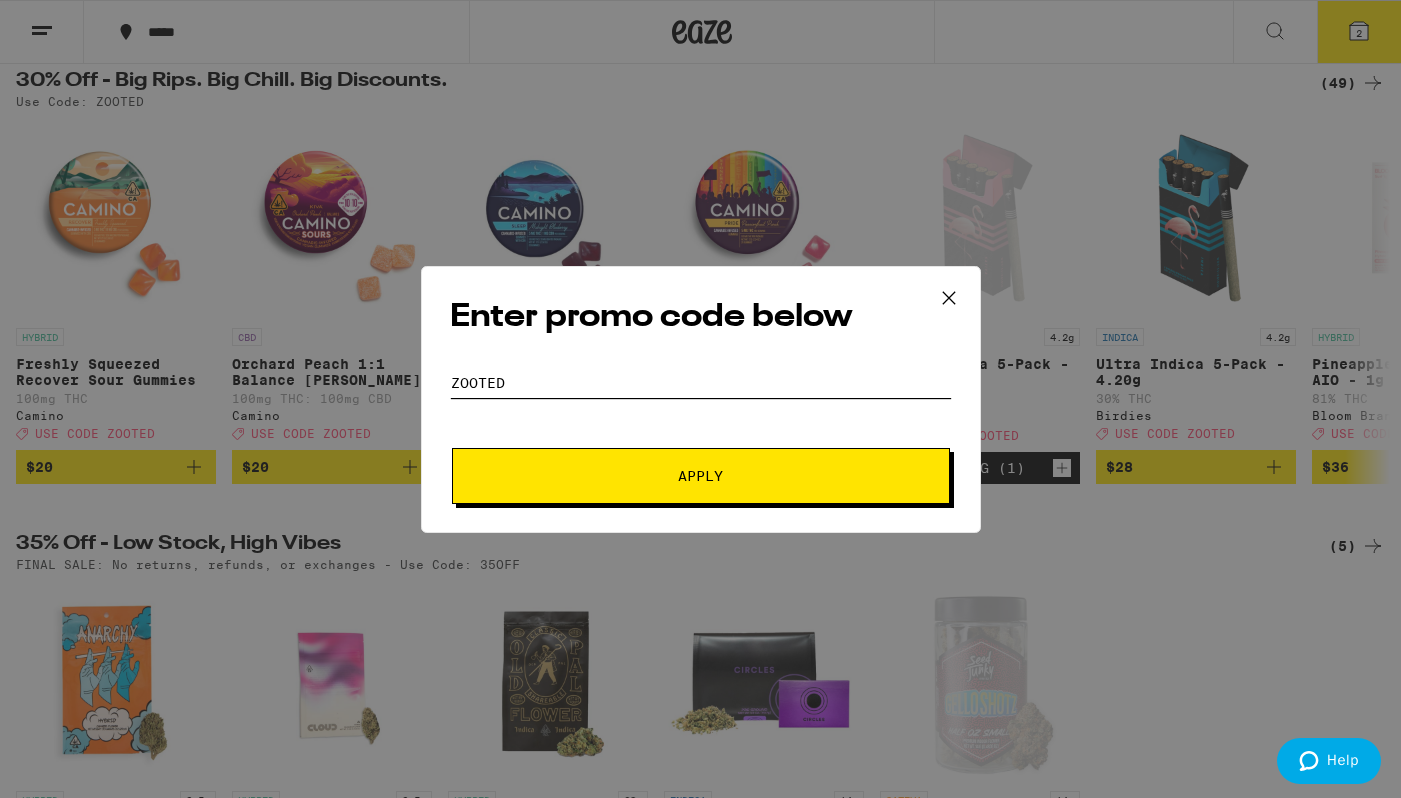 type on "ZOOTED" 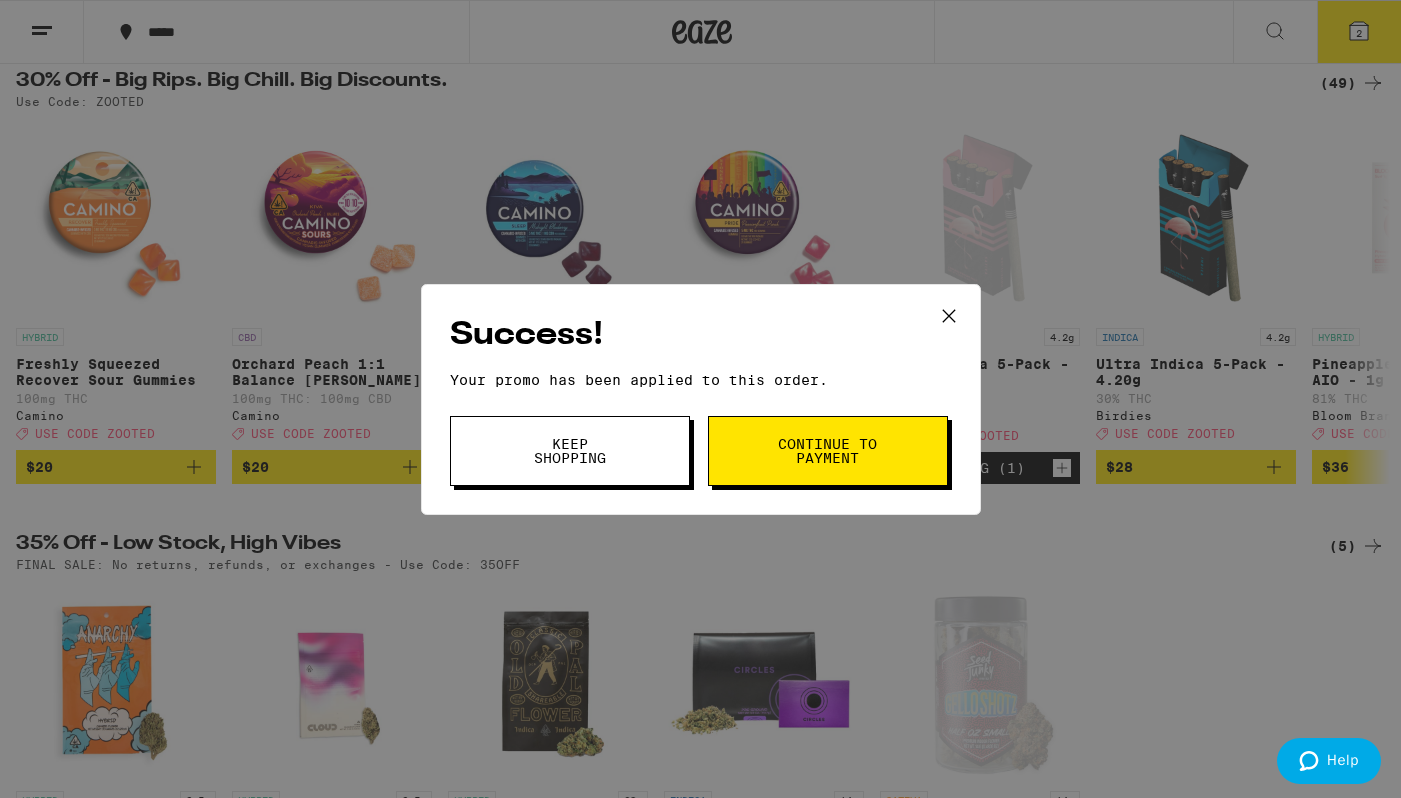 click on "Success! Your promo has been applied to this order. Promo Code ZOOTED Keep Shopping Continue to payment" at bounding box center (700, 399) 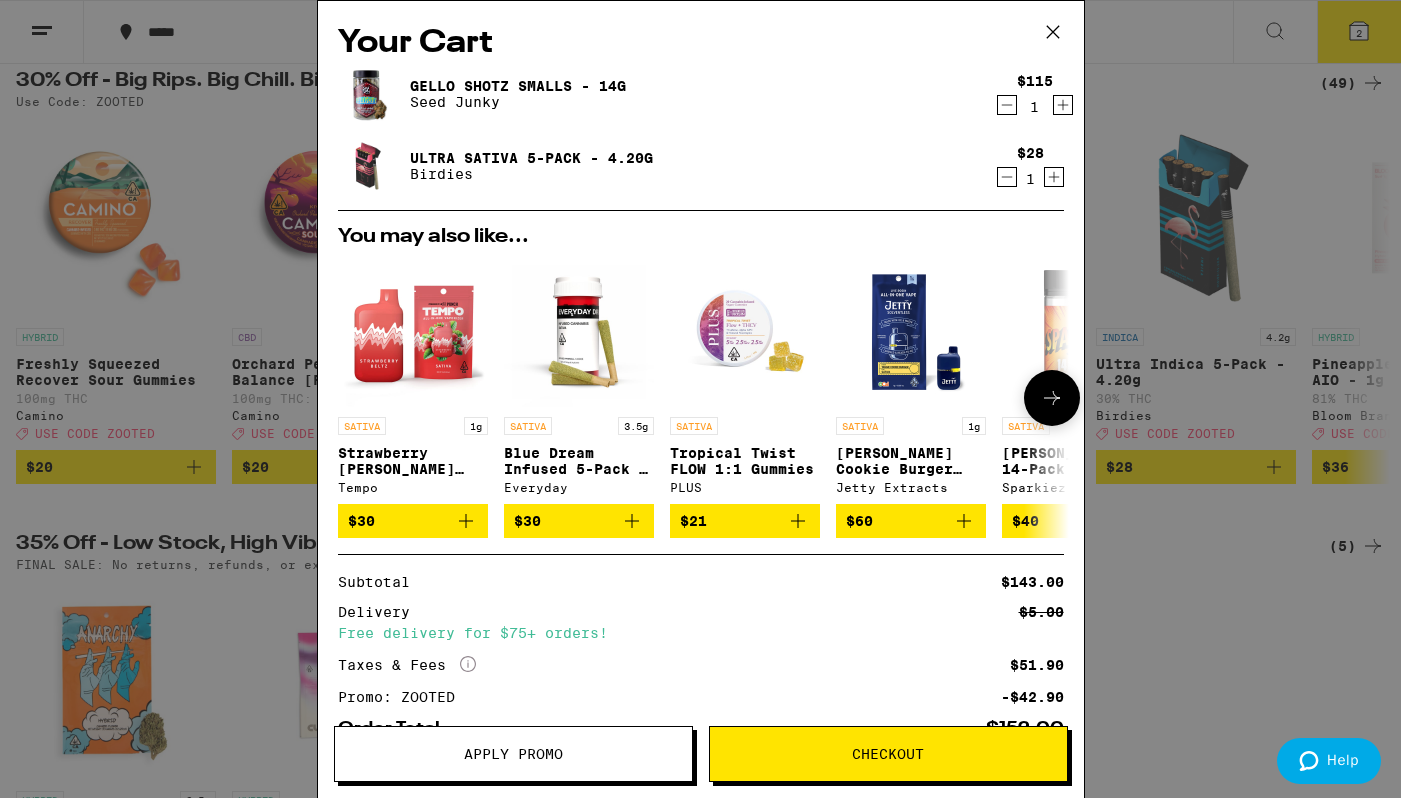 drag, startPoint x: 733, startPoint y: 533, endPoint x: 772, endPoint y: 286, distance: 250.06 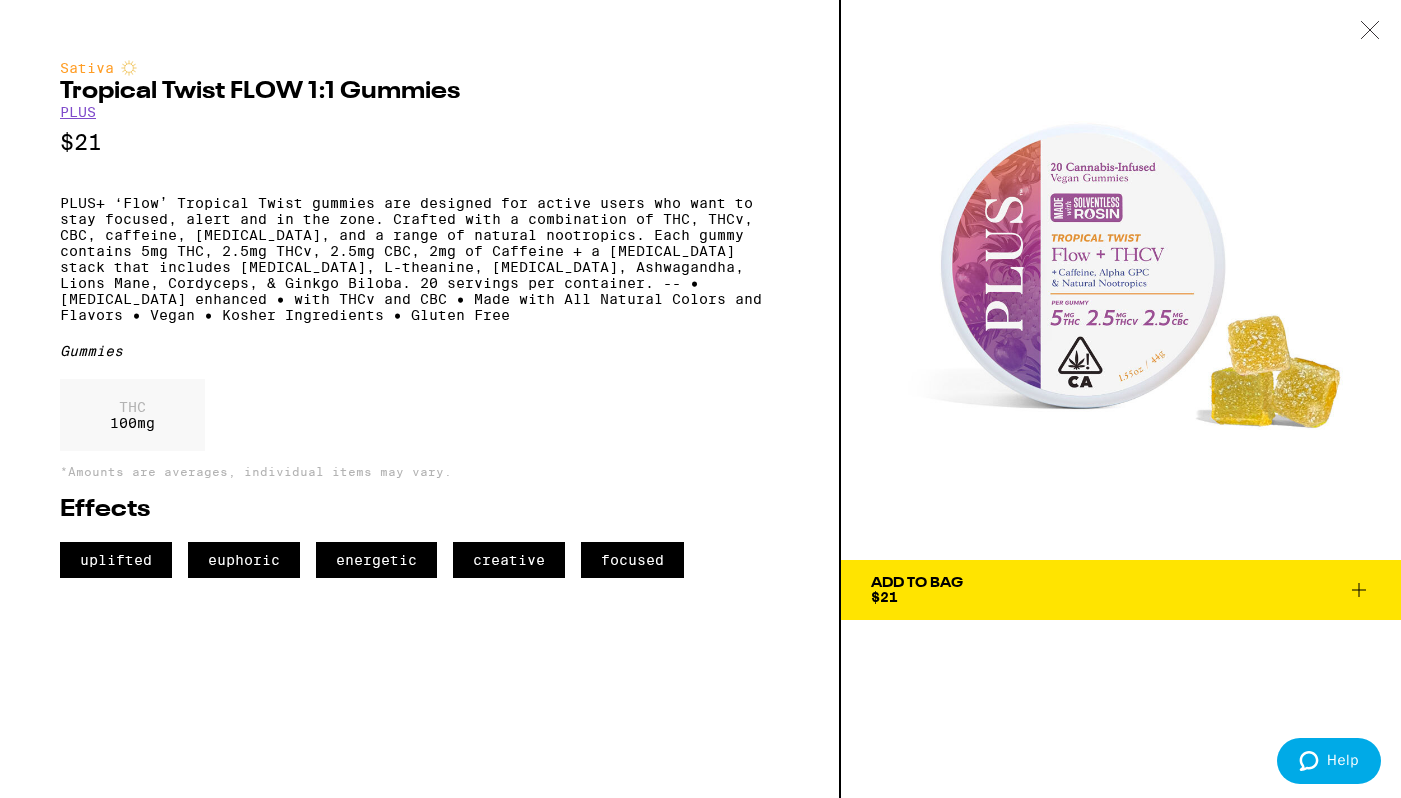 click 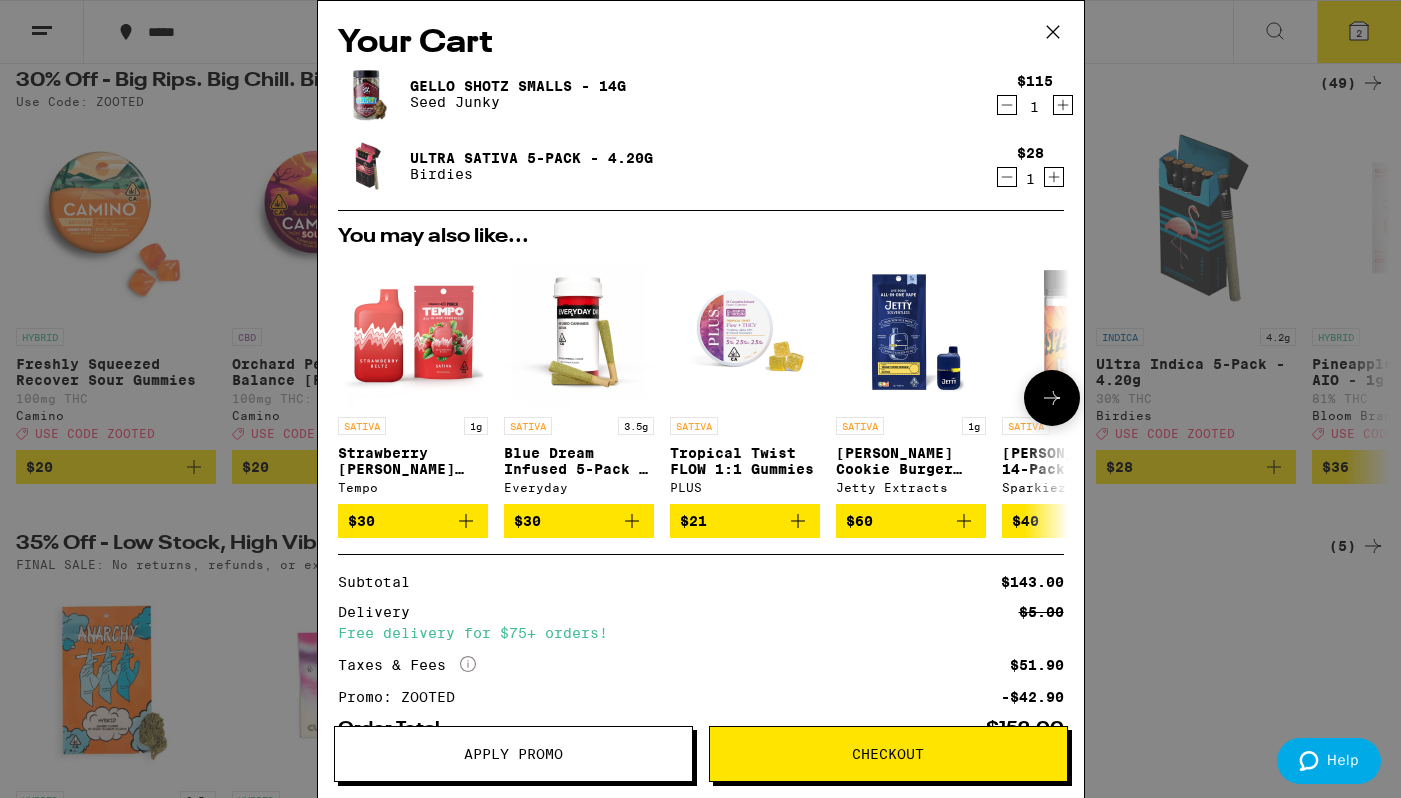 drag, startPoint x: 768, startPoint y: 601, endPoint x: 784, endPoint y: 410, distance: 191.66899 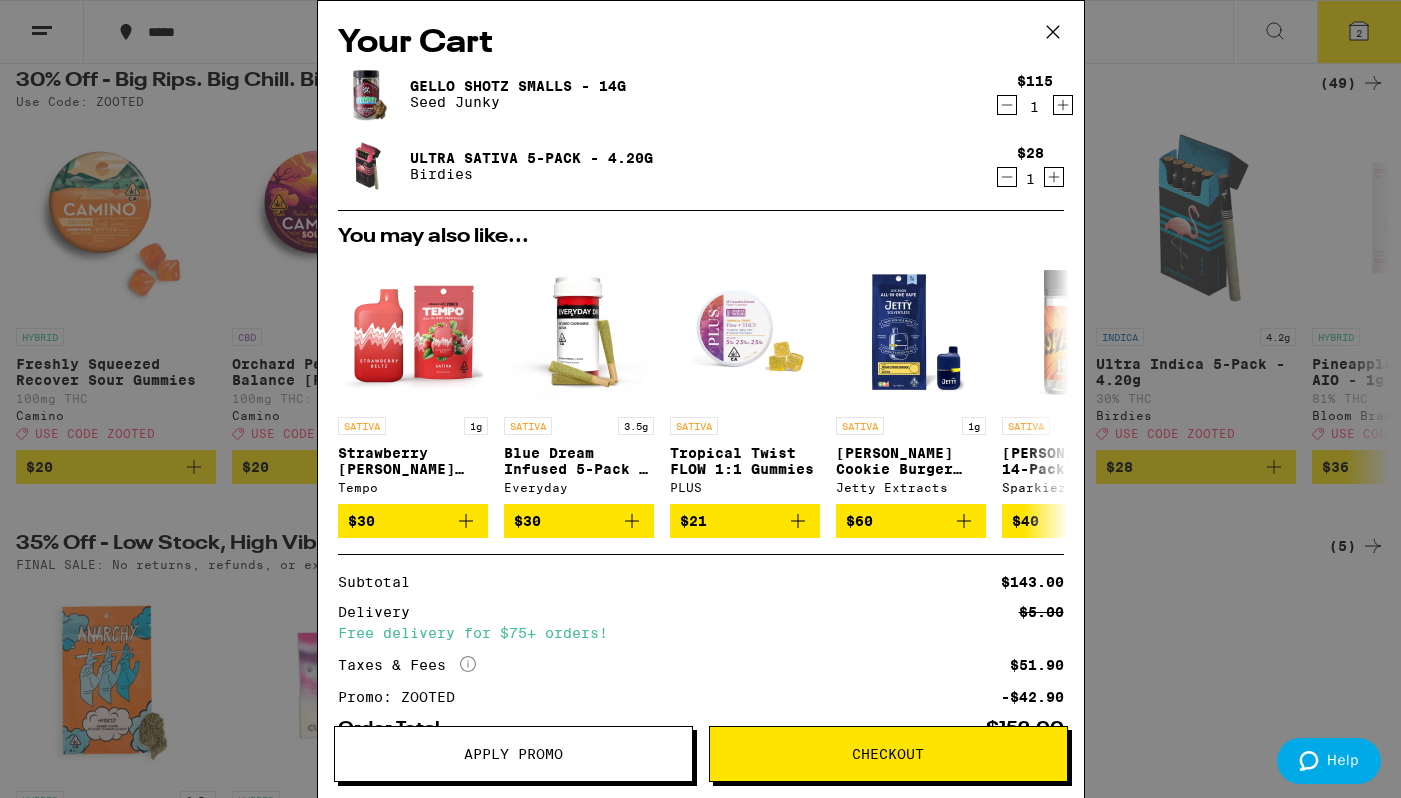 click on "Subtotal $143.00" at bounding box center (701, 582) 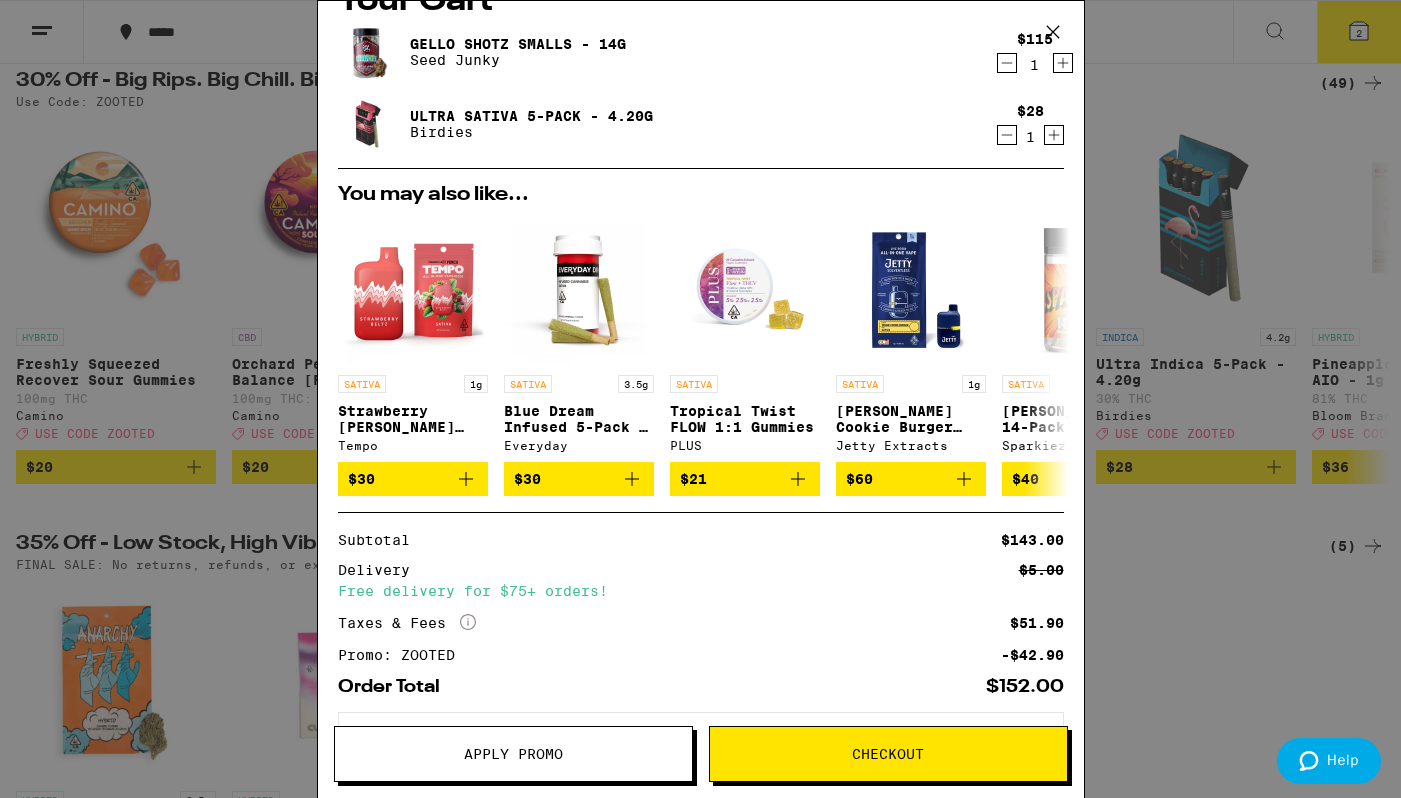 scroll, scrollTop: 40, scrollLeft: 0, axis: vertical 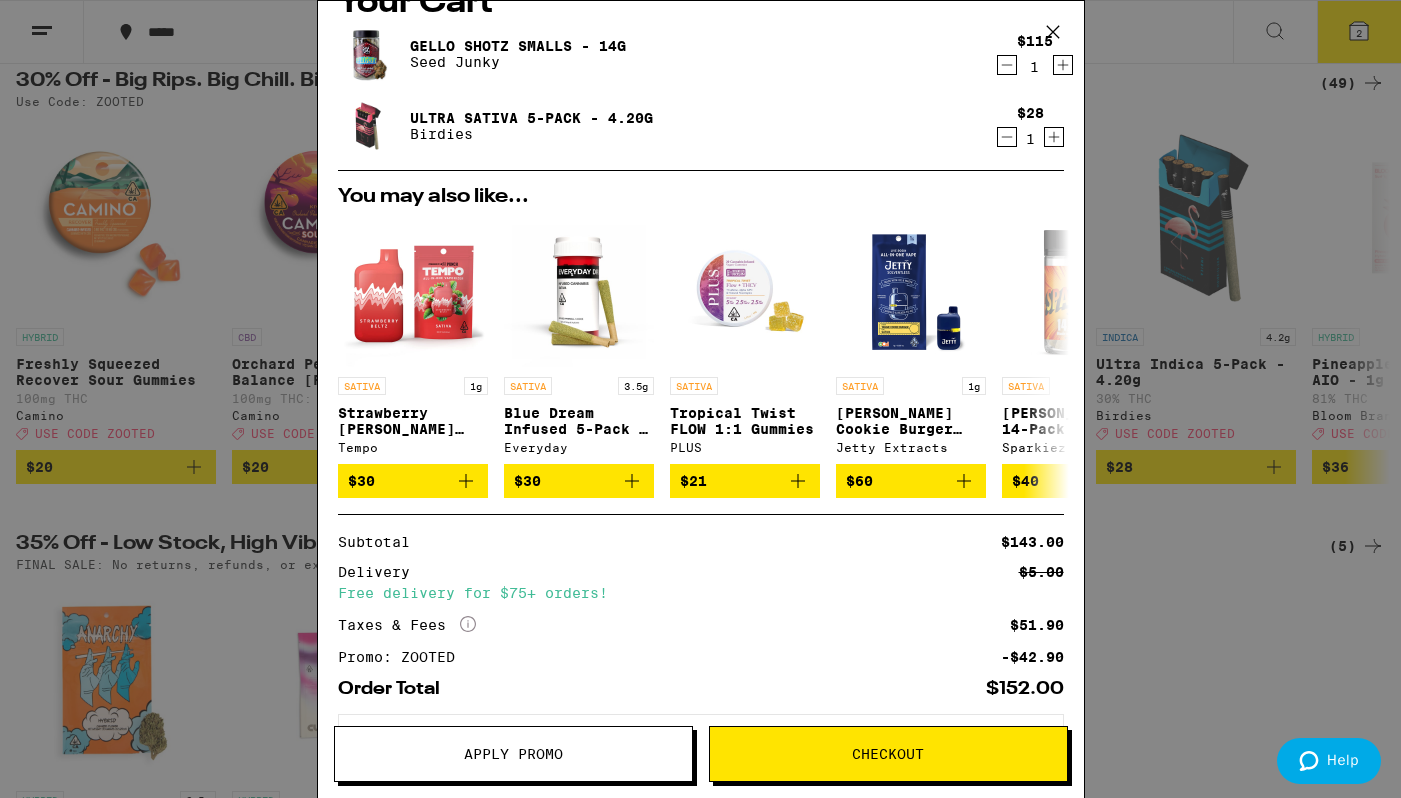 click 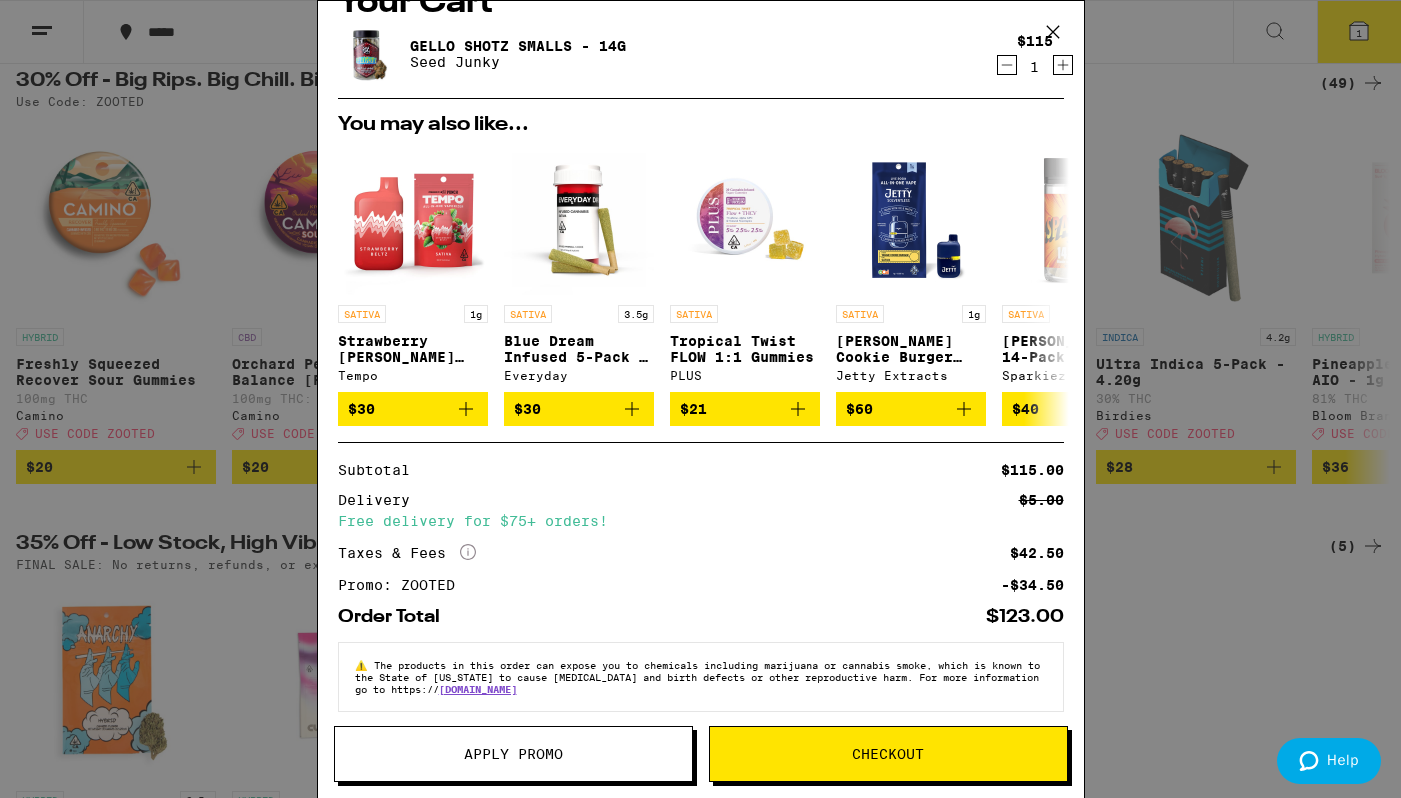 click on "Apply Promo" at bounding box center [513, 754] 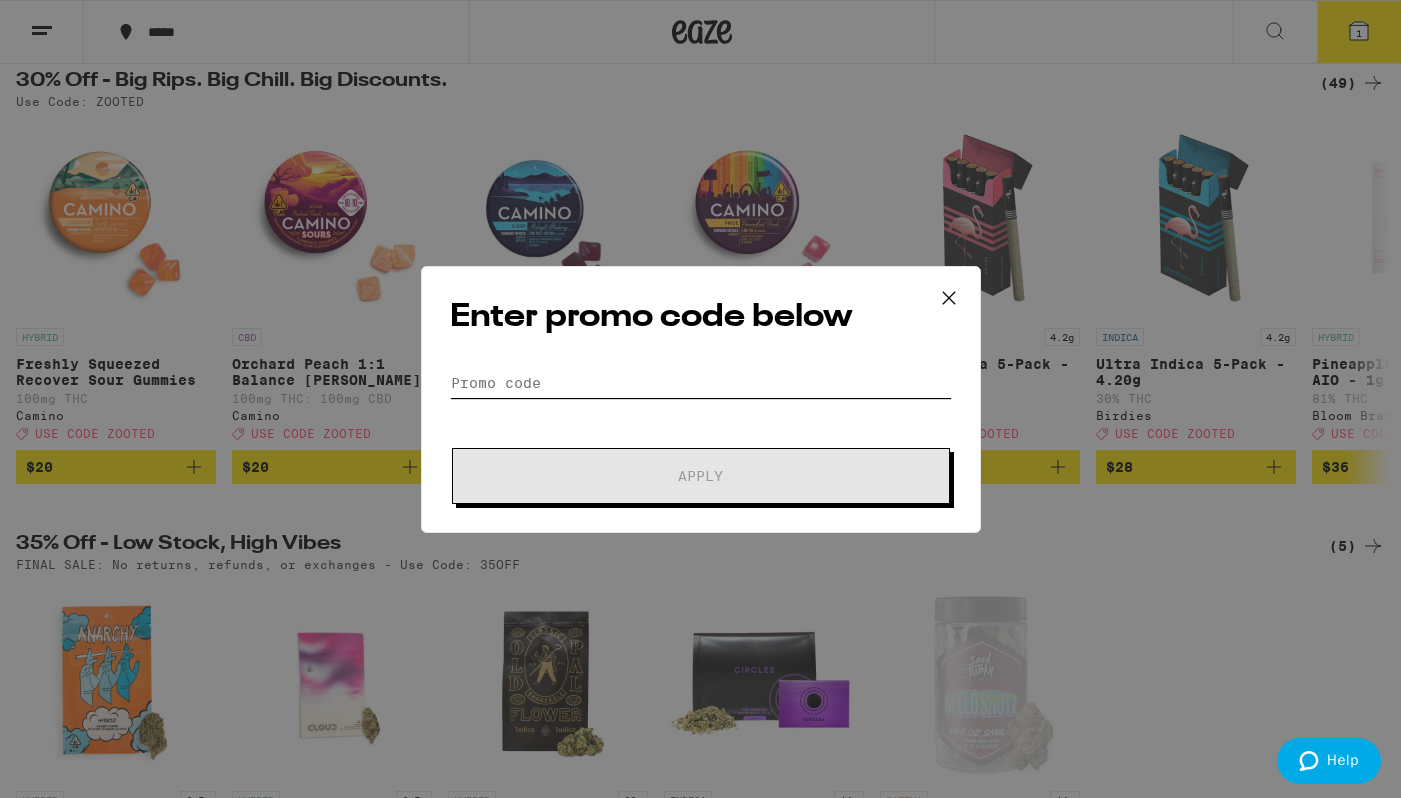 click on "Promo Code" at bounding box center (701, 383) 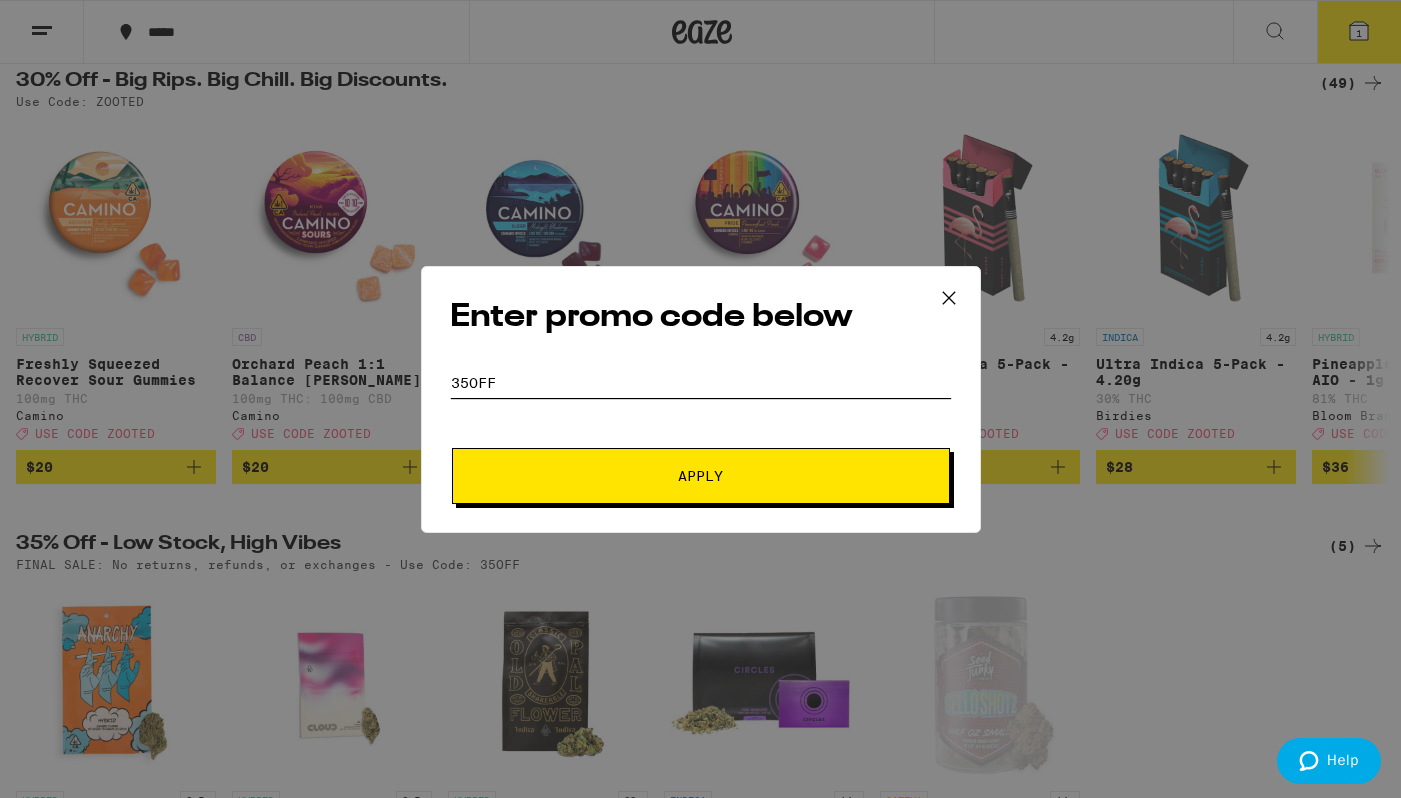 type on "35OFF" 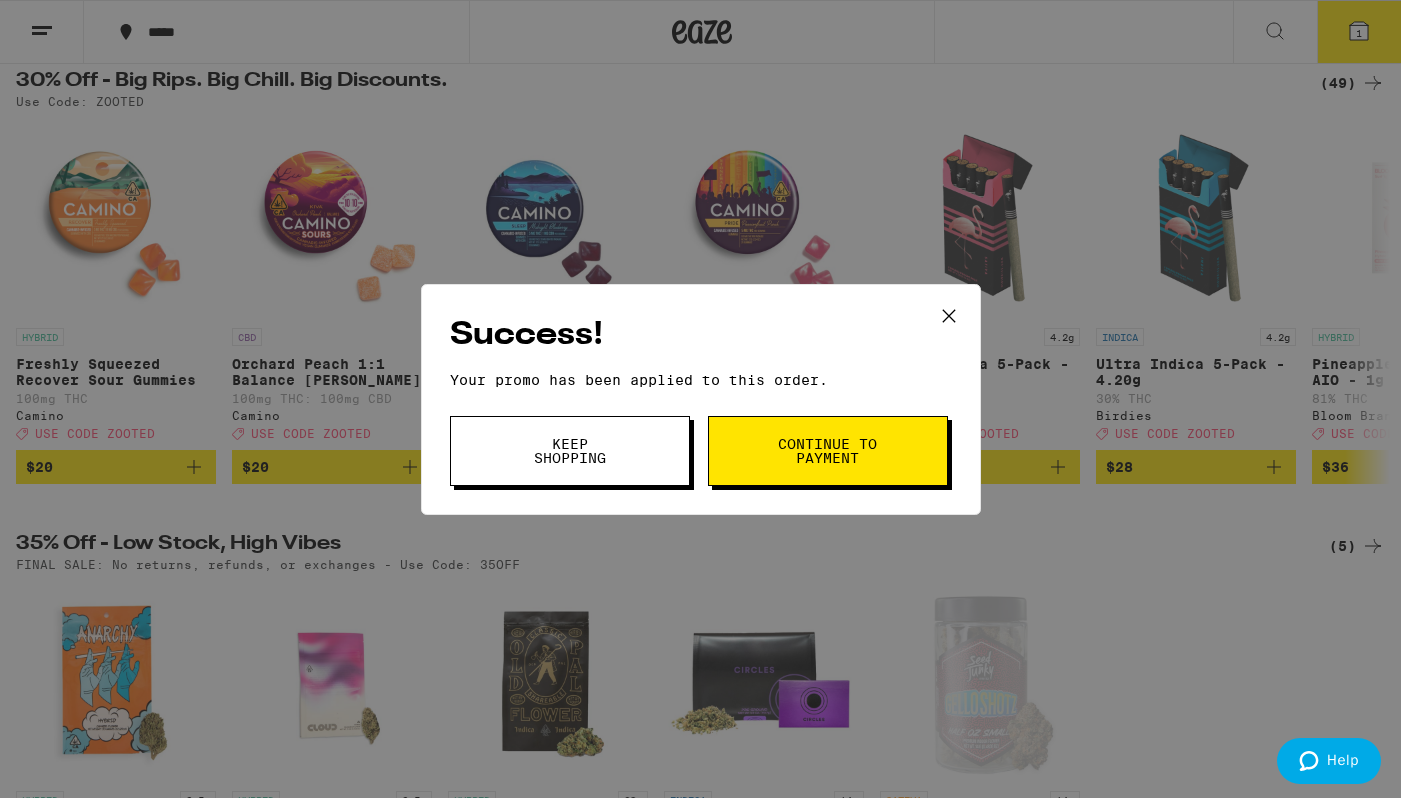 click on "Keep Shopping" at bounding box center [570, 451] 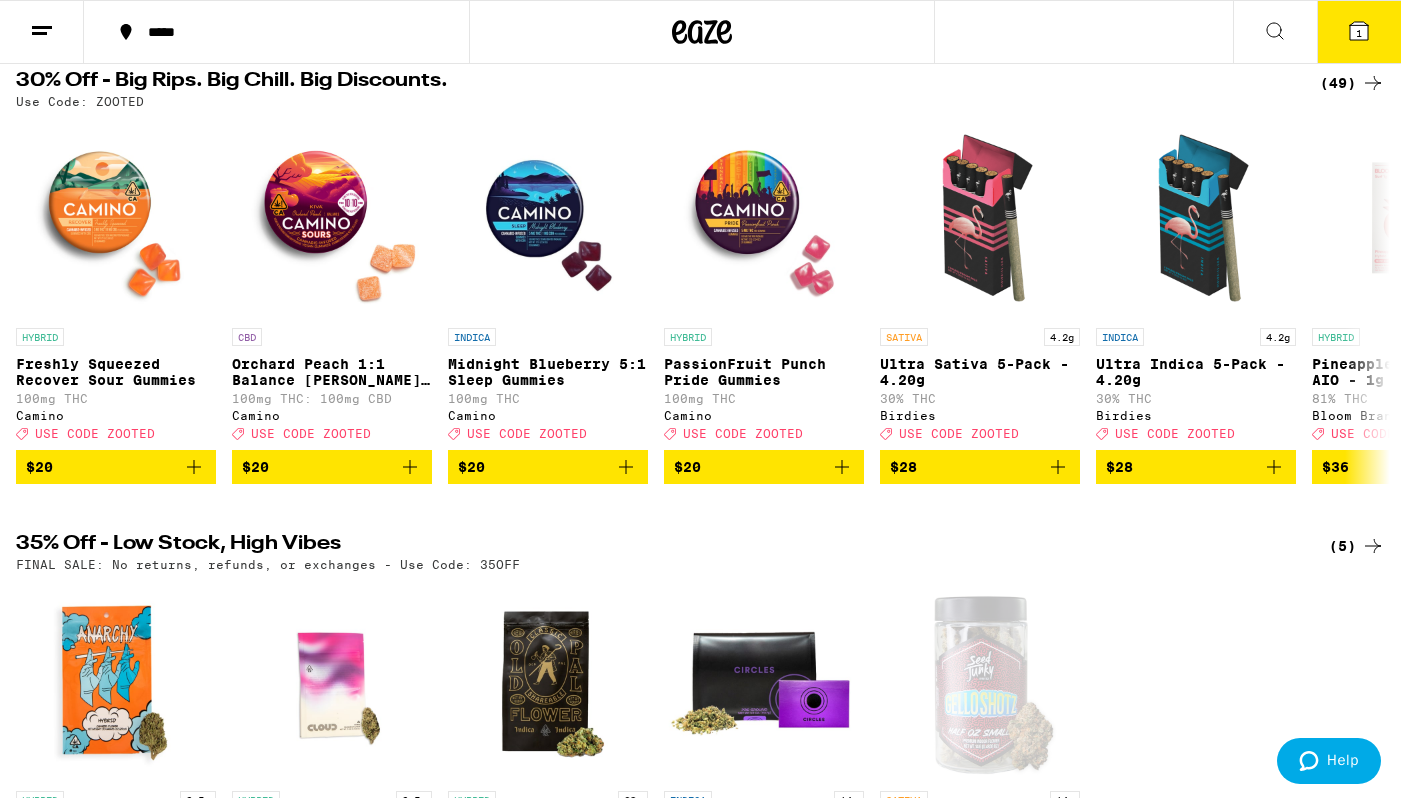 click 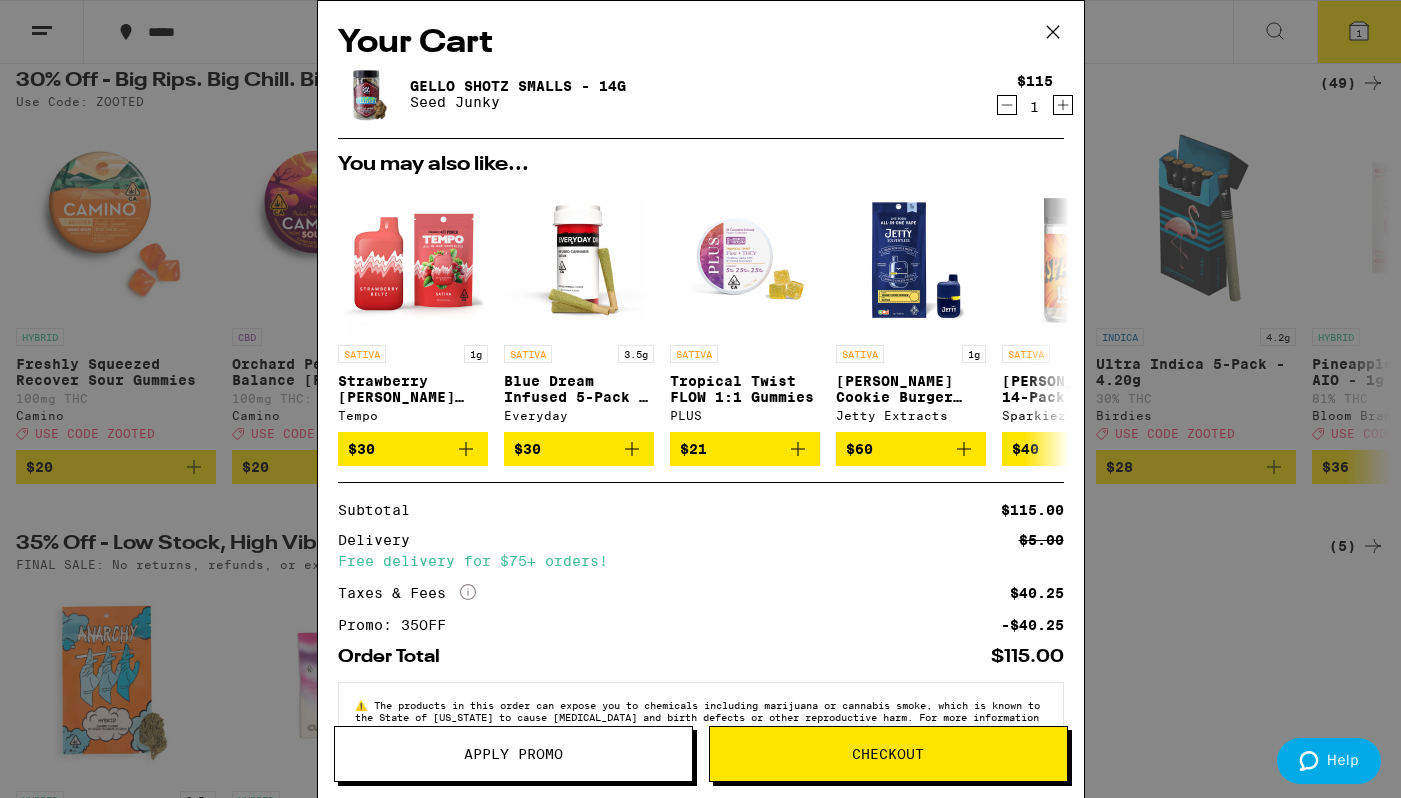 scroll, scrollTop: 62, scrollLeft: 0, axis: vertical 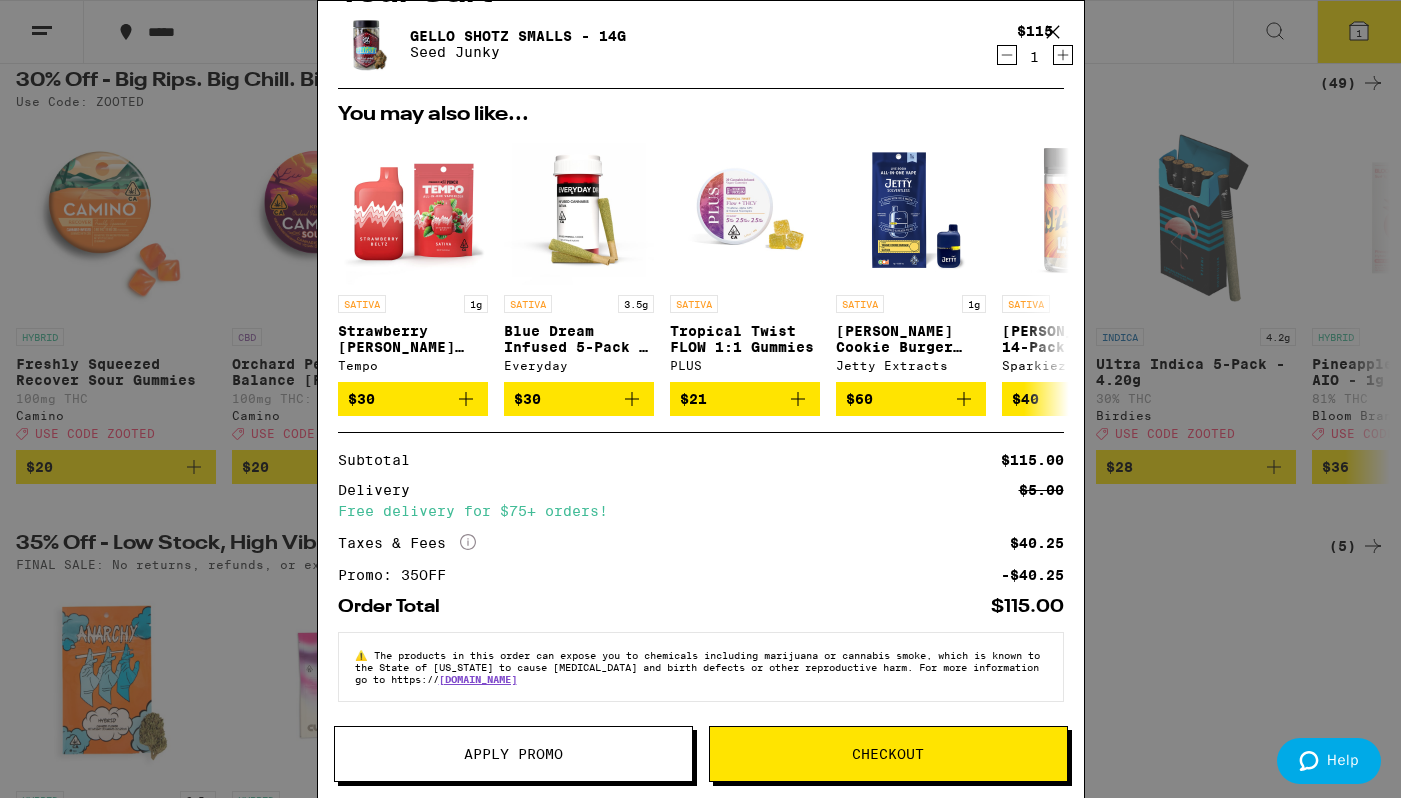 drag, startPoint x: 1057, startPoint y: 599, endPoint x: 802, endPoint y: 599, distance: 255 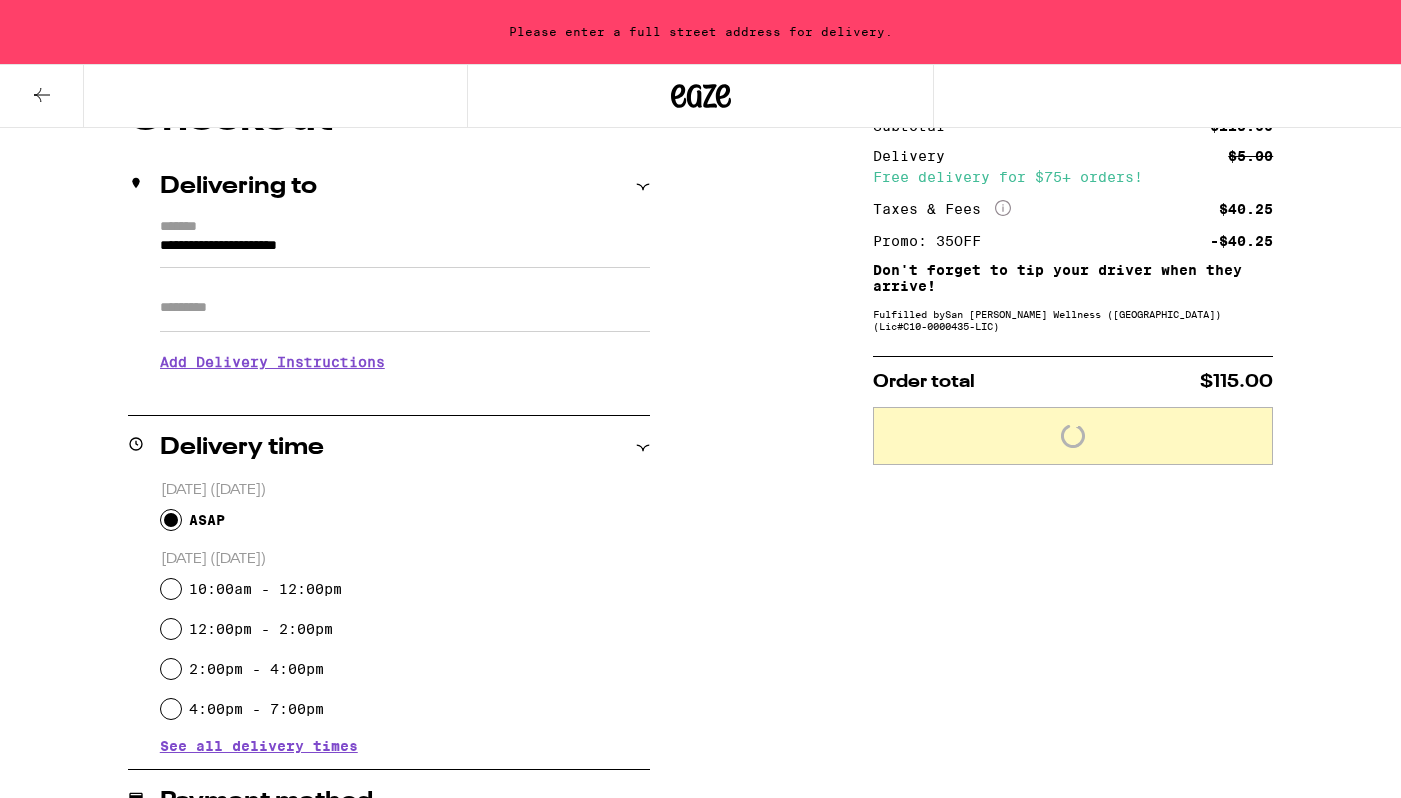 scroll, scrollTop: 0, scrollLeft: 0, axis: both 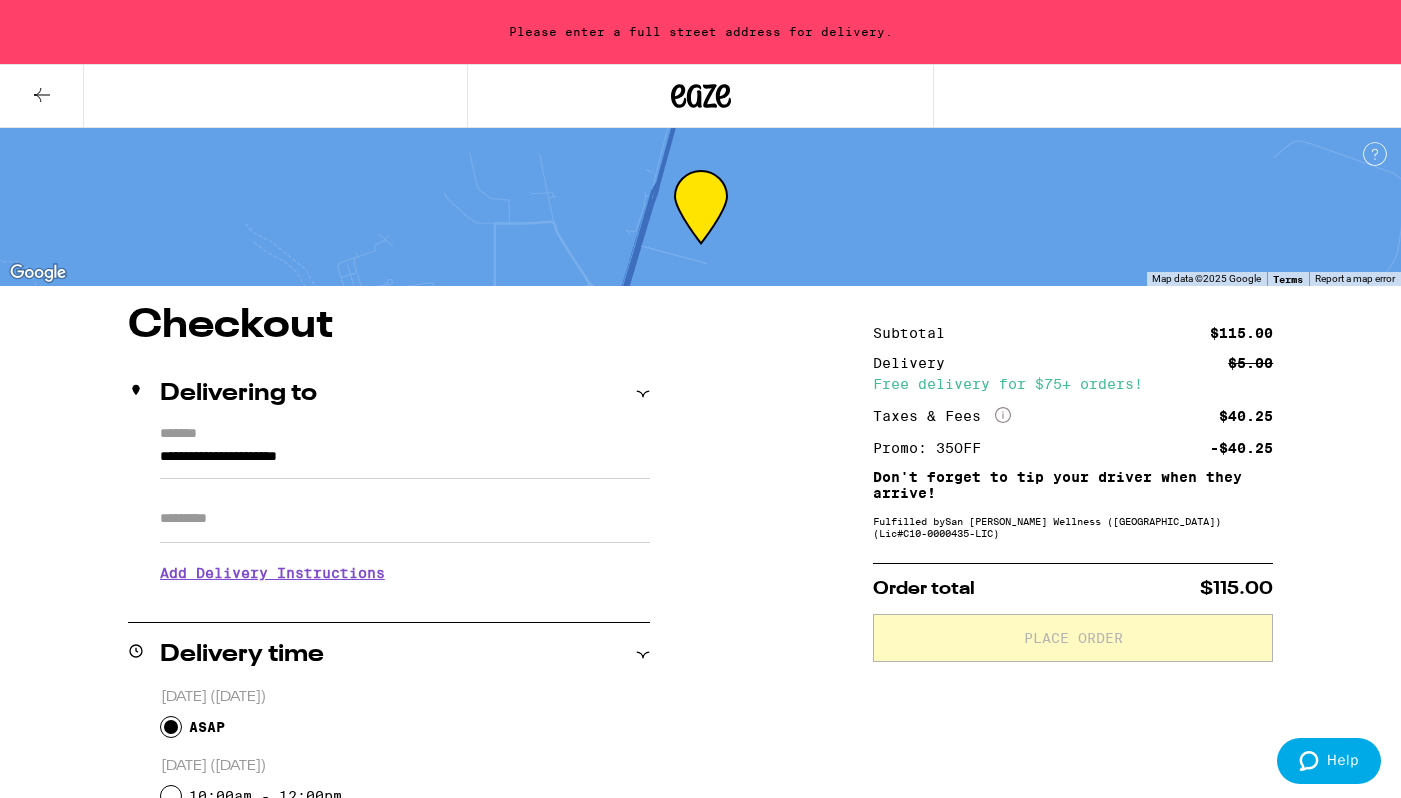 click on "**********" at bounding box center [405, 462] 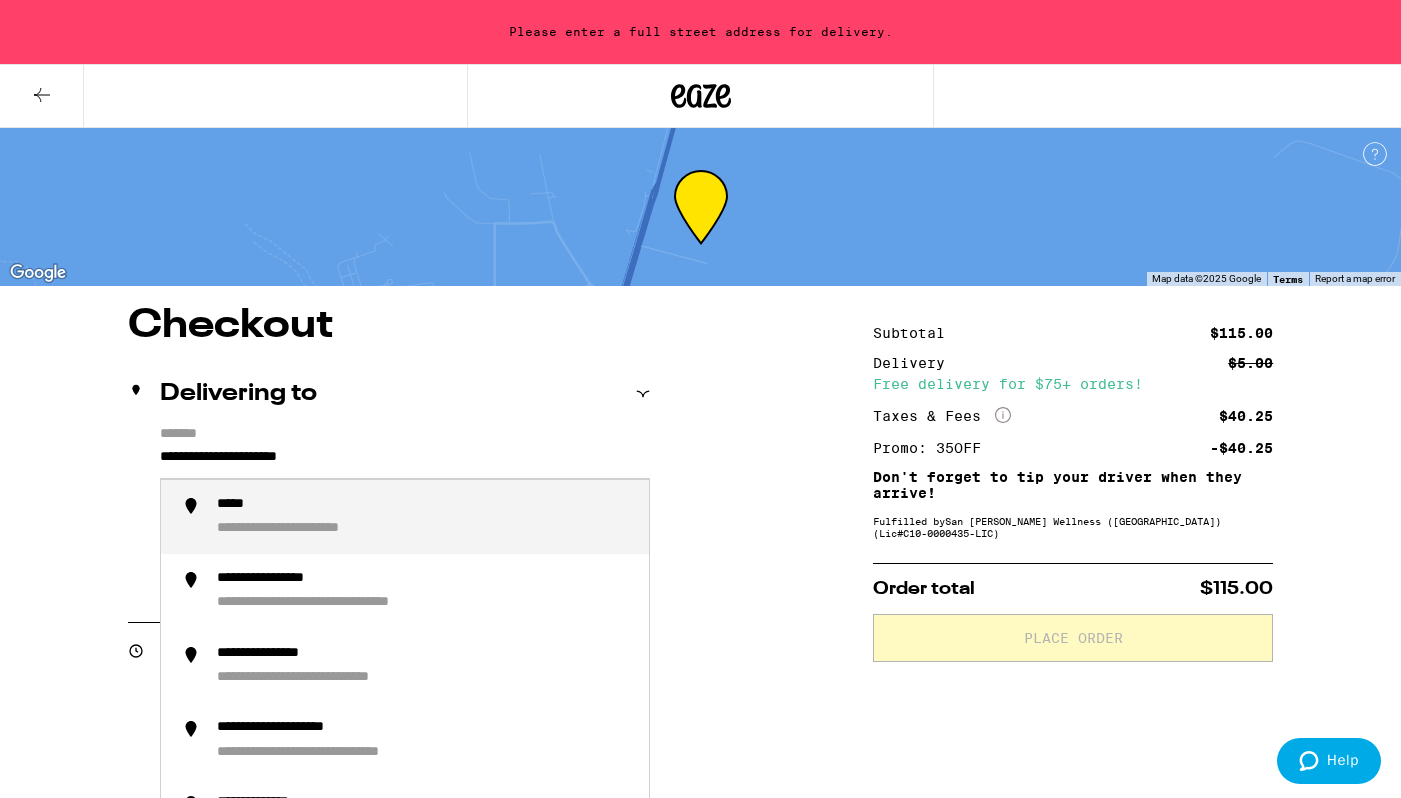 drag, startPoint x: 395, startPoint y: 466, endPoint x: 132, endPoint y: 463, distance: 263.01712 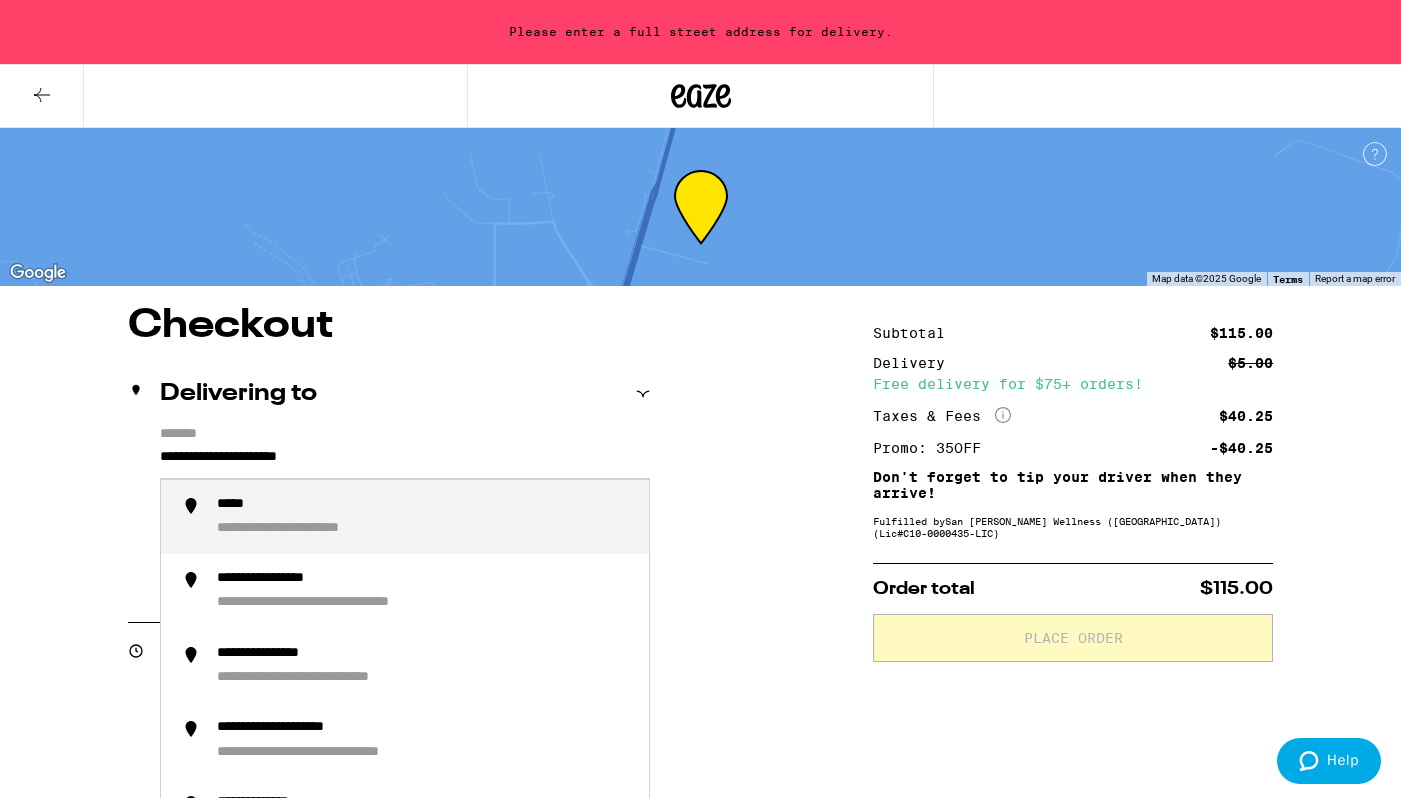 click on "**********" at bounding box center [389, 512] 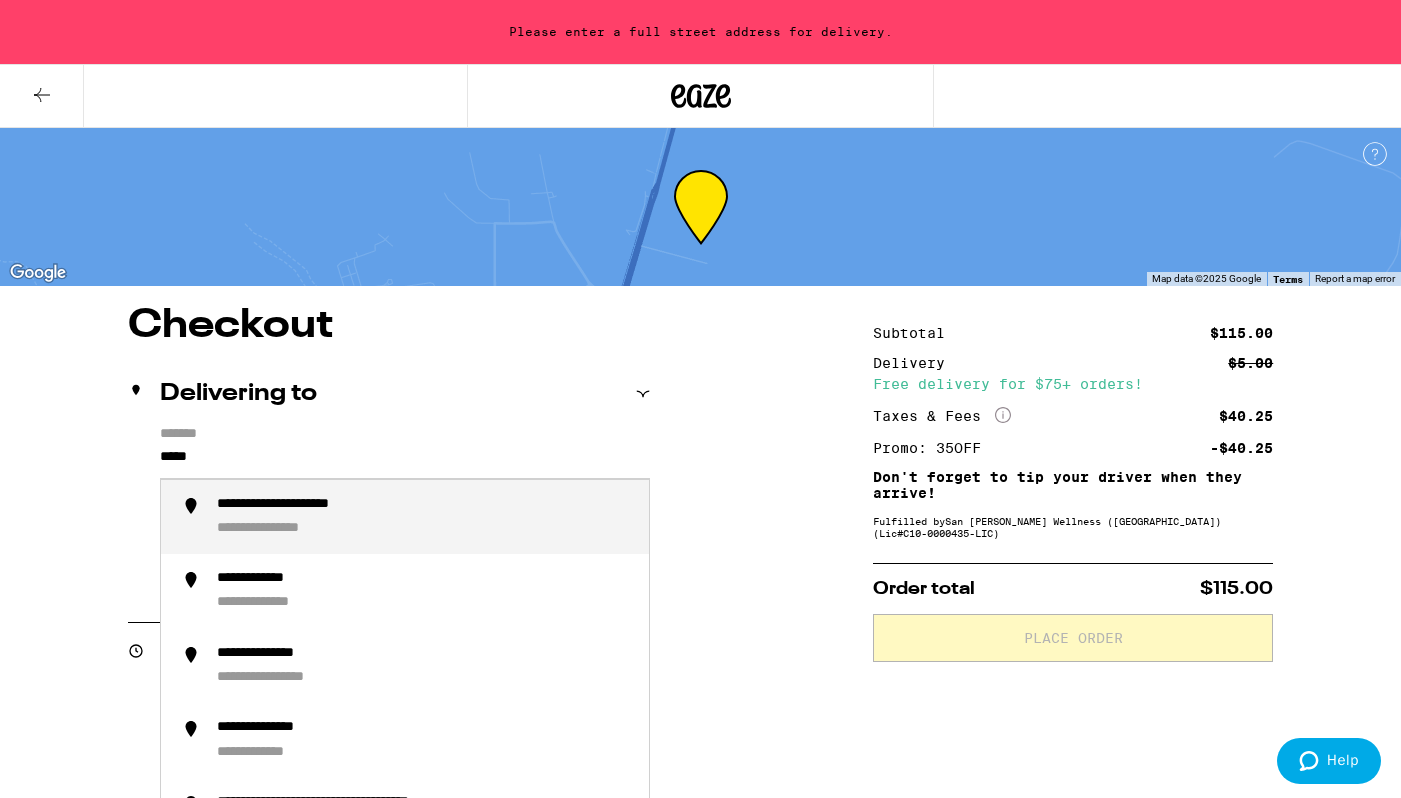 click on "**********" at bounding box center [289, 529] 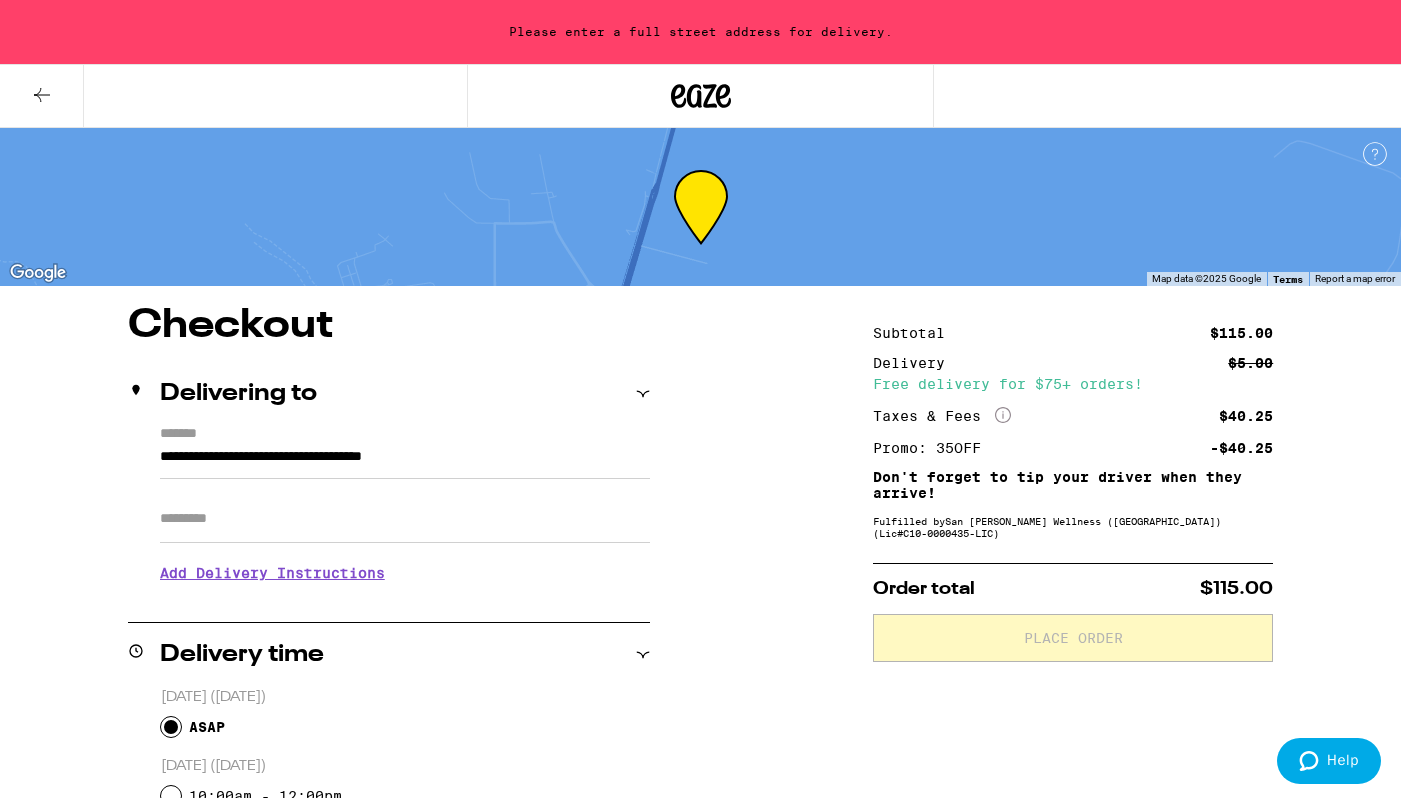type on "**********" 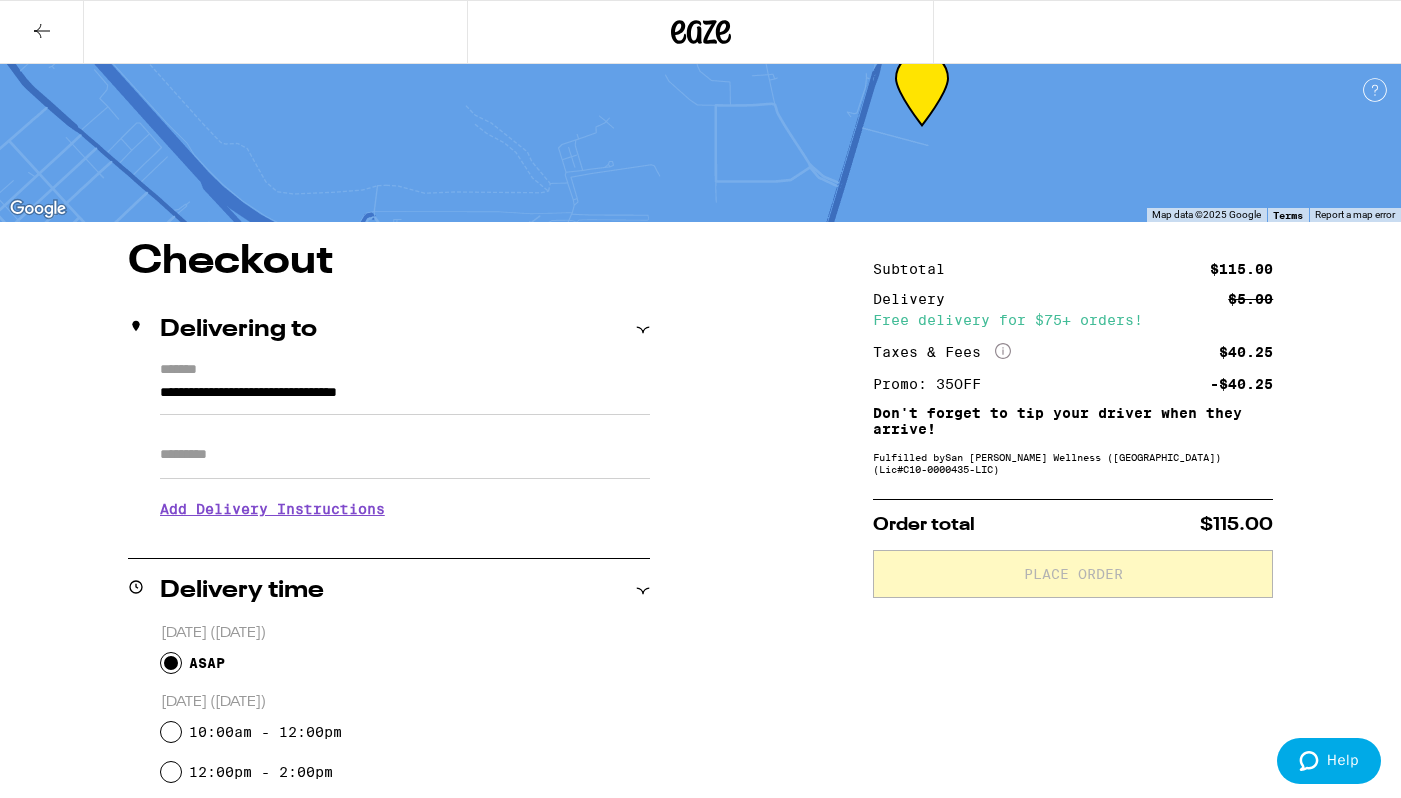 click on "Add Delivery Instructions" at bounding box center [405, 509] 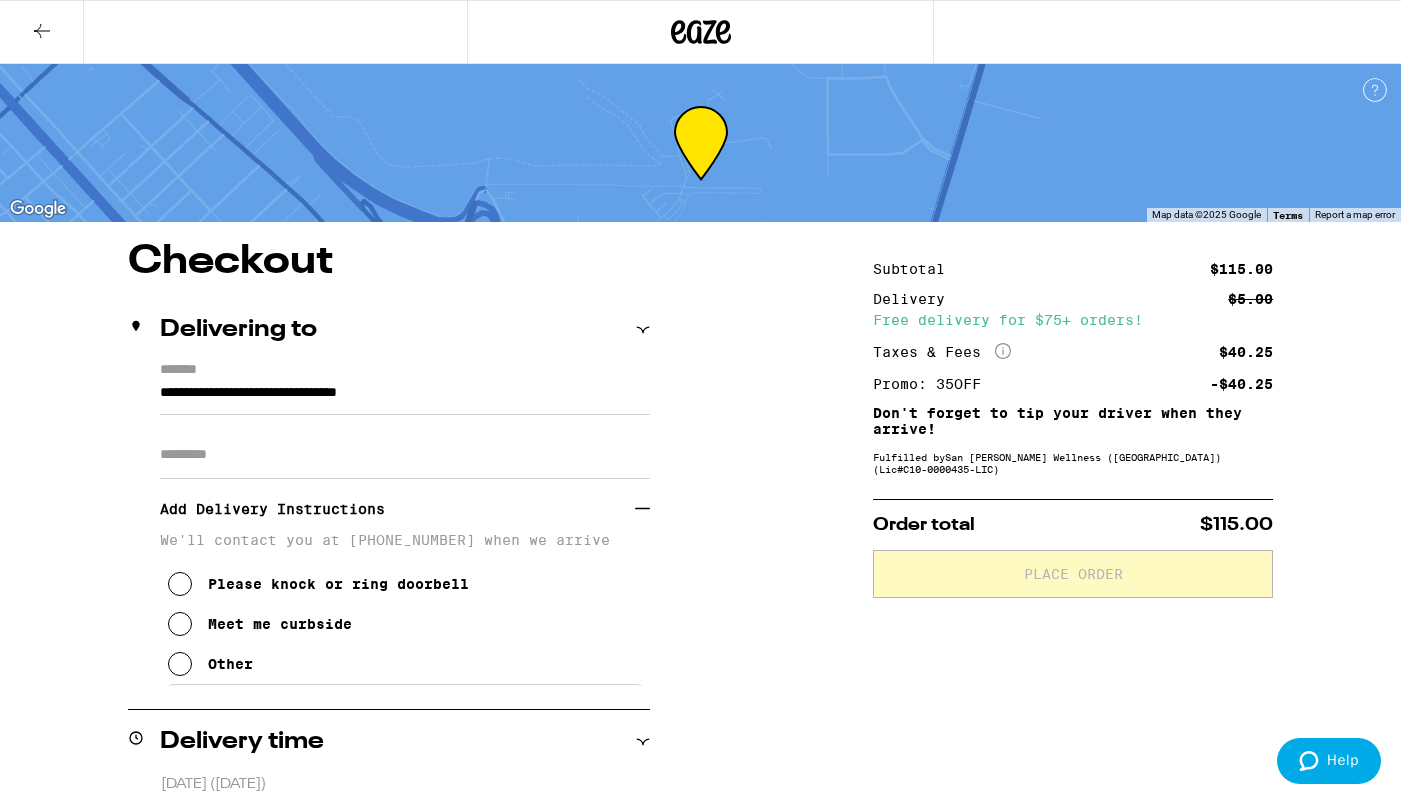 click on "**********" at bounding box center [700, 838] 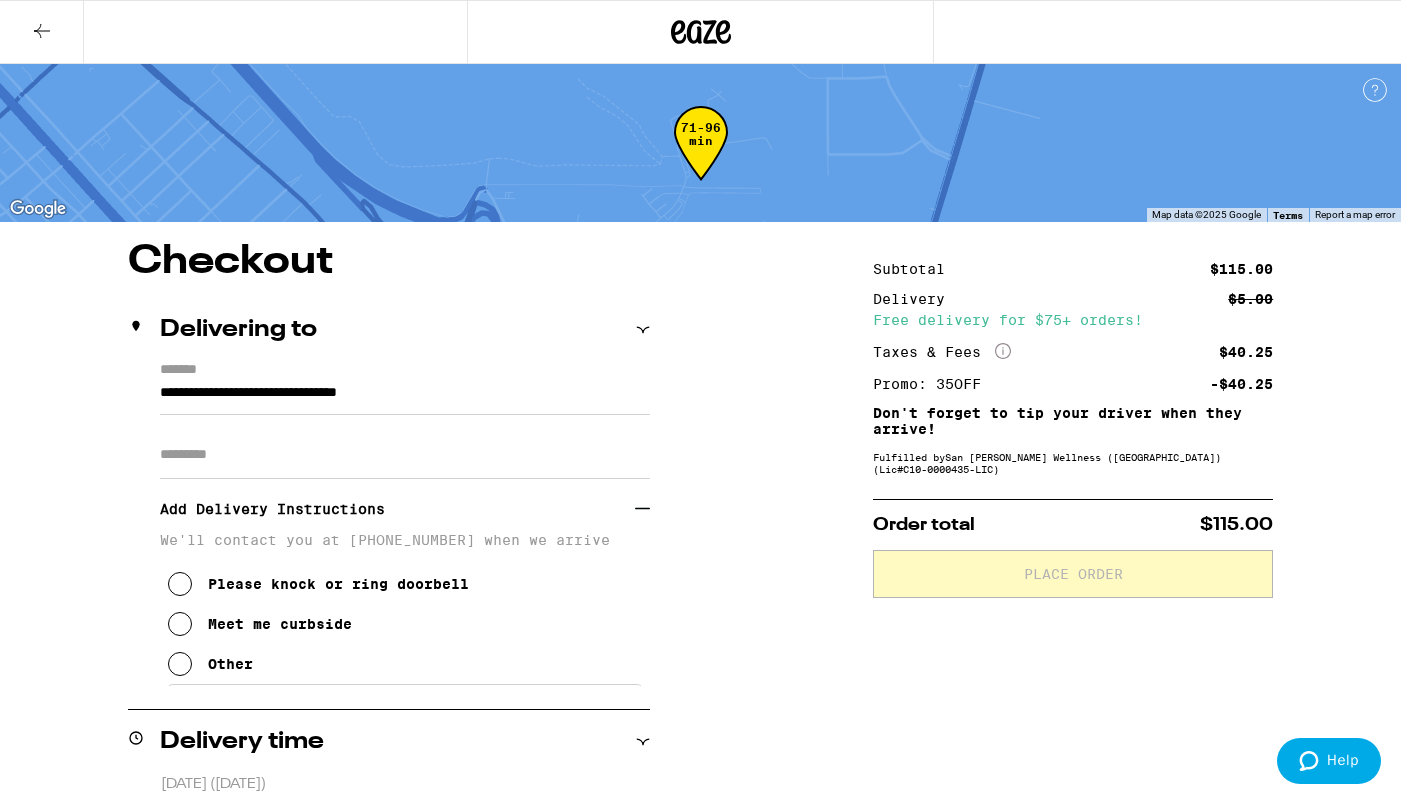 click at bounding box center (180, 624) 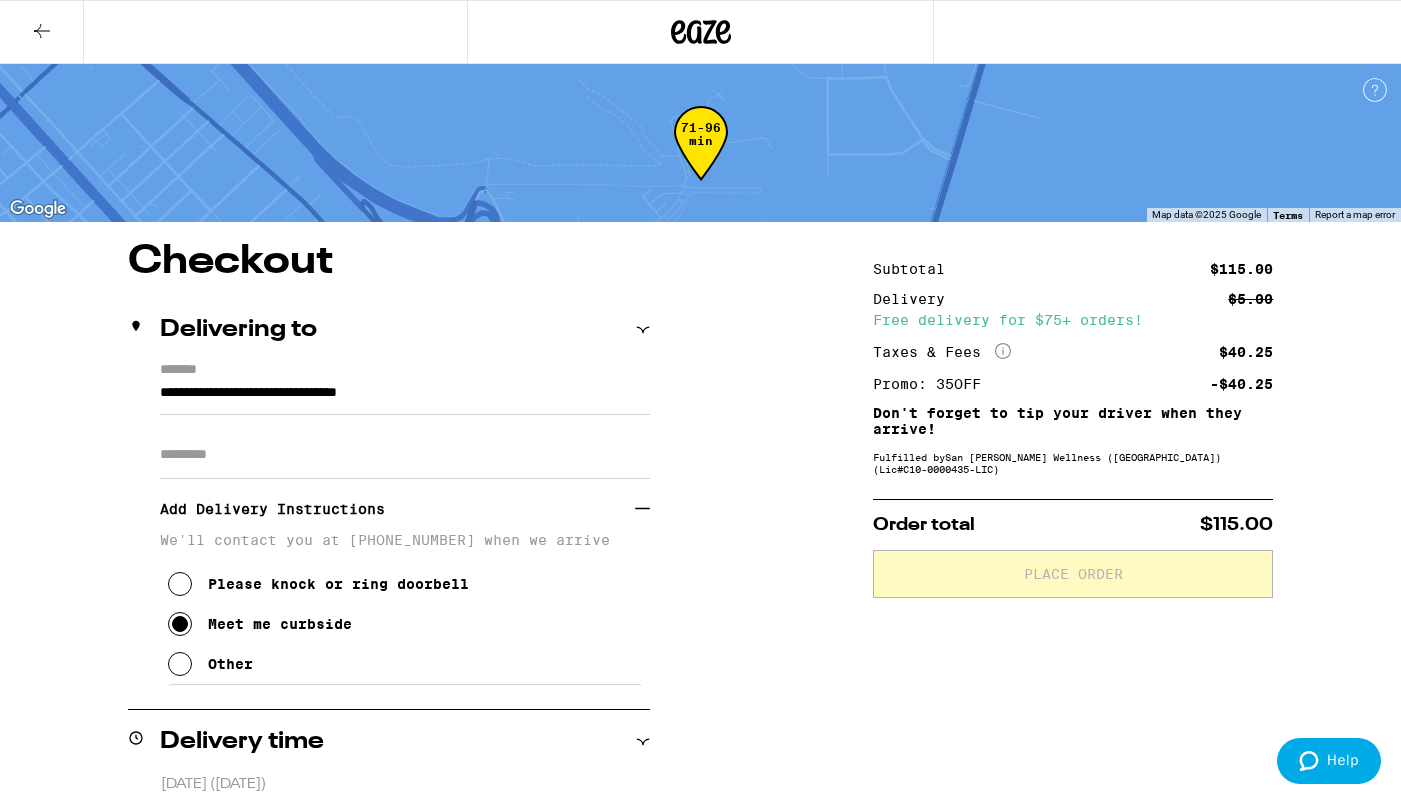 click on "**********" at bounding box center (389, 524) 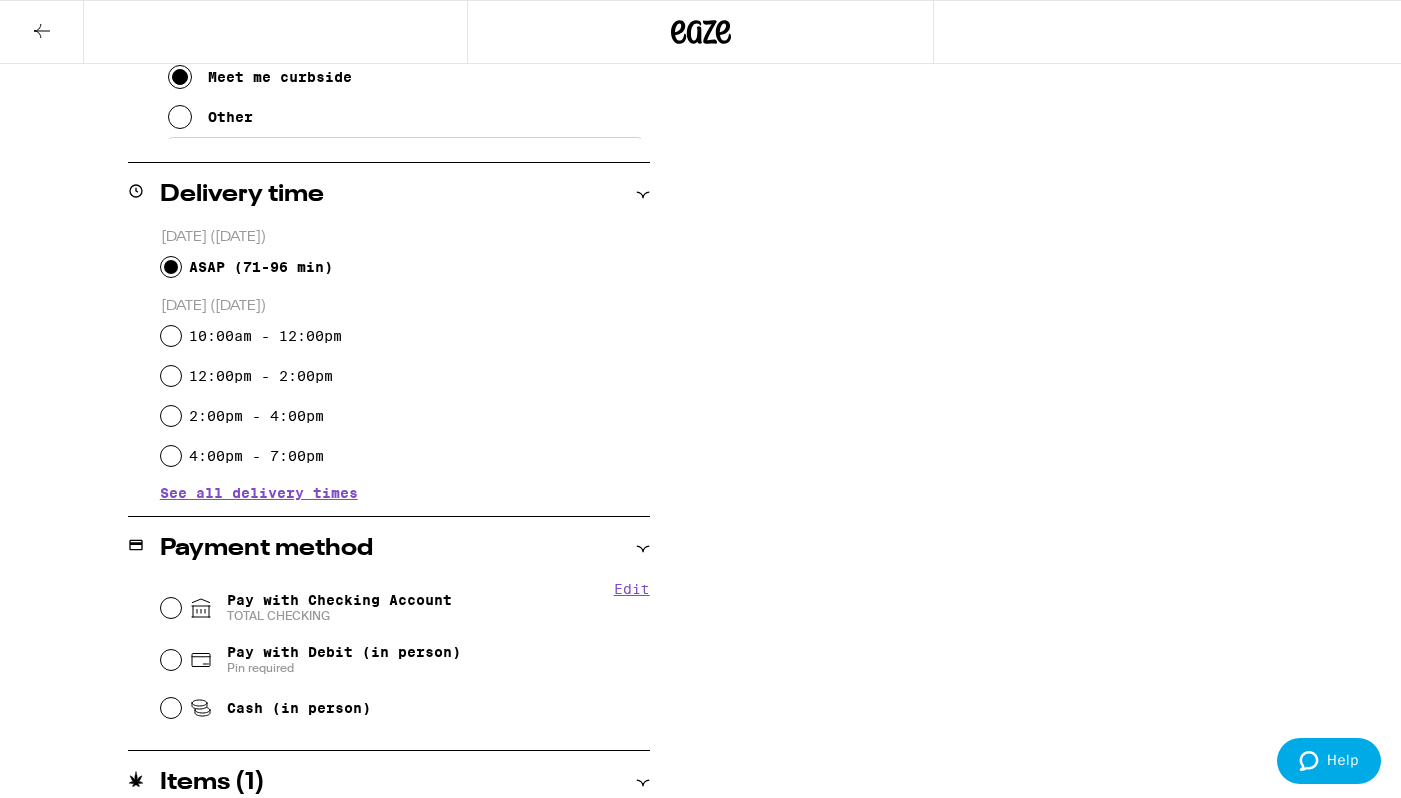 scroll, scrollTop: 637, scrollLeft: 0, axis: vertical 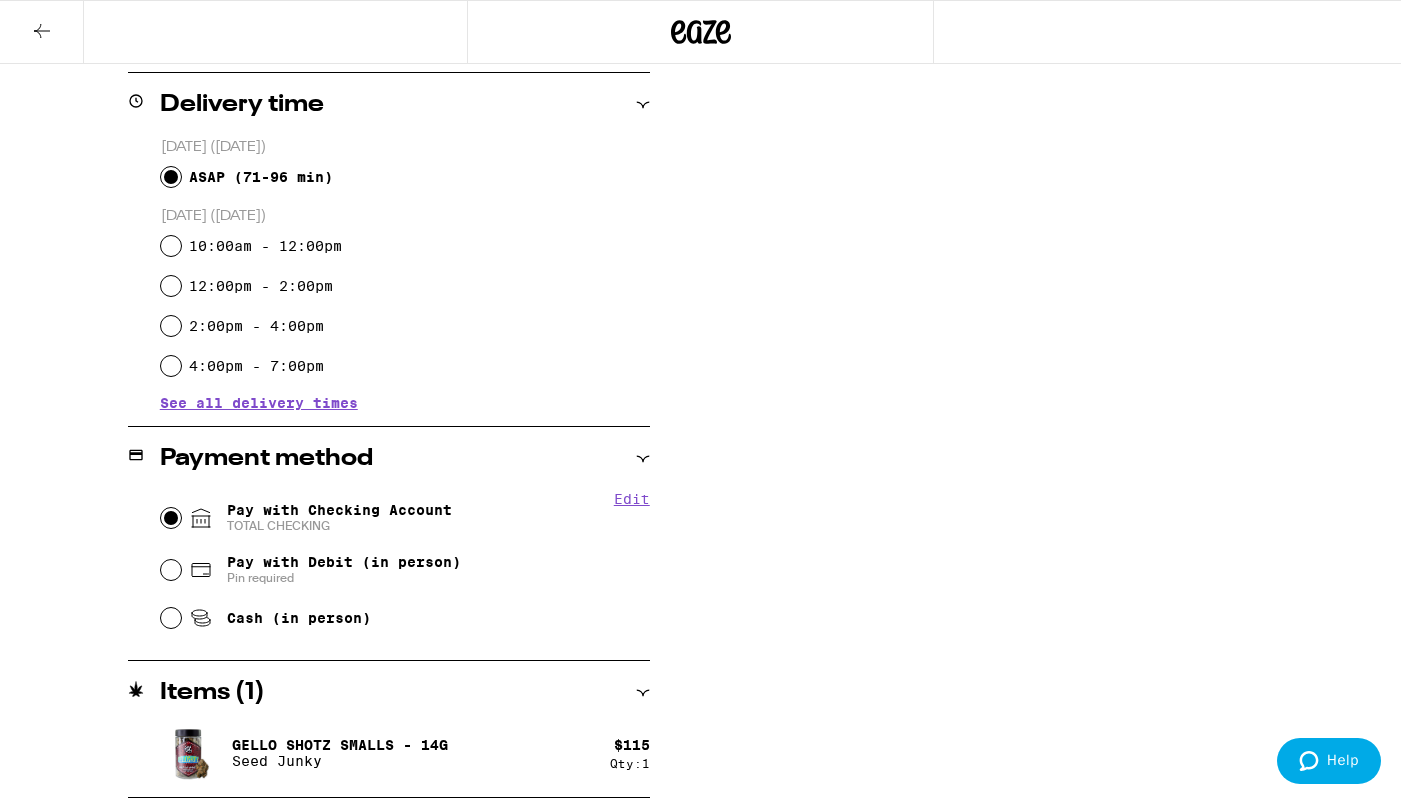 click on "Pay with Checking Account TOTAL CHECKING" at bounding box center (171, 518) 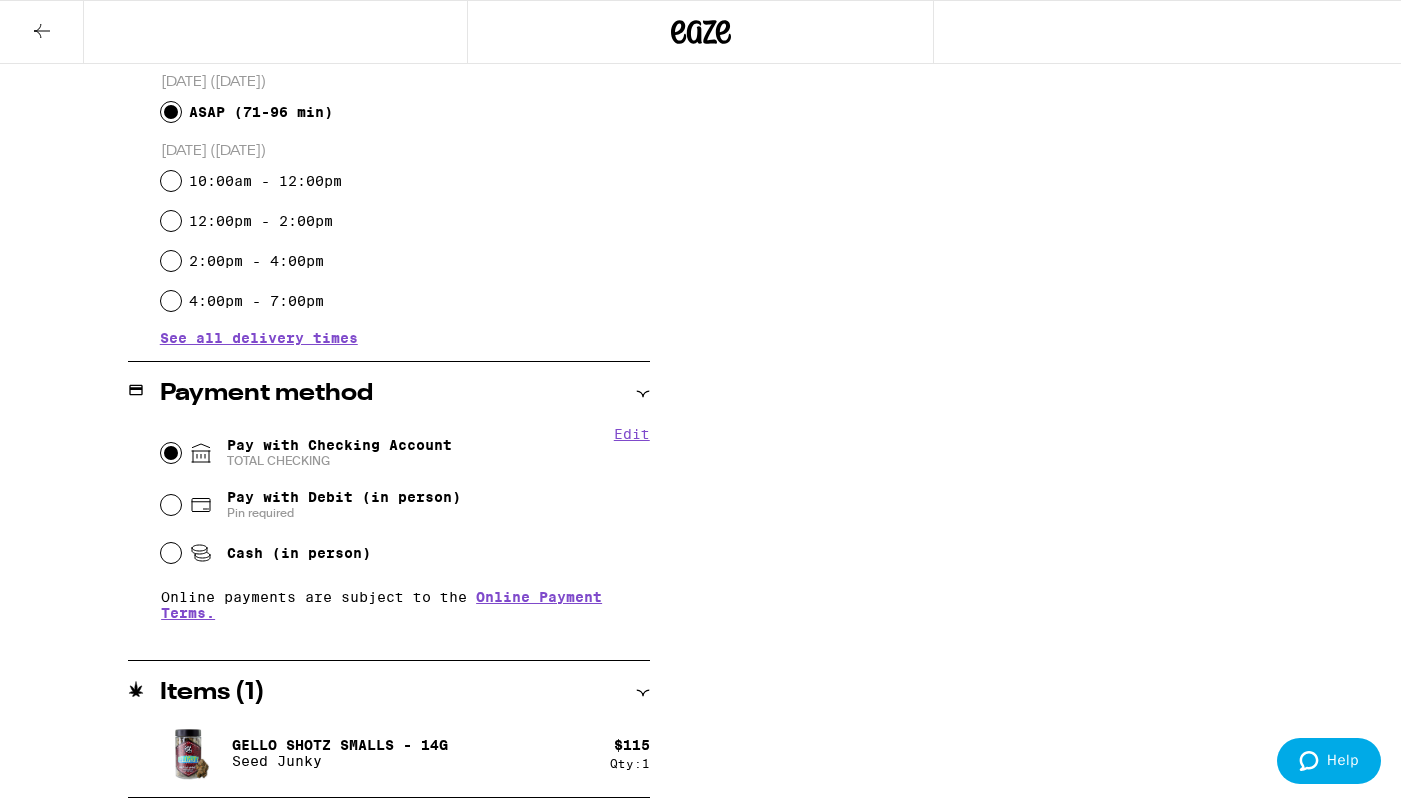 scroll, scrollTop: 0, scrollLeft: 0, axis: both 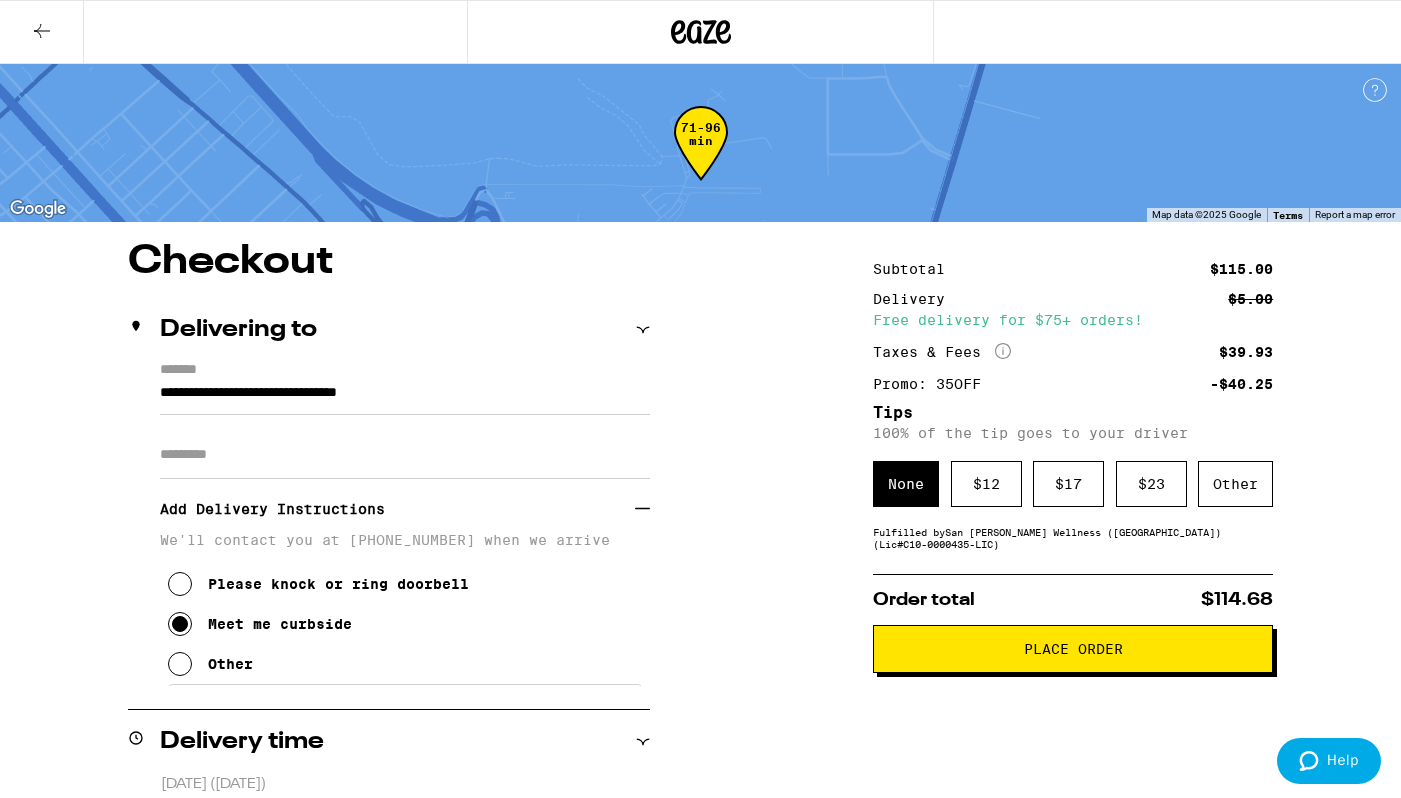 click on "Place Order" at bounding box center [1073, 649] 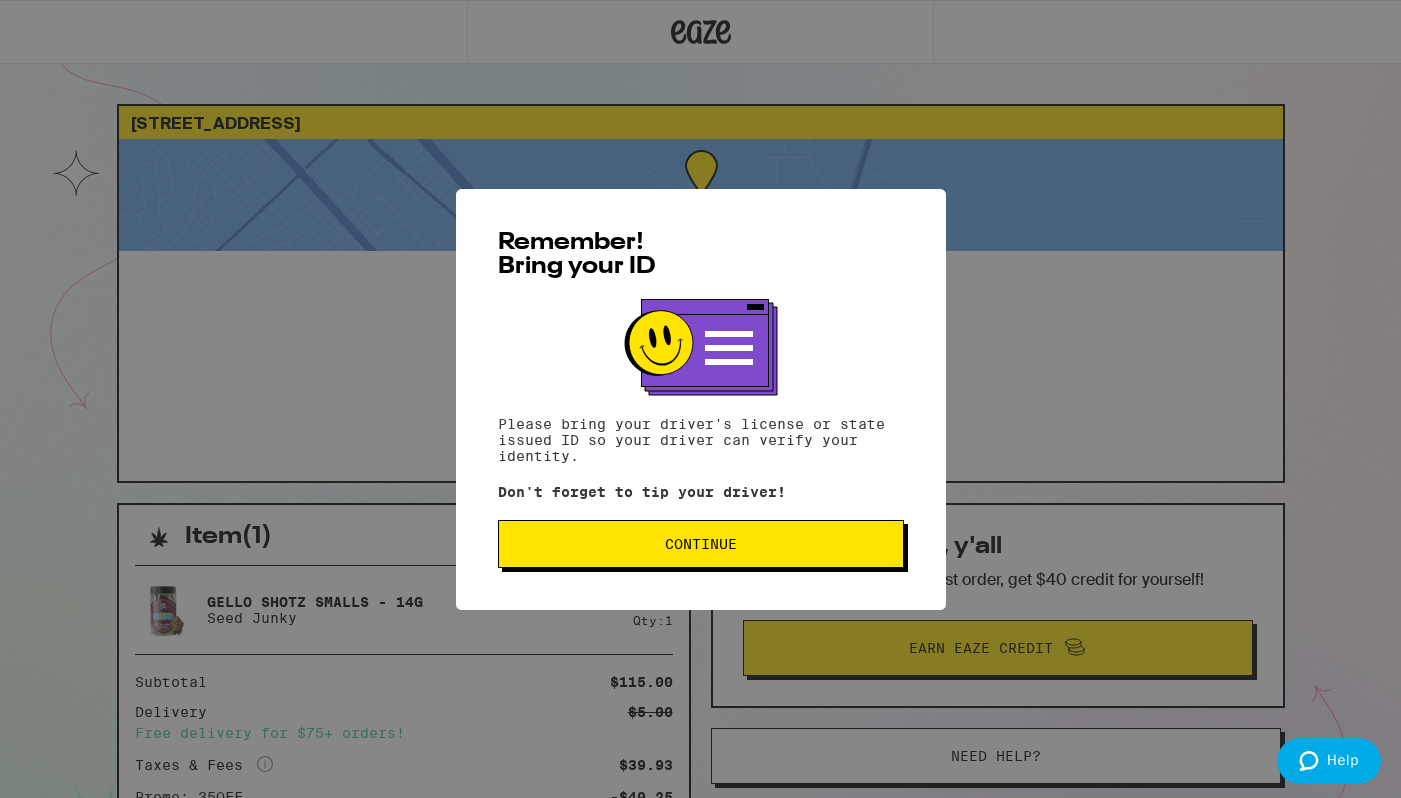 click on "Continue" at bounding box center (701, 544) 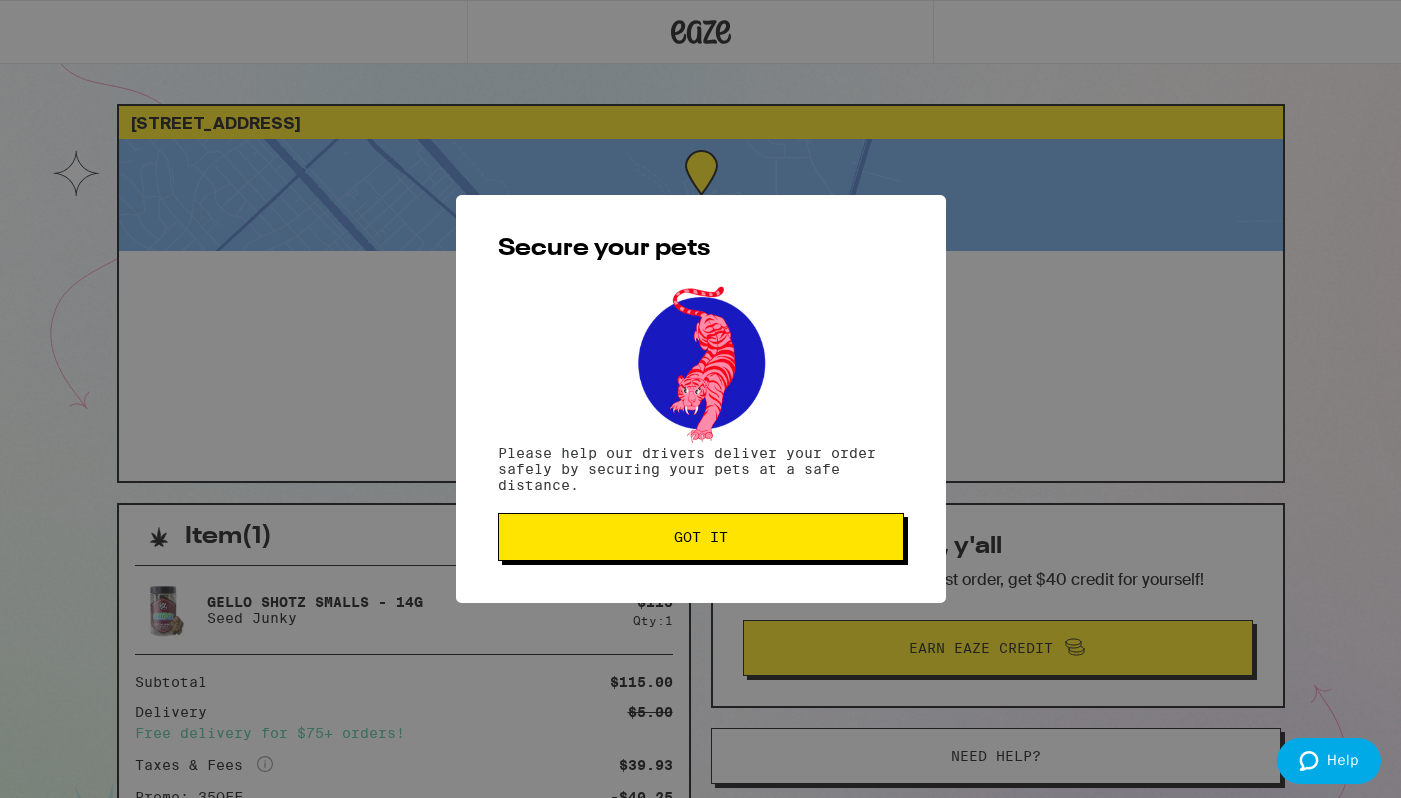 click on "Got it" at bounding box center (701, 537) 